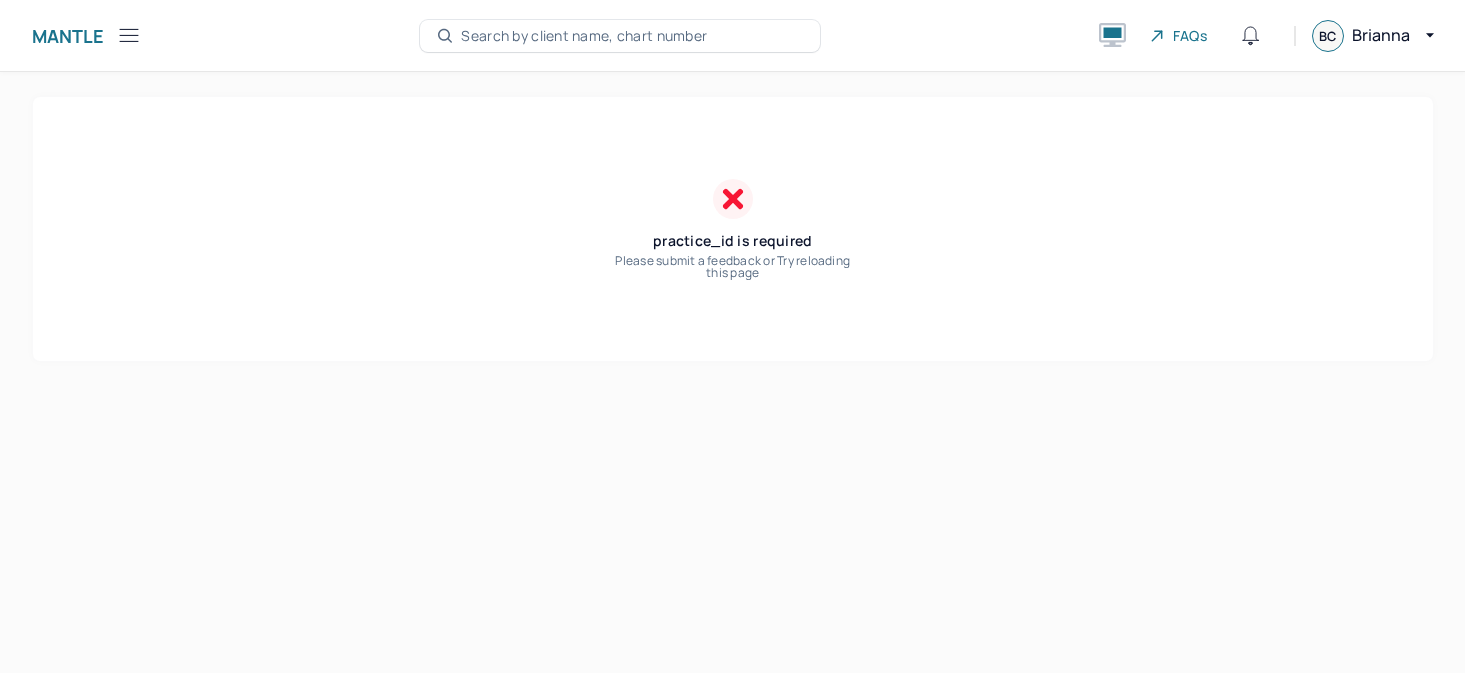 scroll, scrollTop: 0, scrollLeft: 0, axis: both 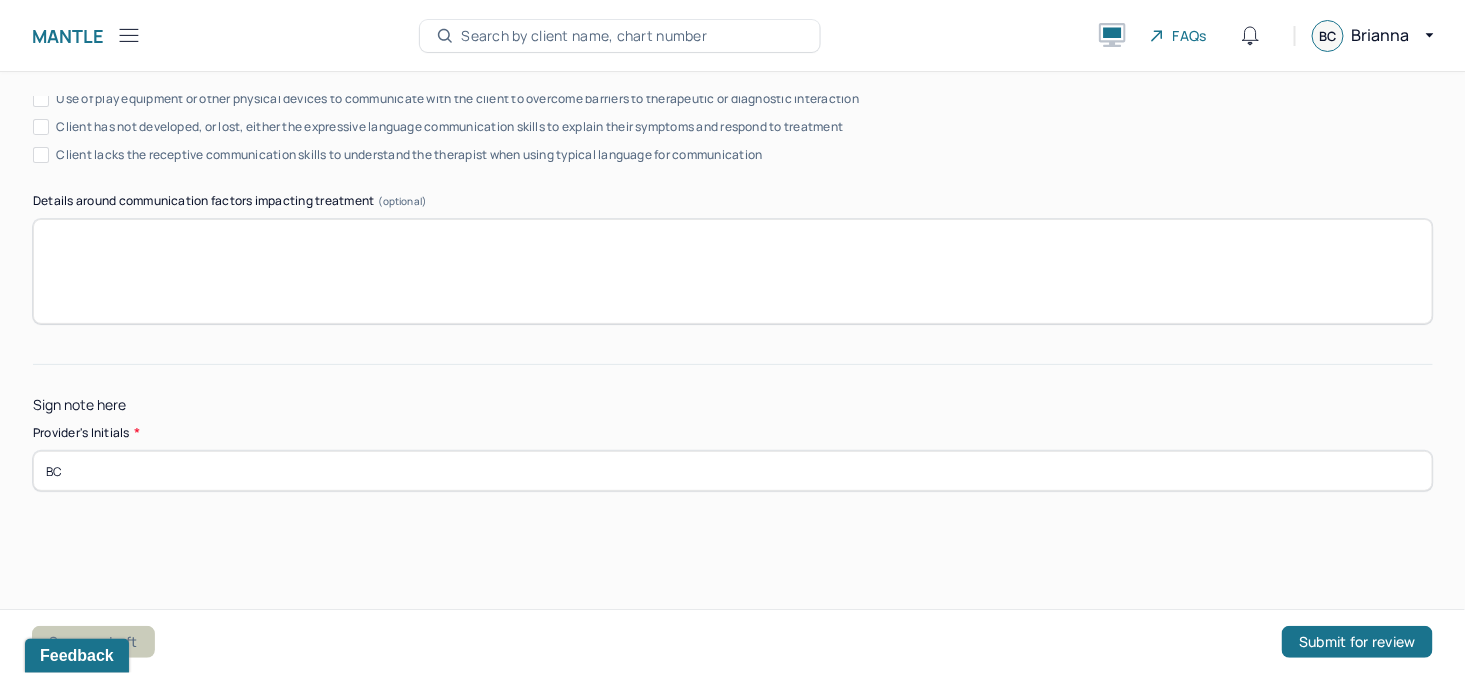 click on "Save as draft" at bounding box center (93, 642) 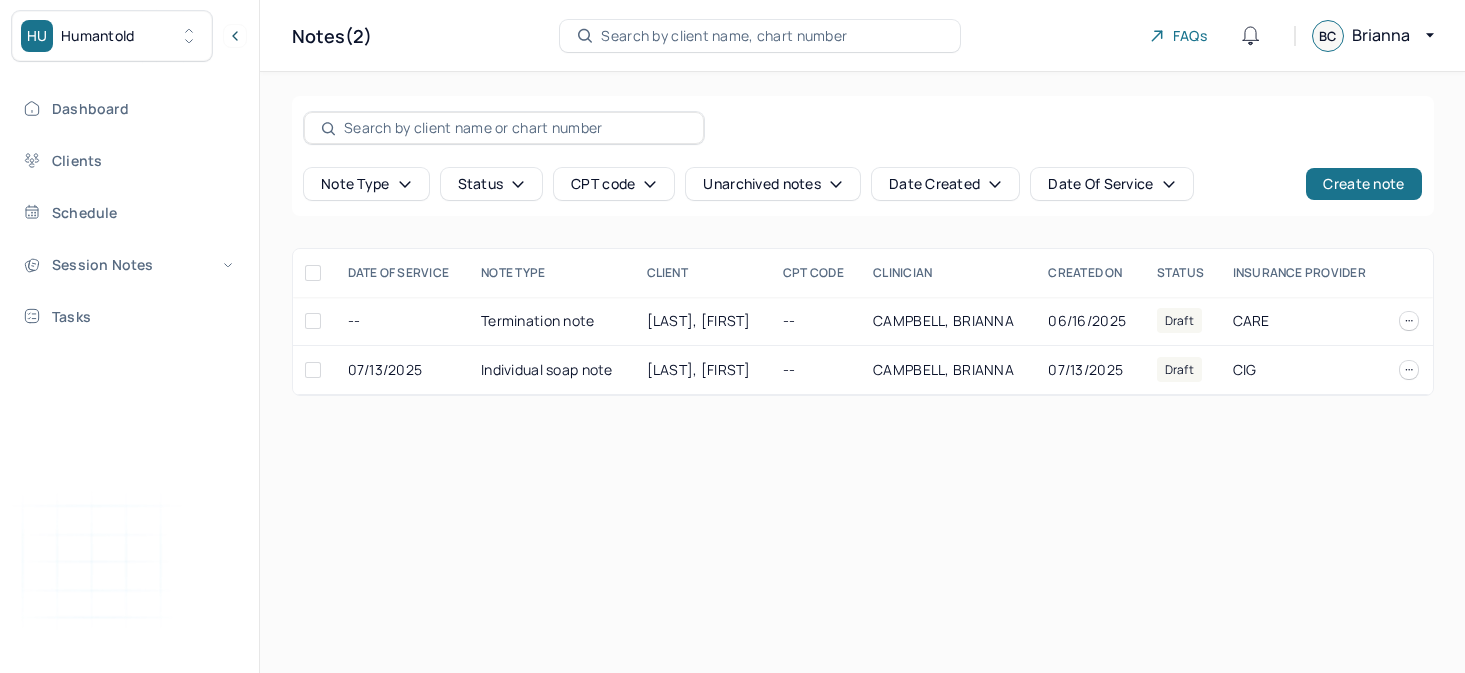 scroll, scrollTop: 0, scrollLeft: 0, axis: both 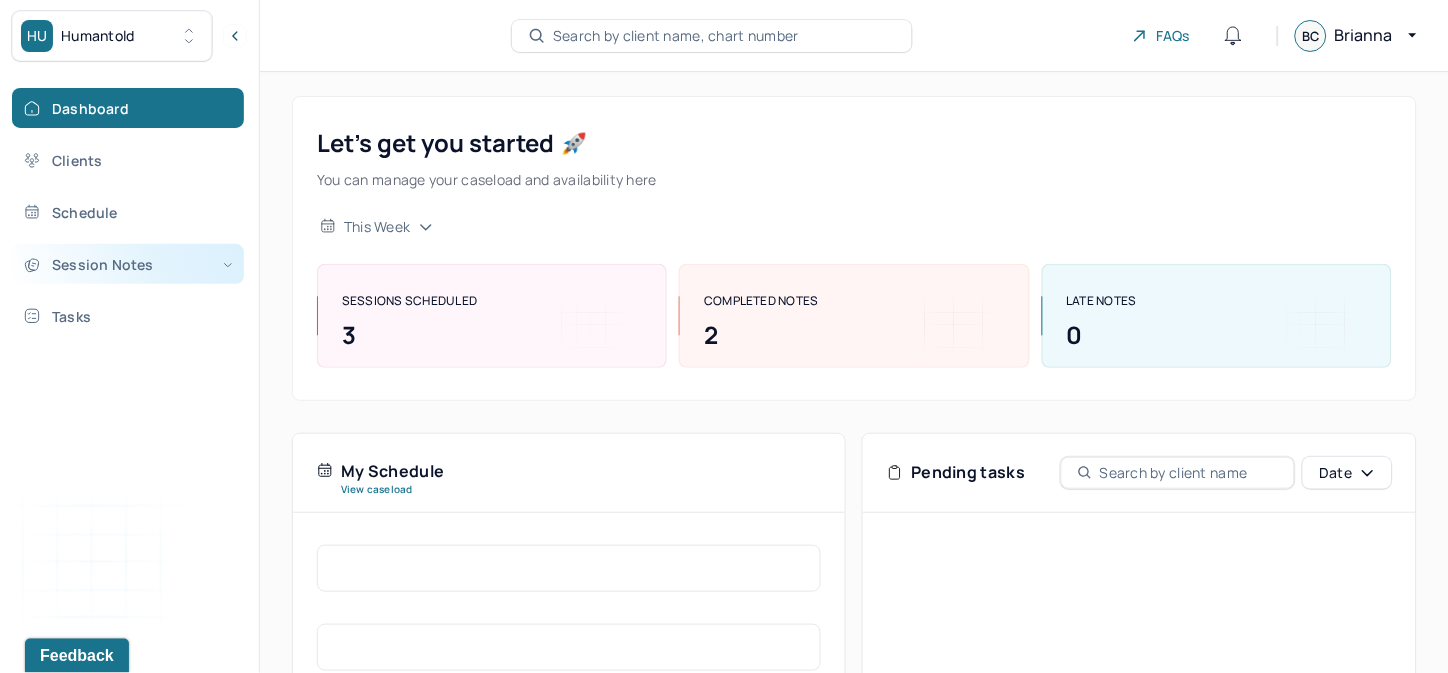 click on "Session Notes" at bounding box center (128, 264) 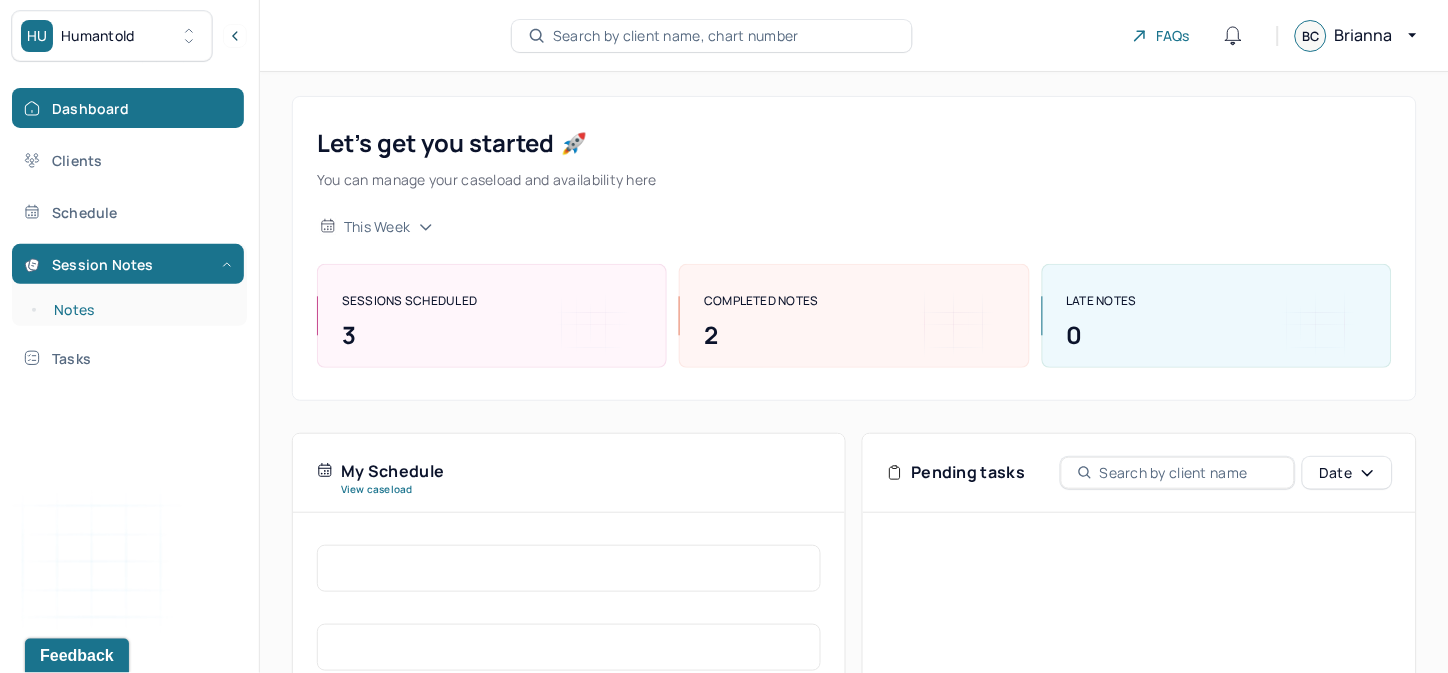 click on "Notes" at bounding box center [139, 310] 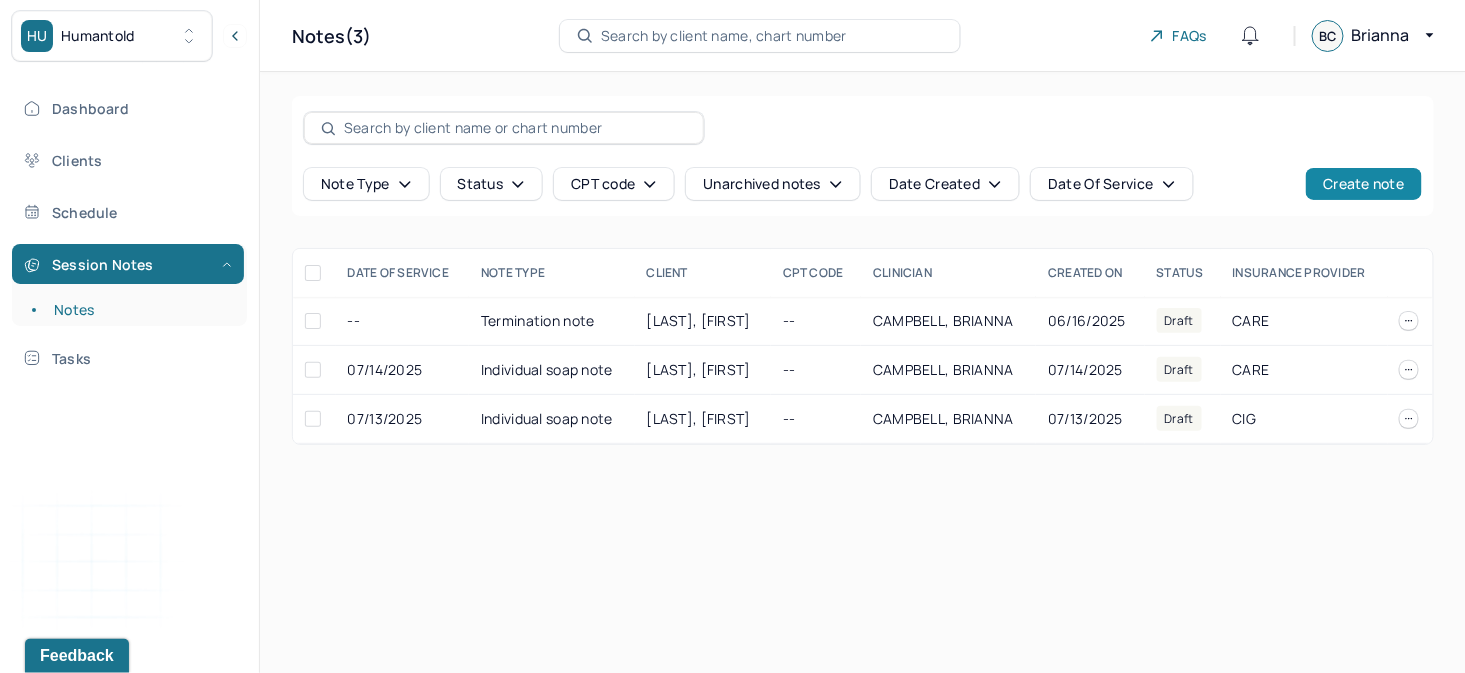 click on "Create note" at bounding box center [1363, 184] 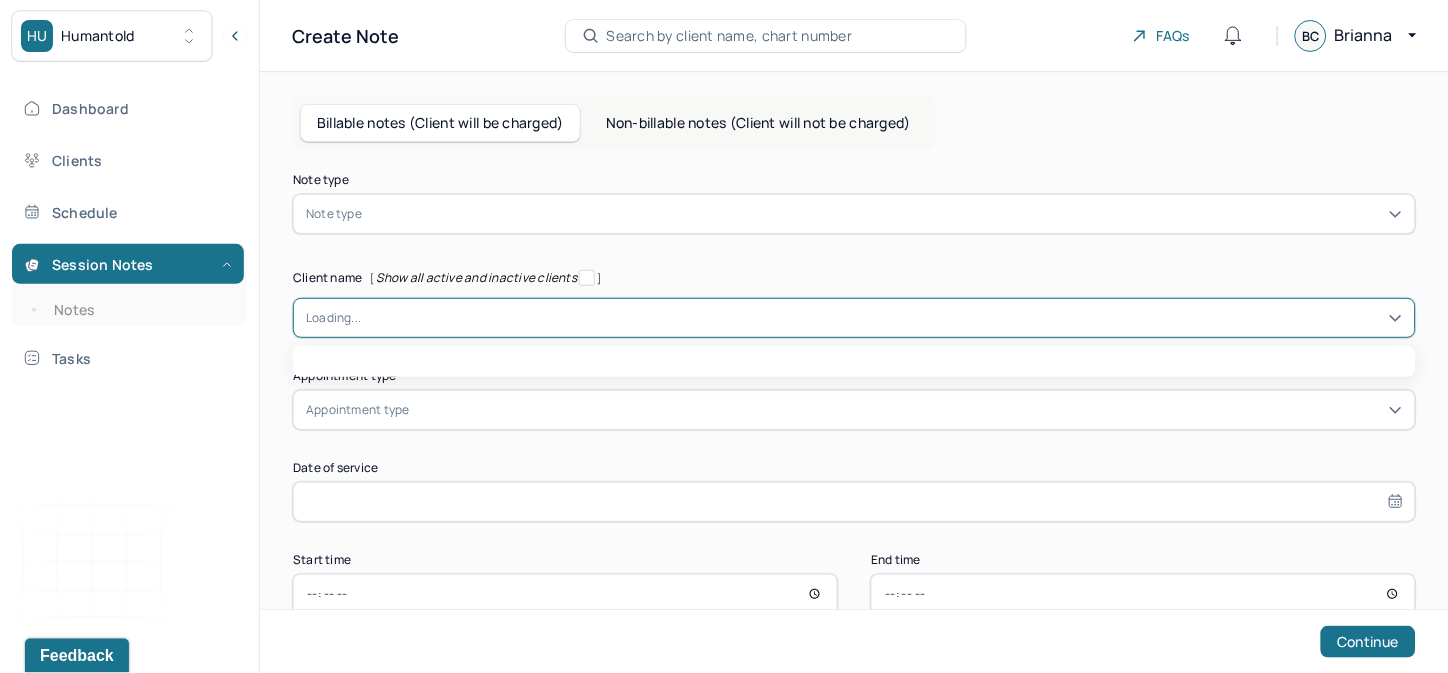 click on "Loading..." at bounding box center [333, 318] 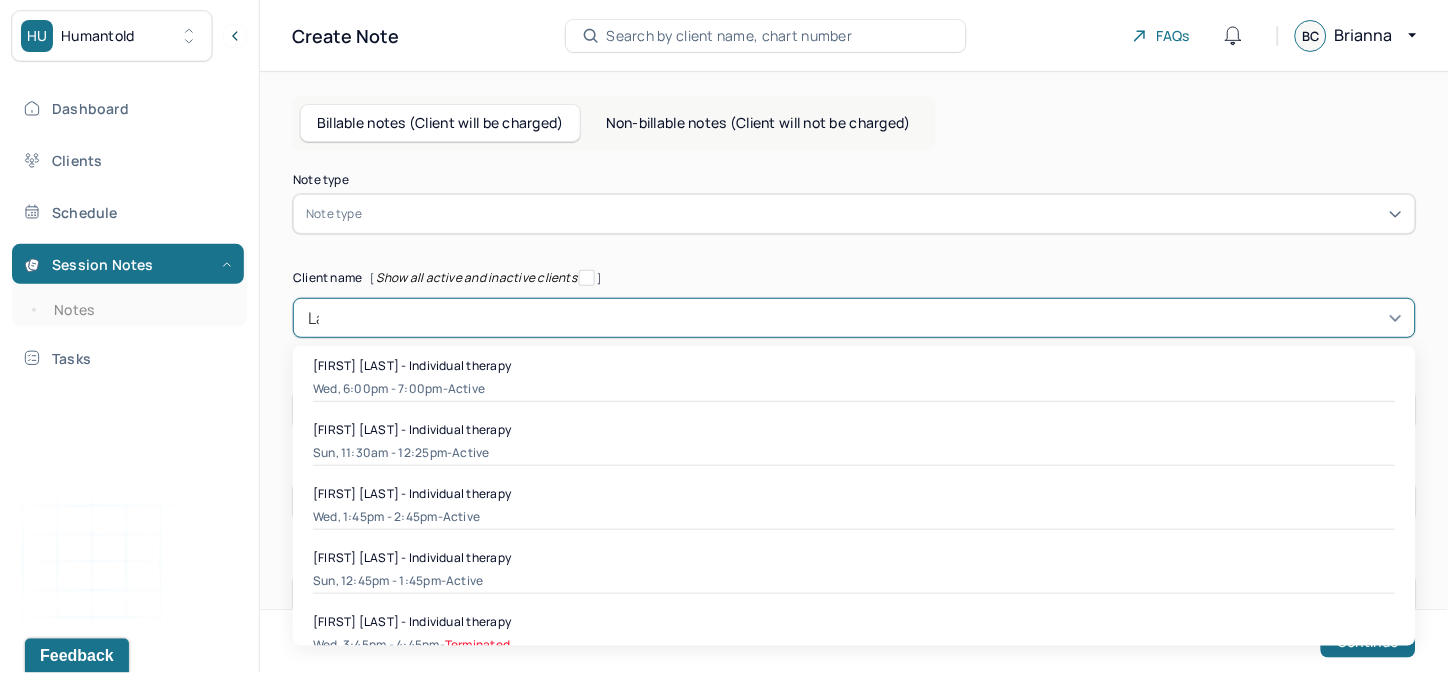 type on "L" 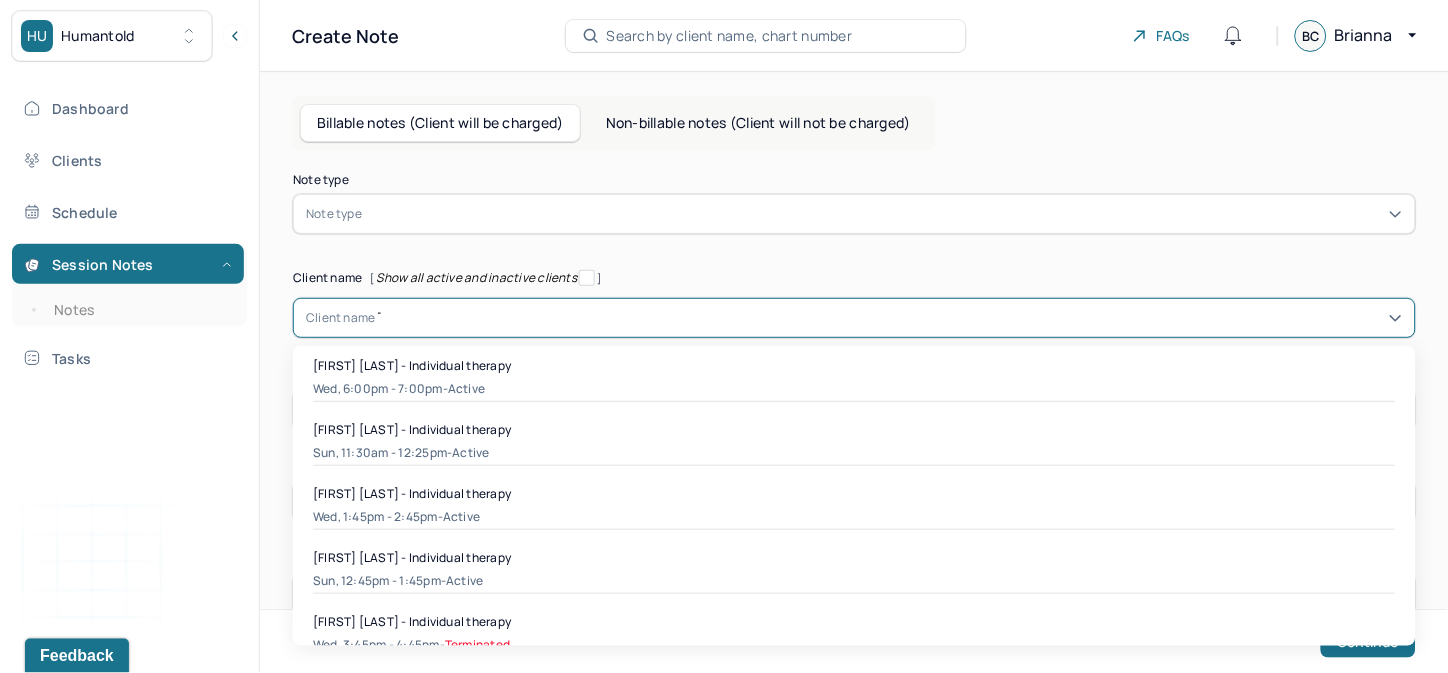type on "Tri" 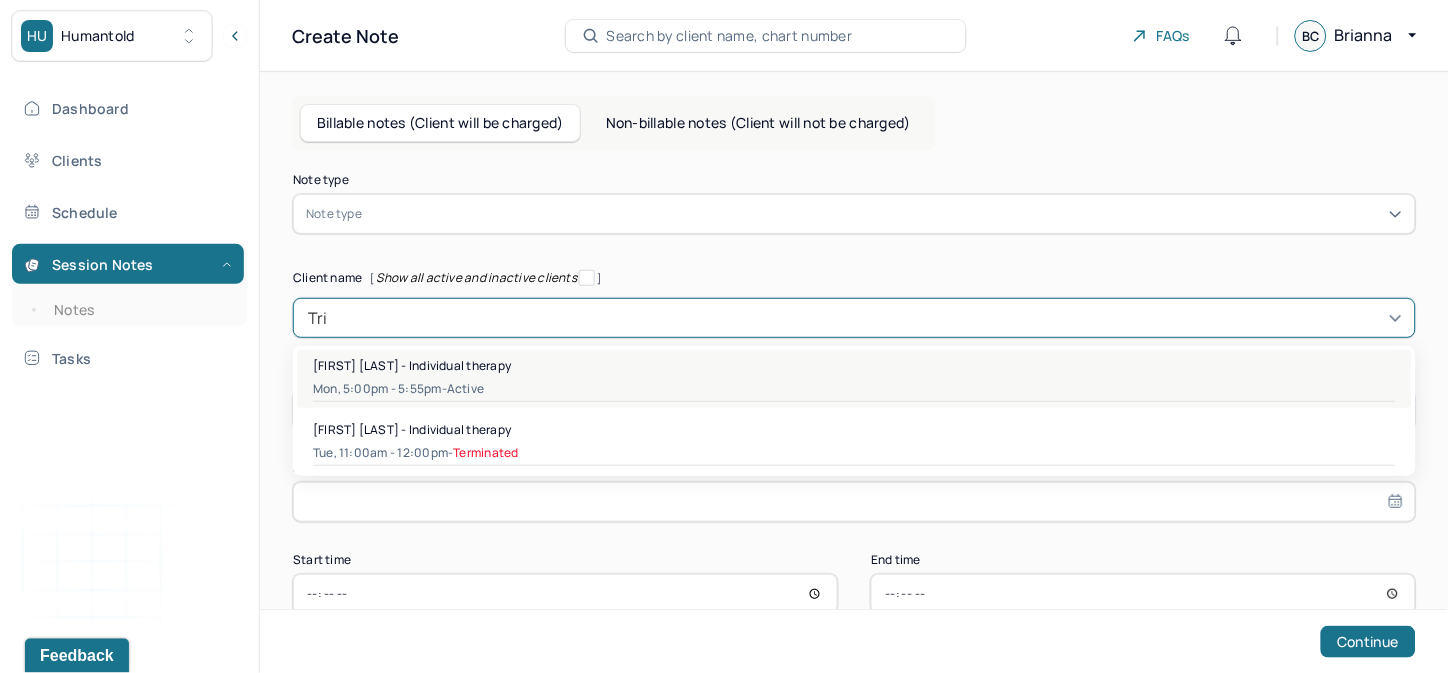 click on "La’  Tricia Jenkins  Bennett - Individual therapy" at bounding box center (854, 365) 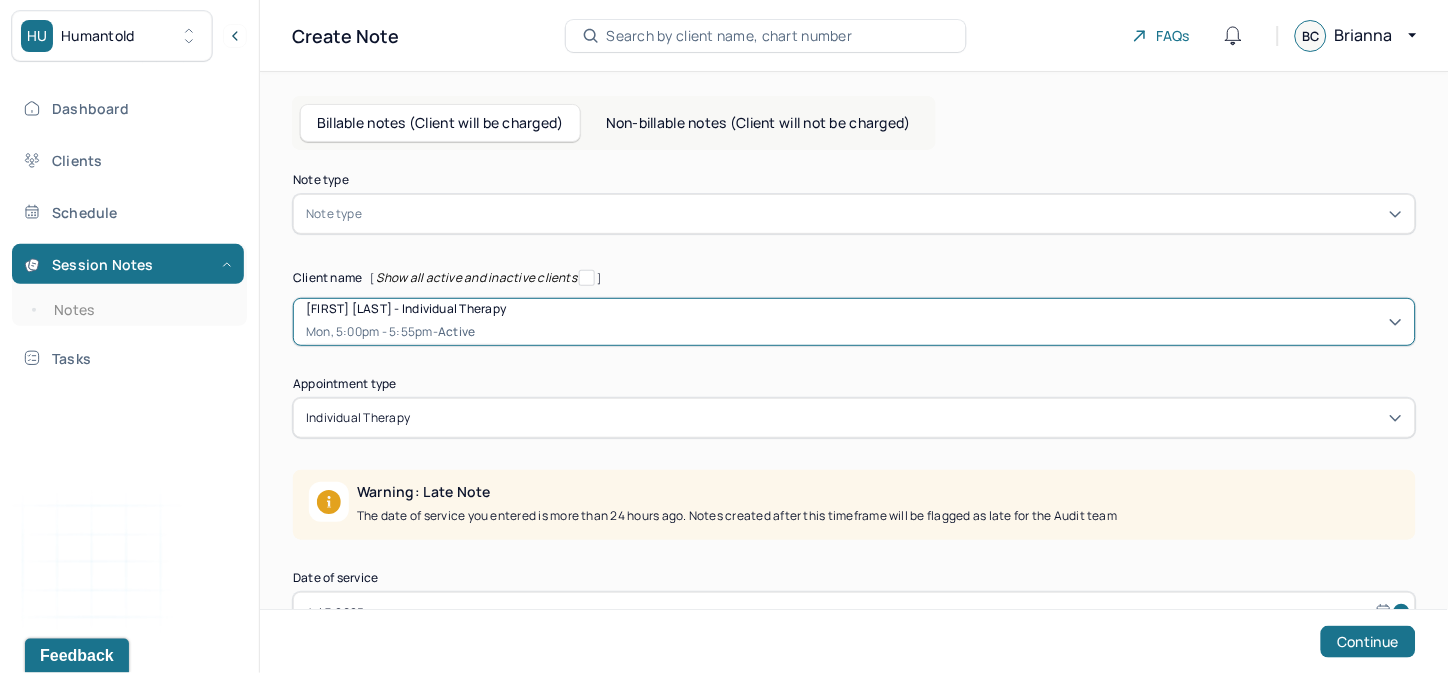 click at bounding box center (884, 214) 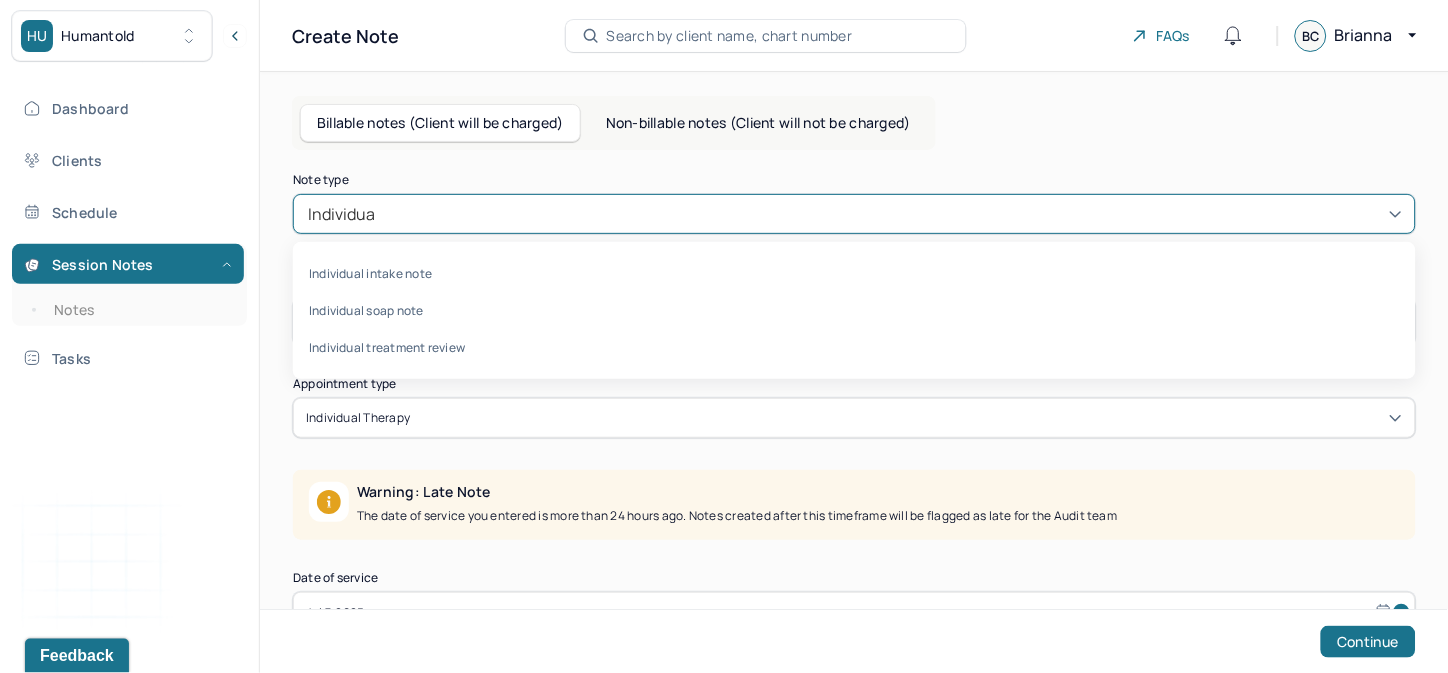 type on "Individual" 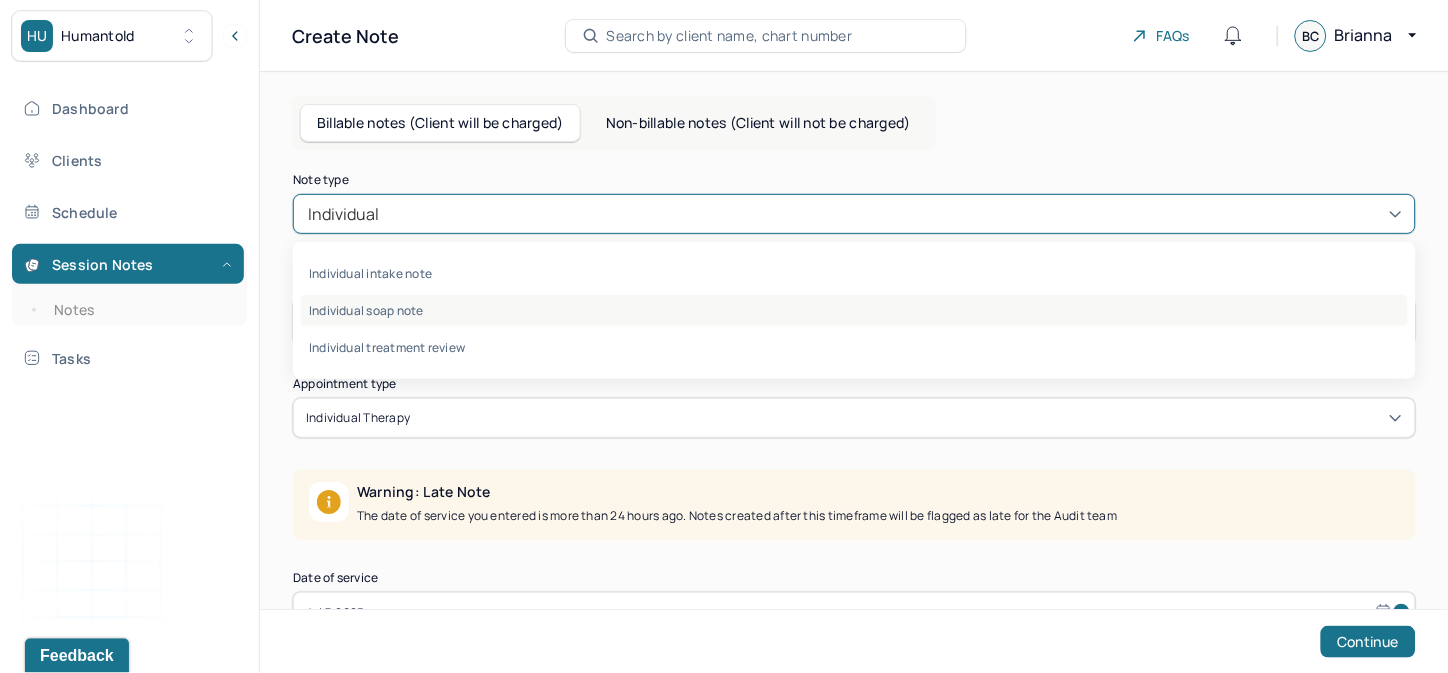 click on "Individual soap note" at bounding box center (854, 310) 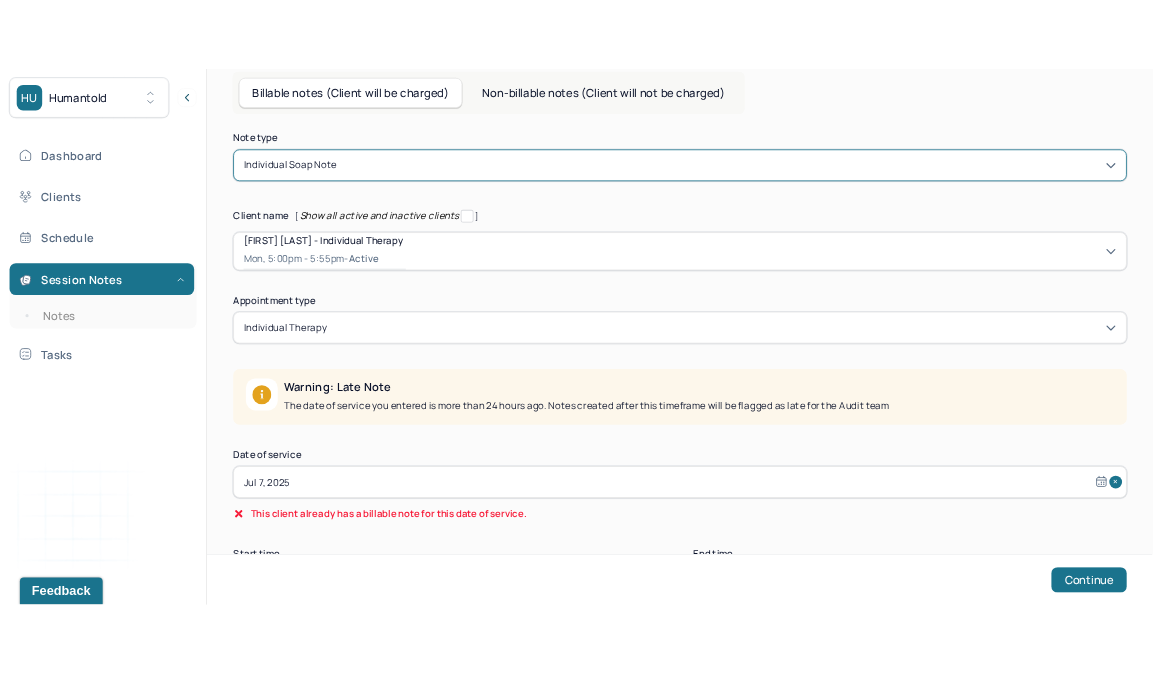 scroll, scrollTop: 77, scrollLeft: 0, axis: vertical 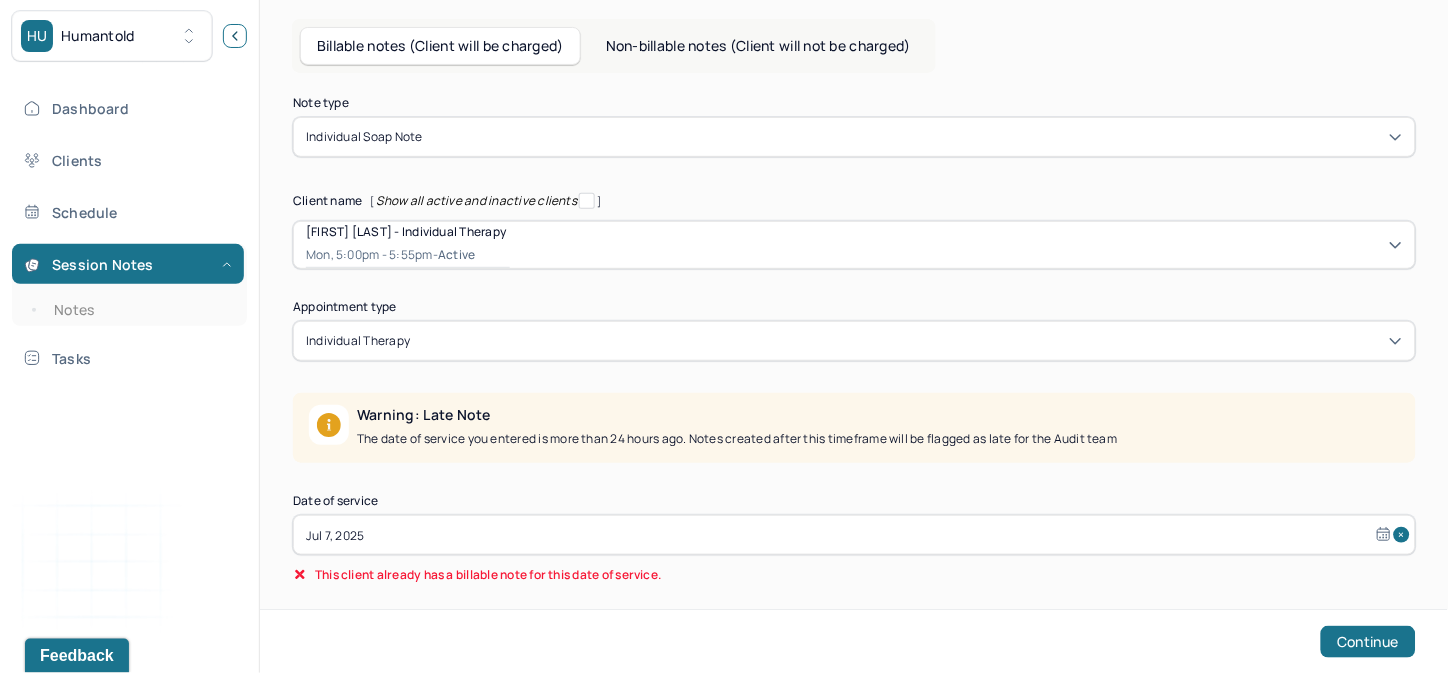 click at bounding box center (235, 36) 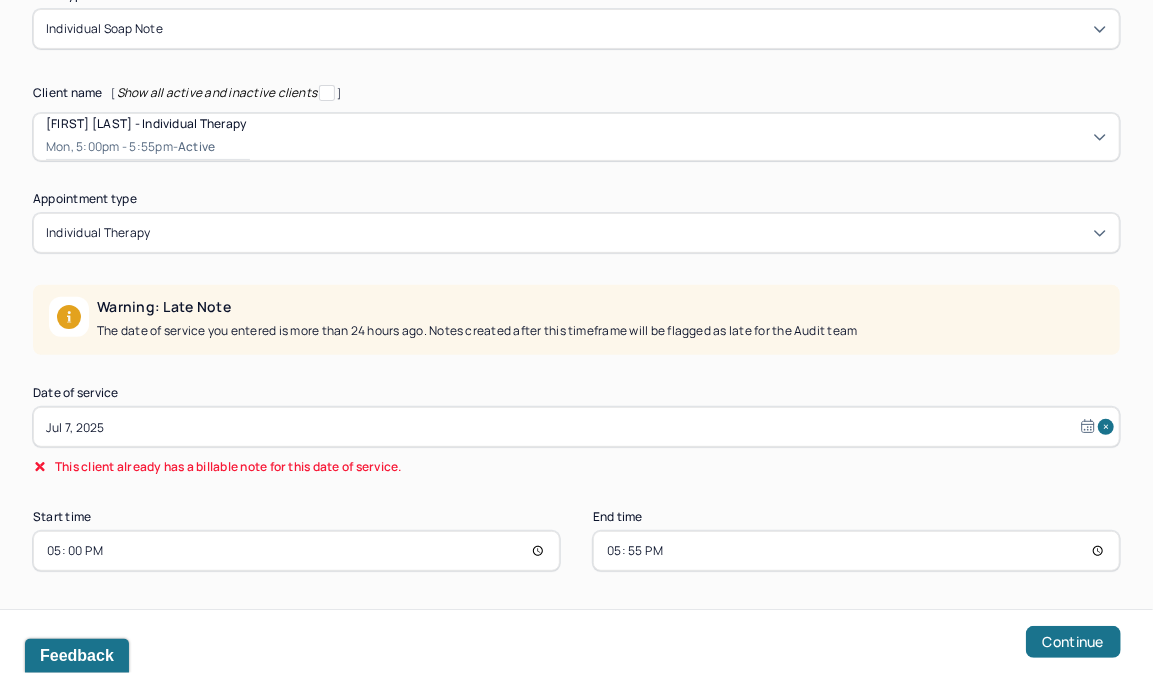 scroll, scrollTop: 188, scrollLeft: 0, axis: vertical 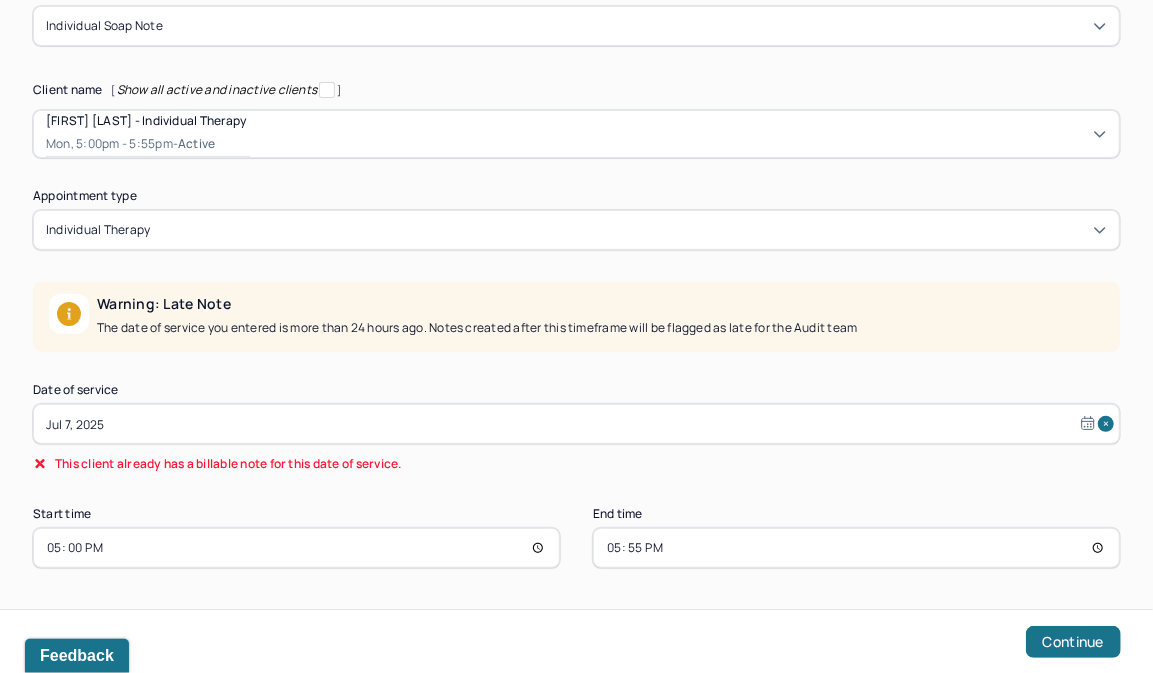 select on "6" 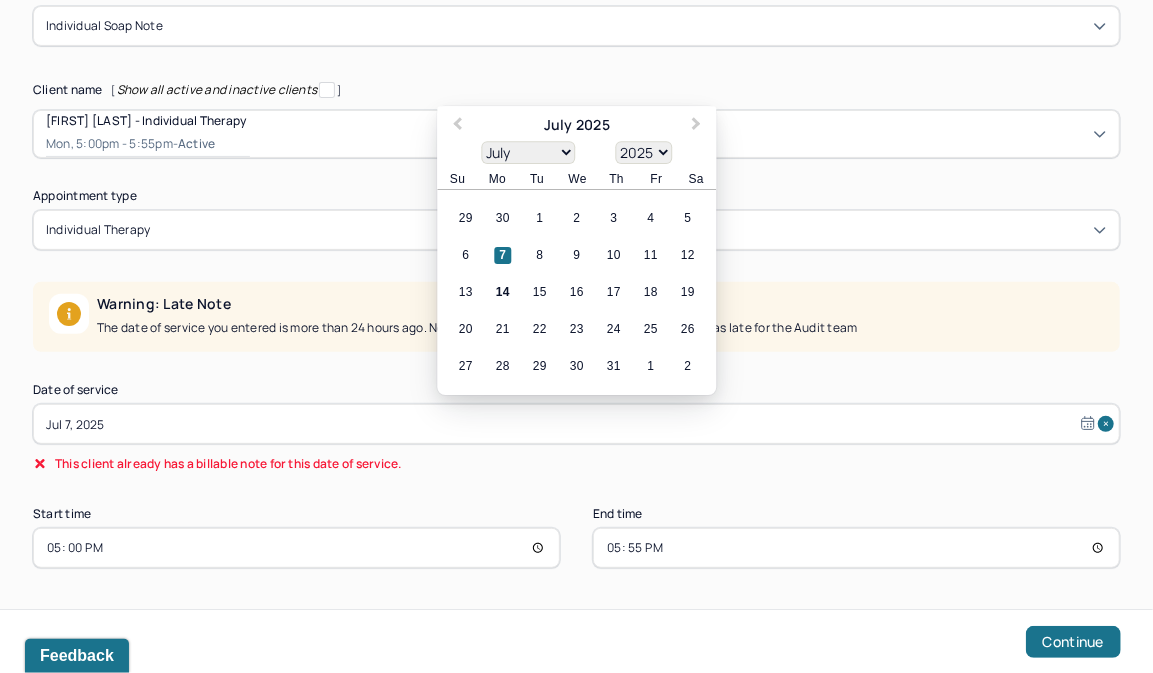 click on "Jul 7, 2025" at bounding box center (576, 424) 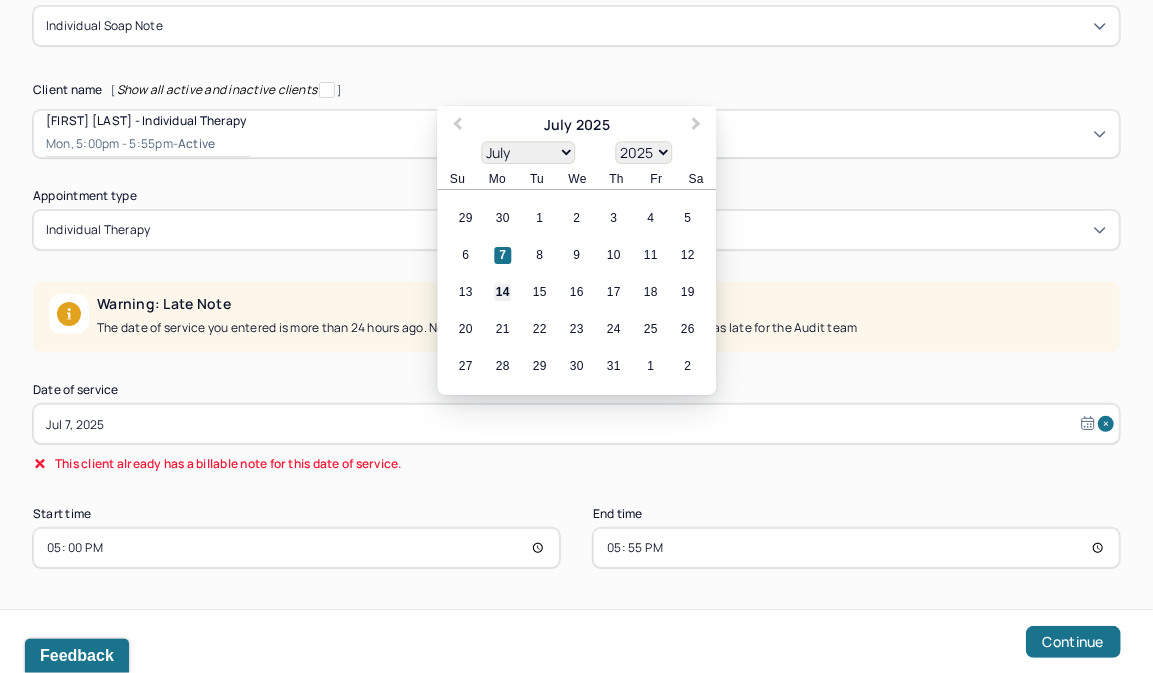 click on "14" at bounding box center [502, 293] 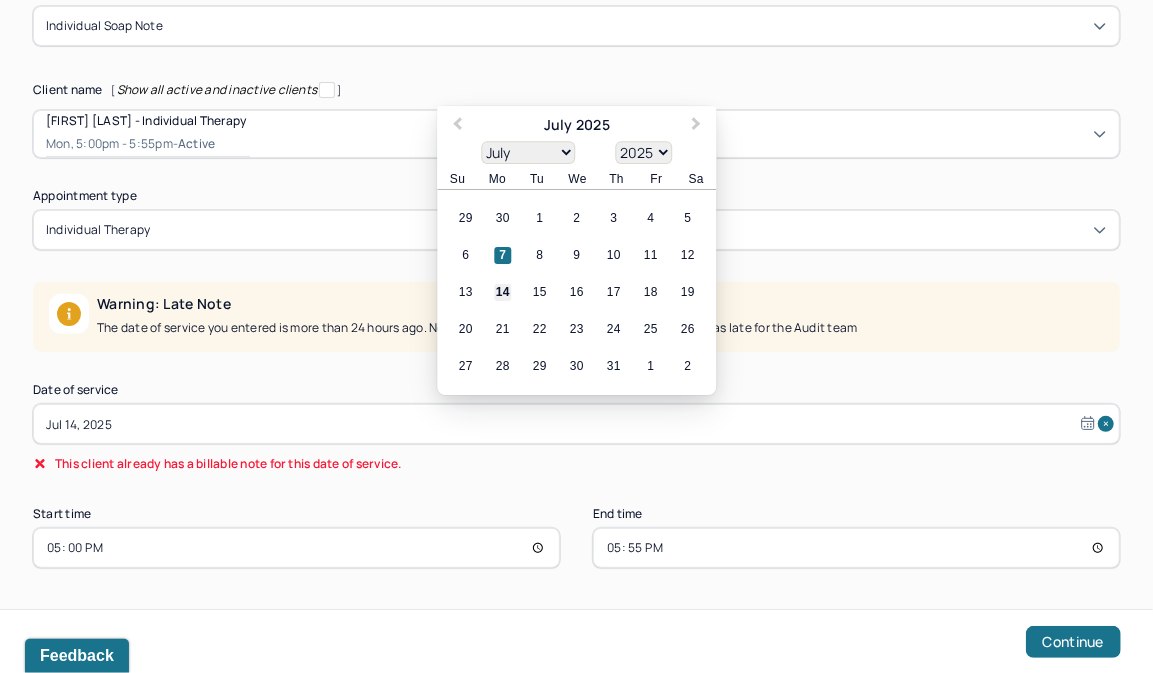 scroll, scrollTop: 55, scrollLeft: 0, axis: vertical 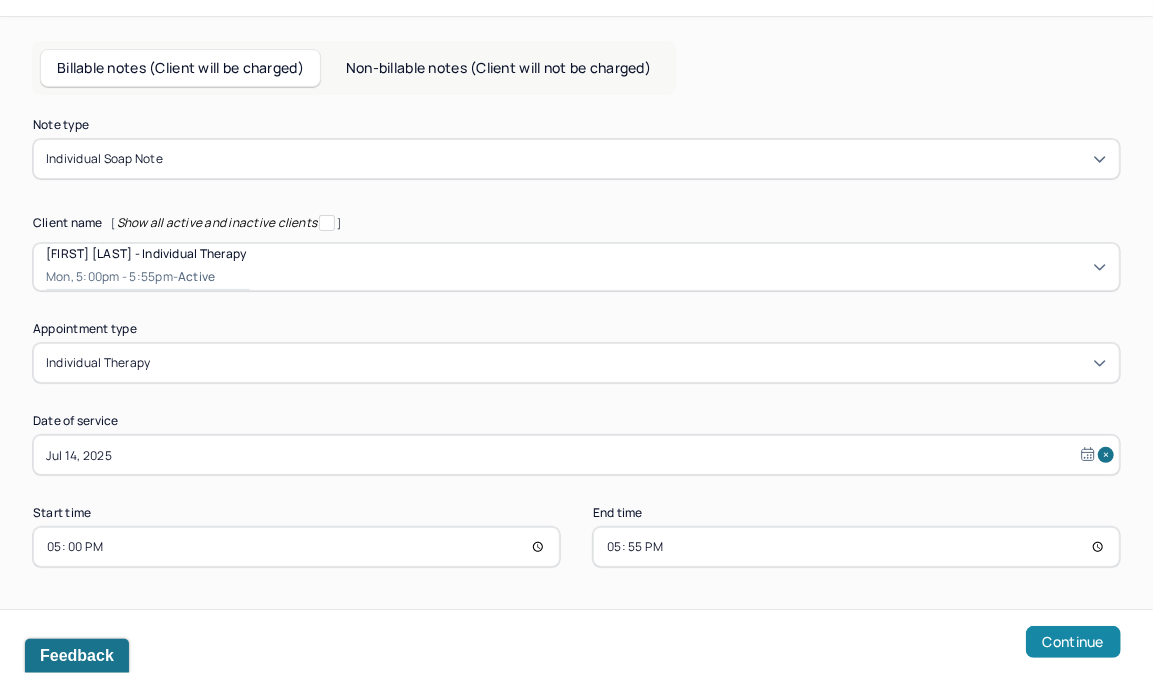 click on "Continue" at bounding box center [1073, 642] 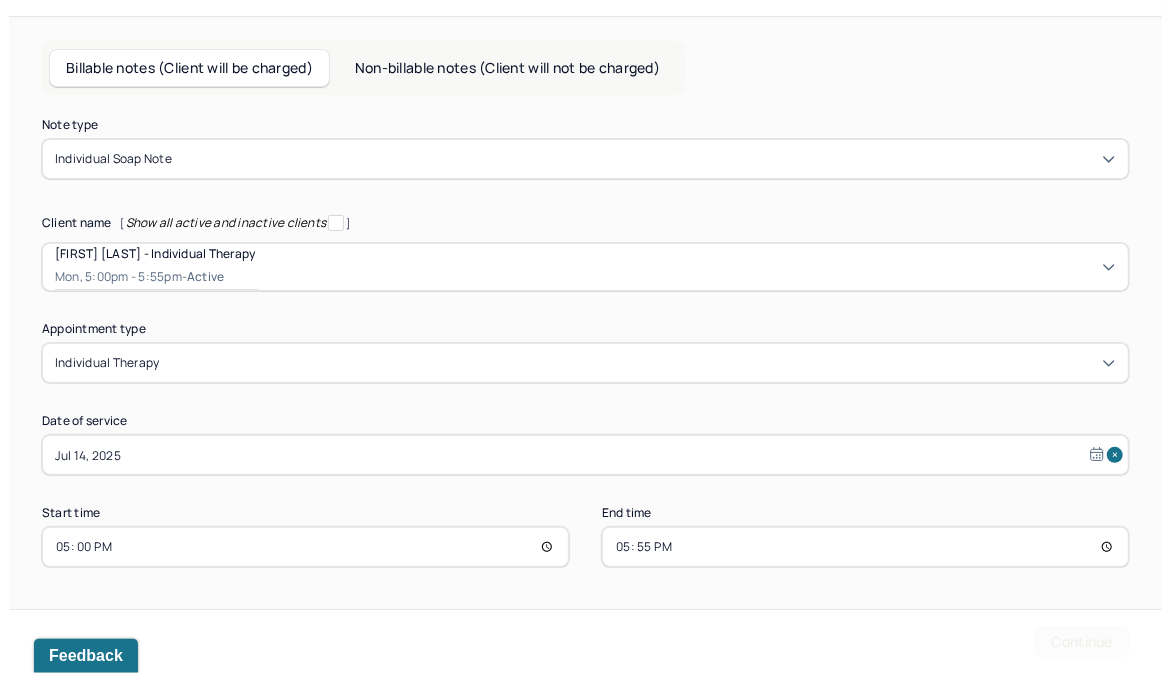 scroll, scrollTop: 0, scrollLeft: 0, axis: both 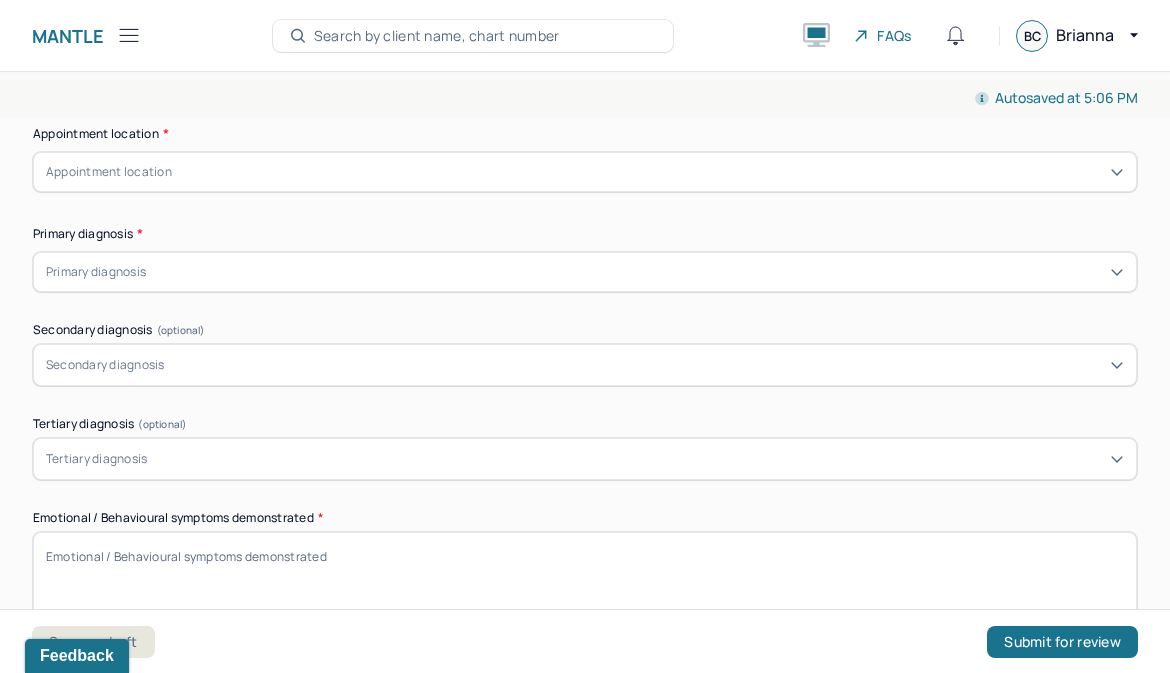 click on "Appointment location" at bounding box center [585, 172] 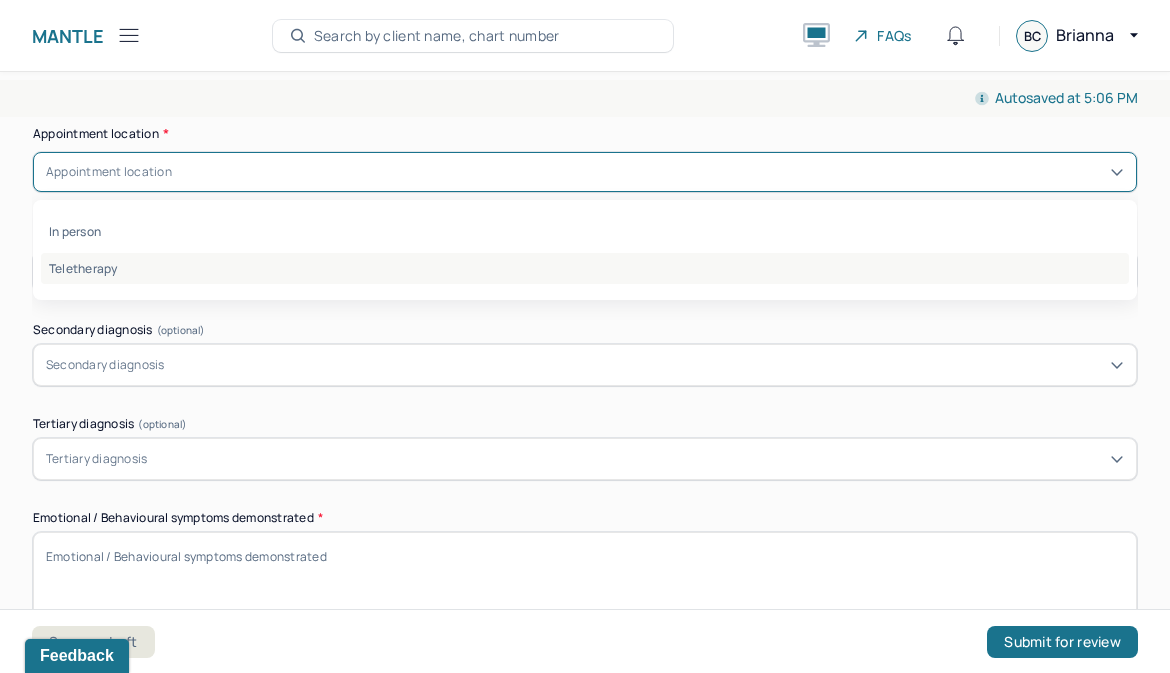 click on "Teletherapy" at bounding box center (585, 268) 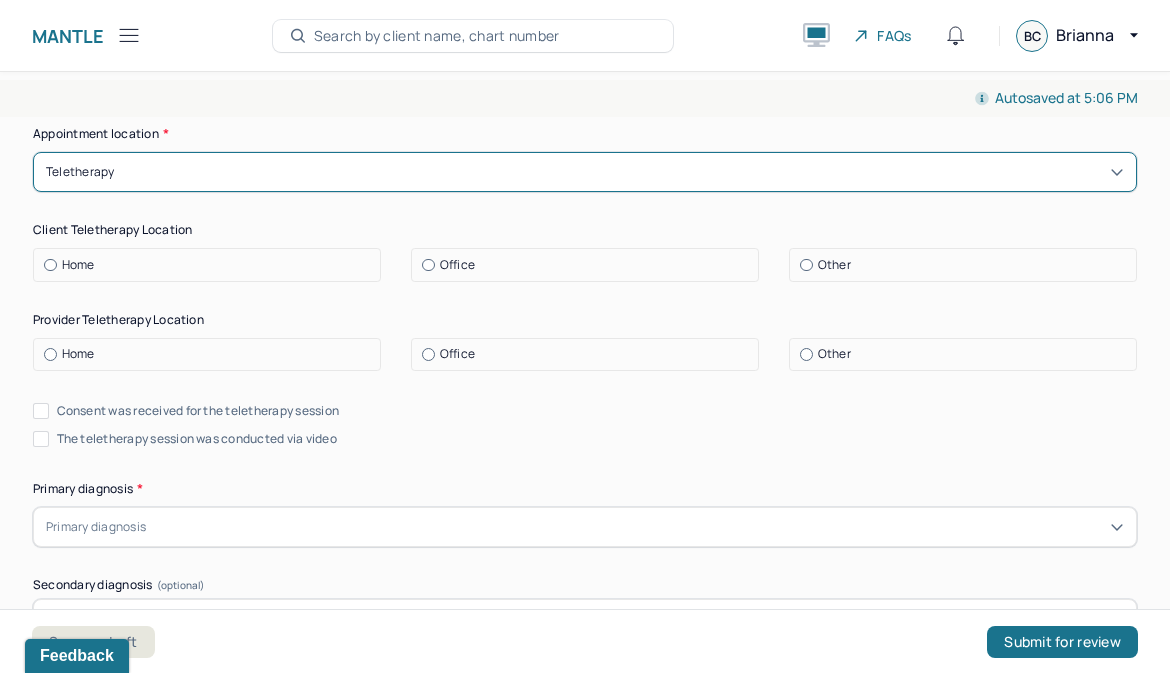 click on "Home" at bounding box center (212, 265) 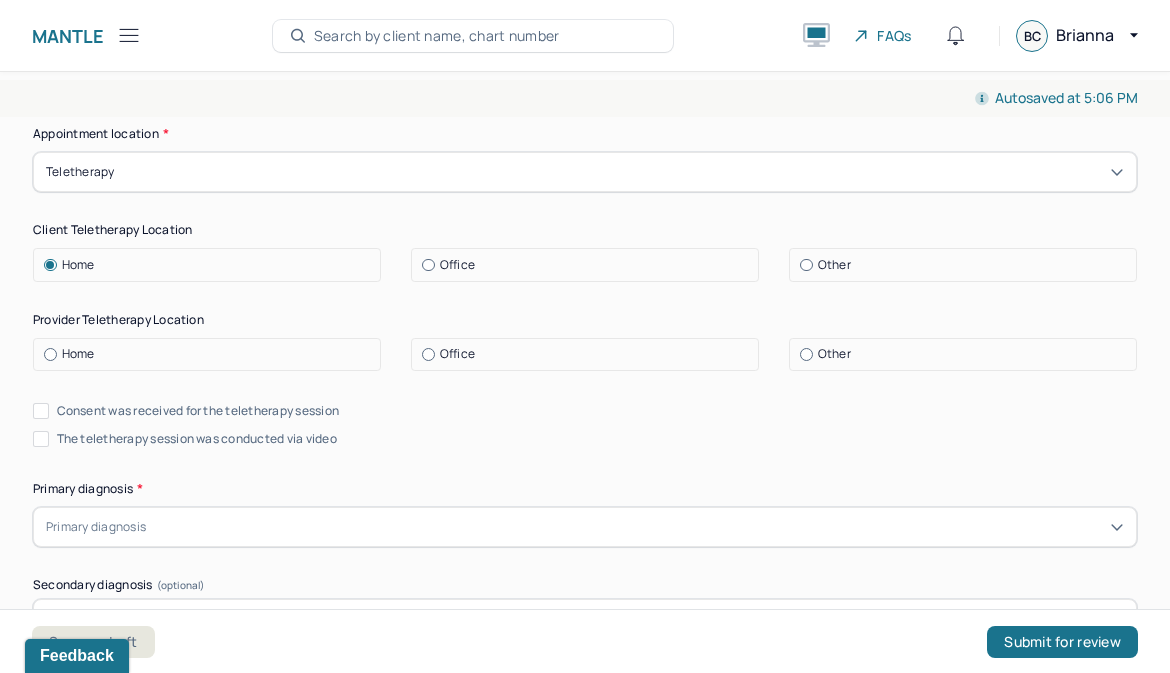 drag, startPoint x: 128, startPoint y: 356, endPoint x: 138, endPoint y: 348, distance: 12.806249 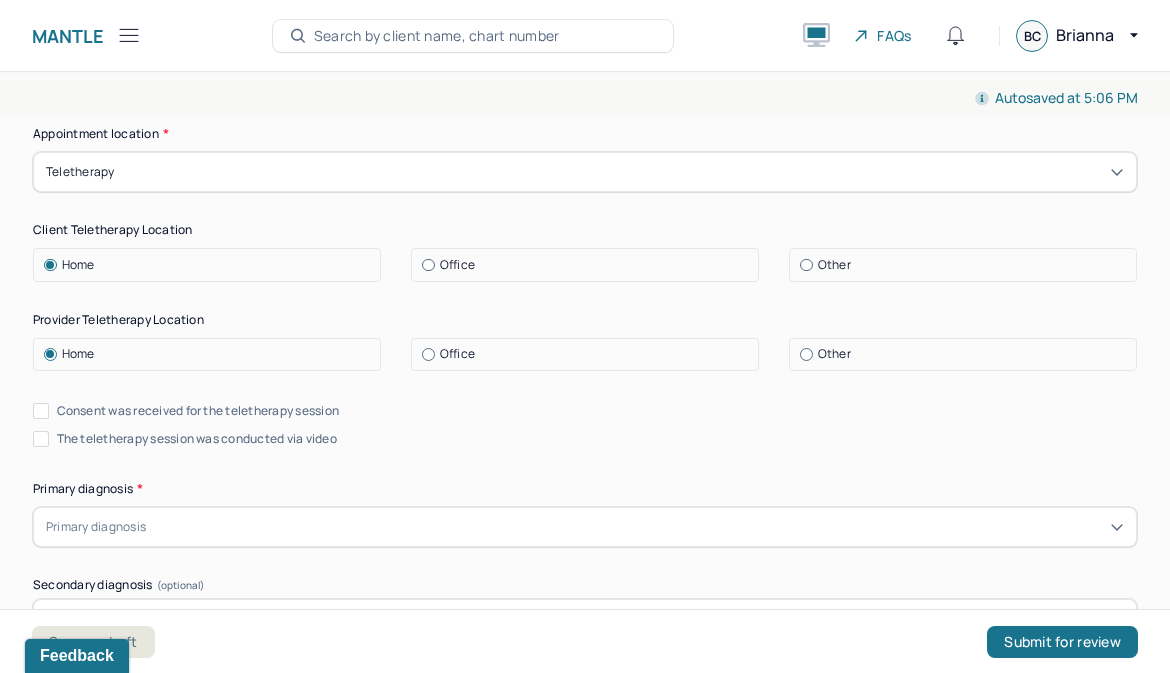 scroll, scrollTop: 555, scrollLeft: 0, axis: vertical 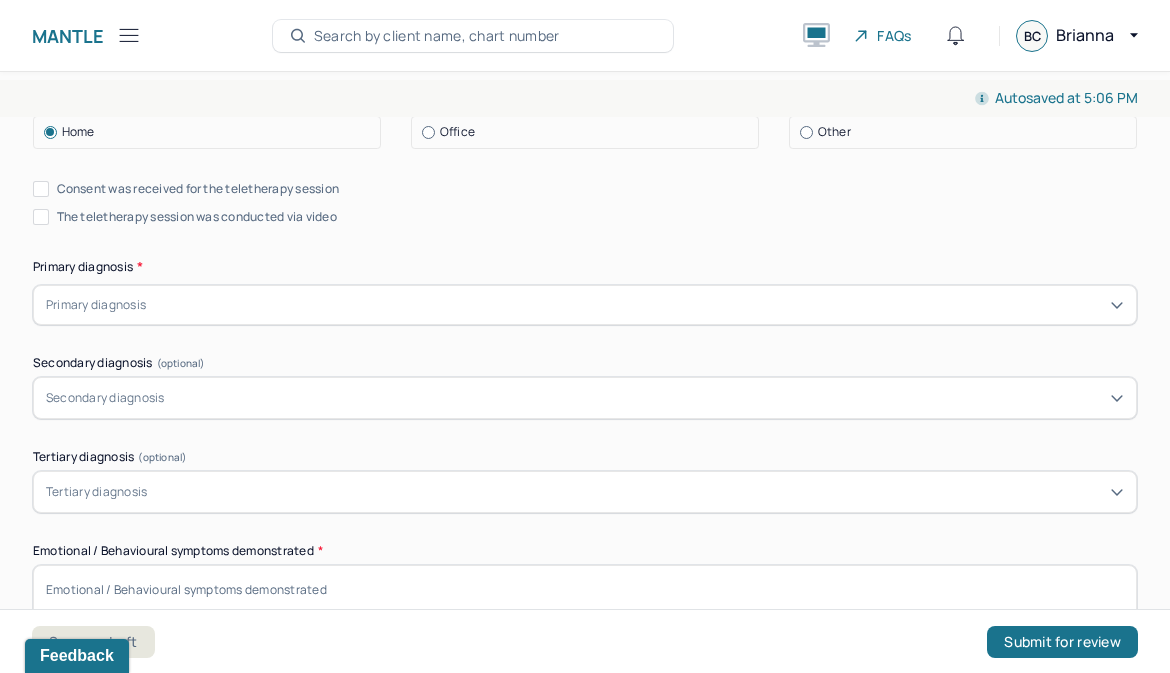 click on "Consent was received for the teletherapy session The teletherapy session was conducted via video" at bounding box center [585, 203] 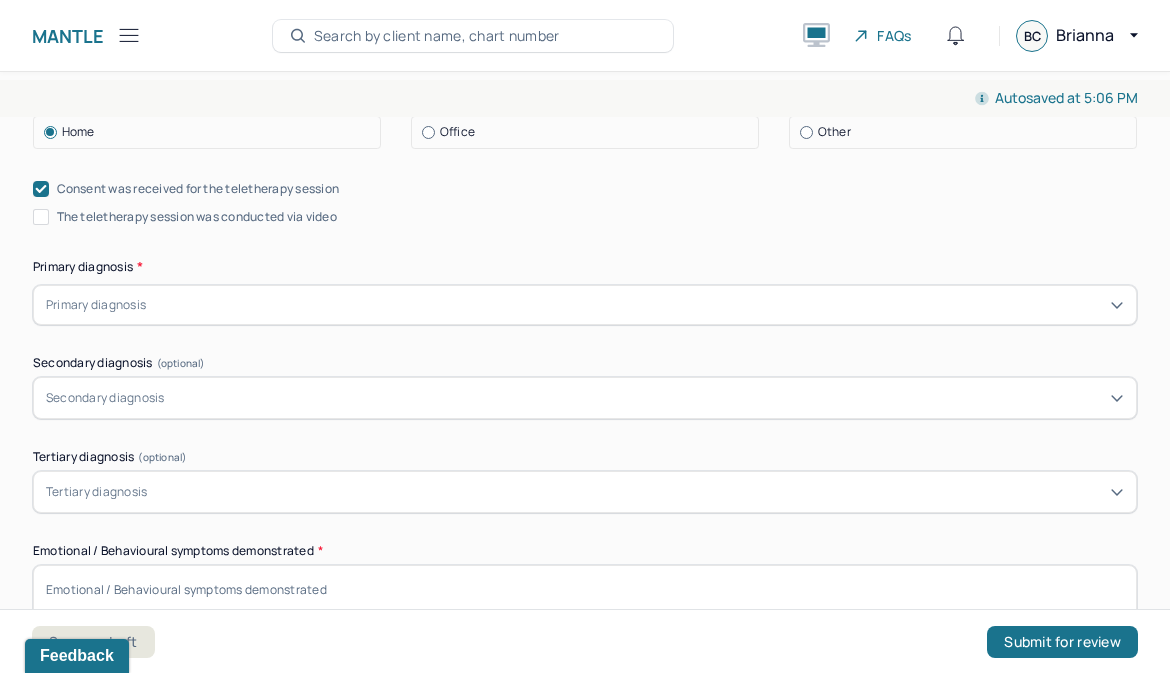 click on "The teletherapy session was conducted via video" at bounding box center [197, 217] 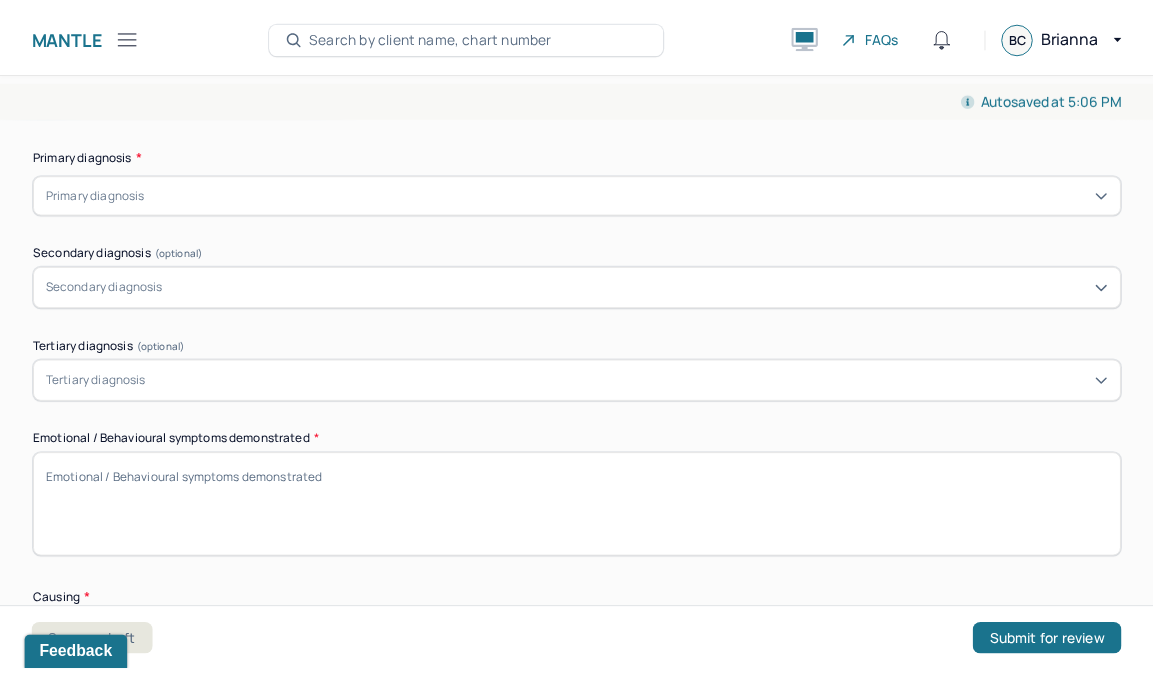 scroll, scrollTop: 555, scrollLeft: 0, axis: vertical 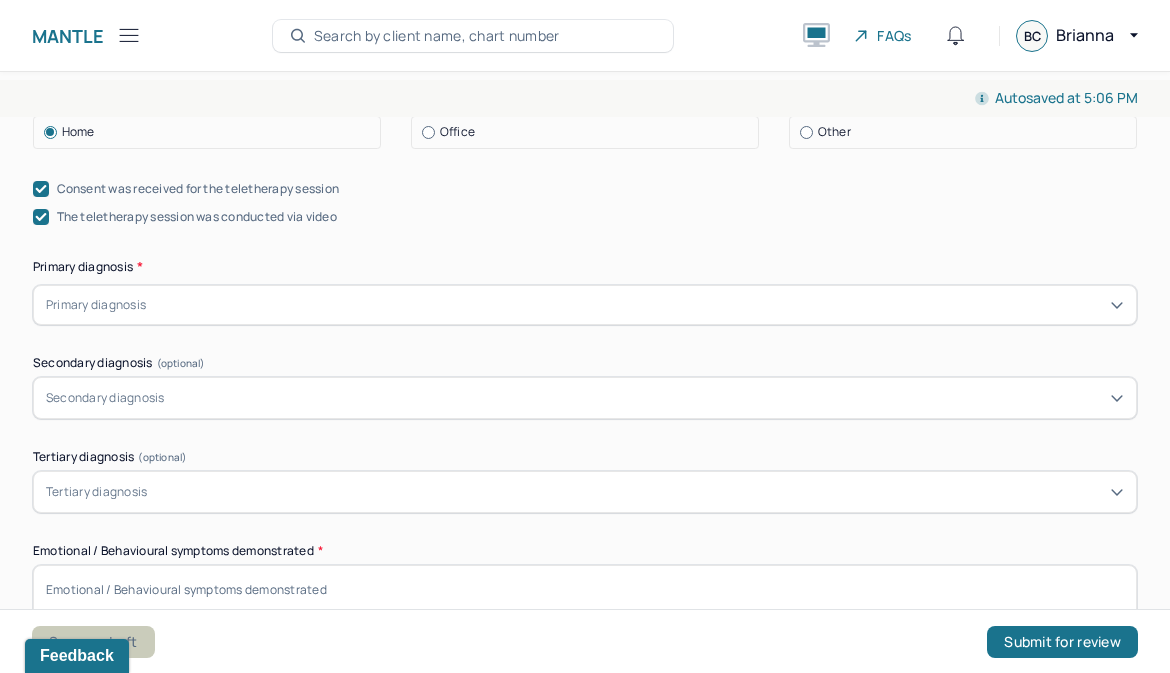 click on "Save as draft" at bounding box center (93, 642) 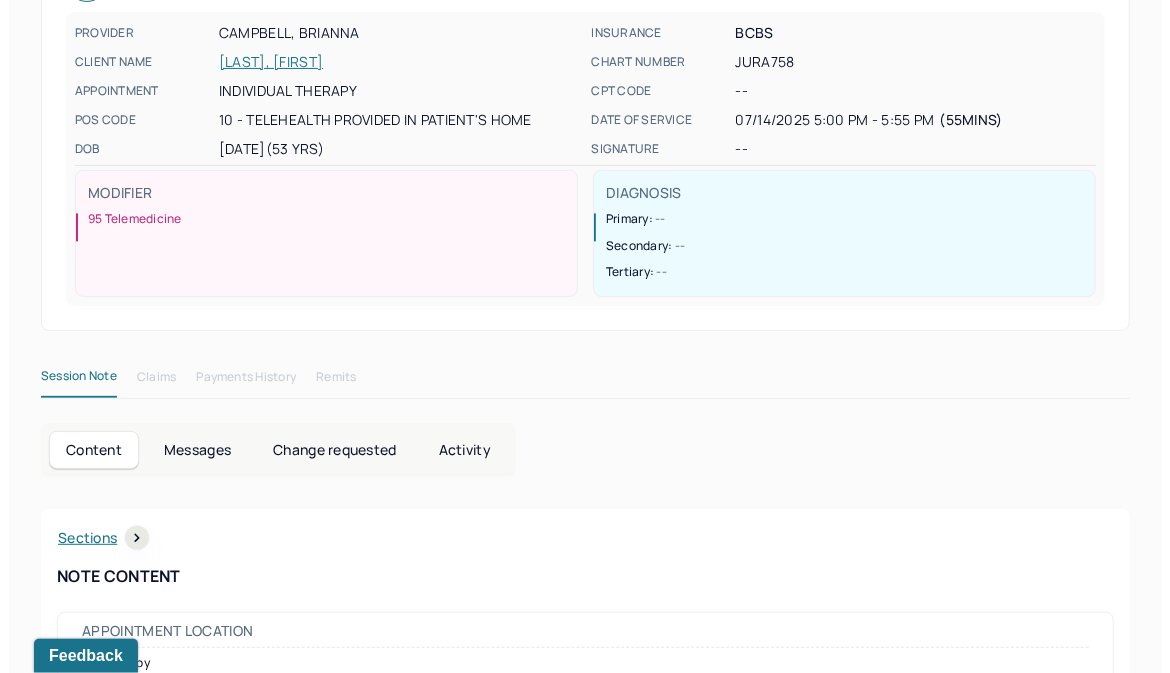 scroll, scrollTop: 0, scrollLeft: 0, axis: both 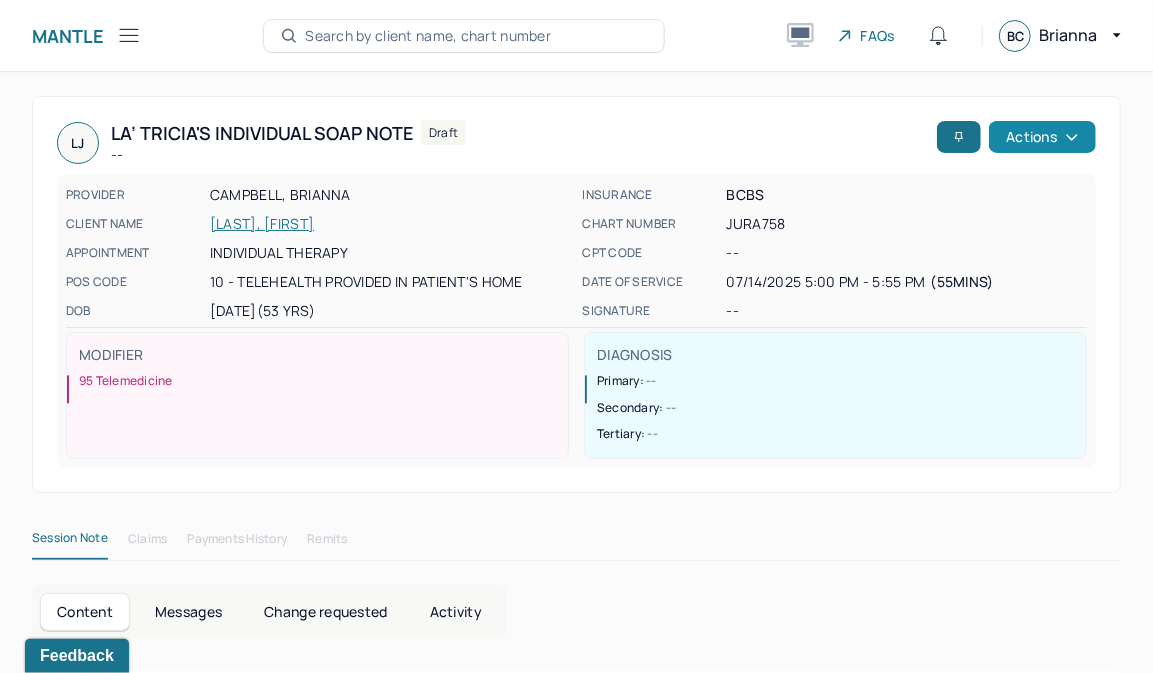 click on "Actions" at bounding box center (1042, 137) 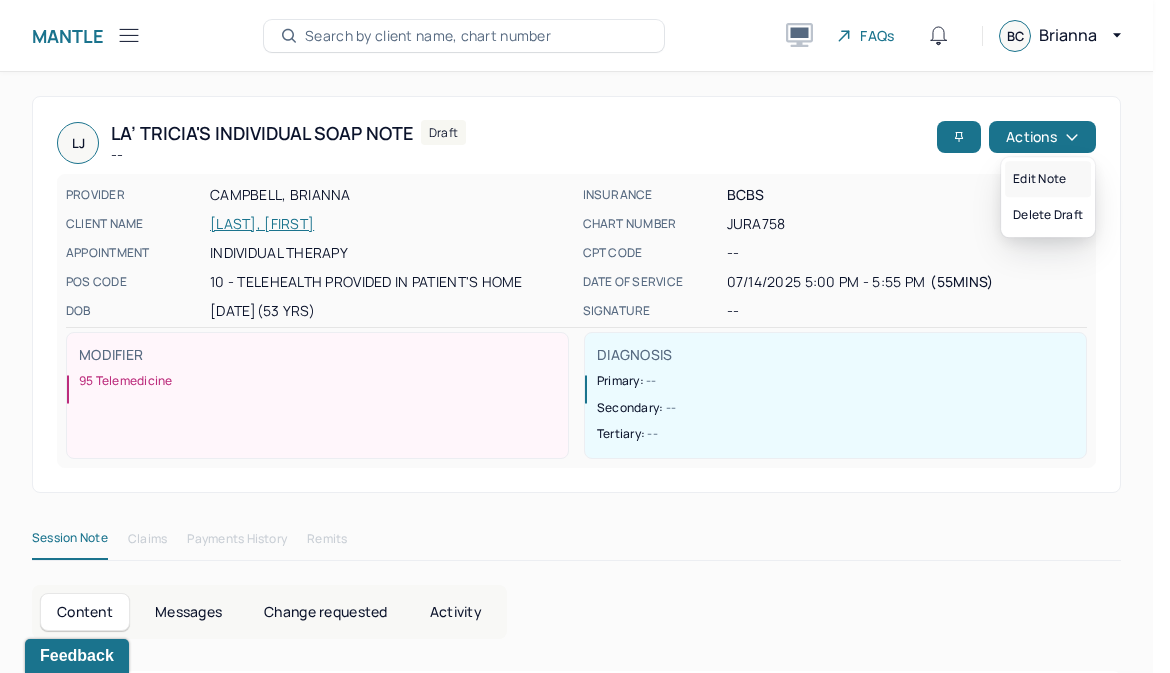 click on "Edit note" at bounding box center (1048, 179) 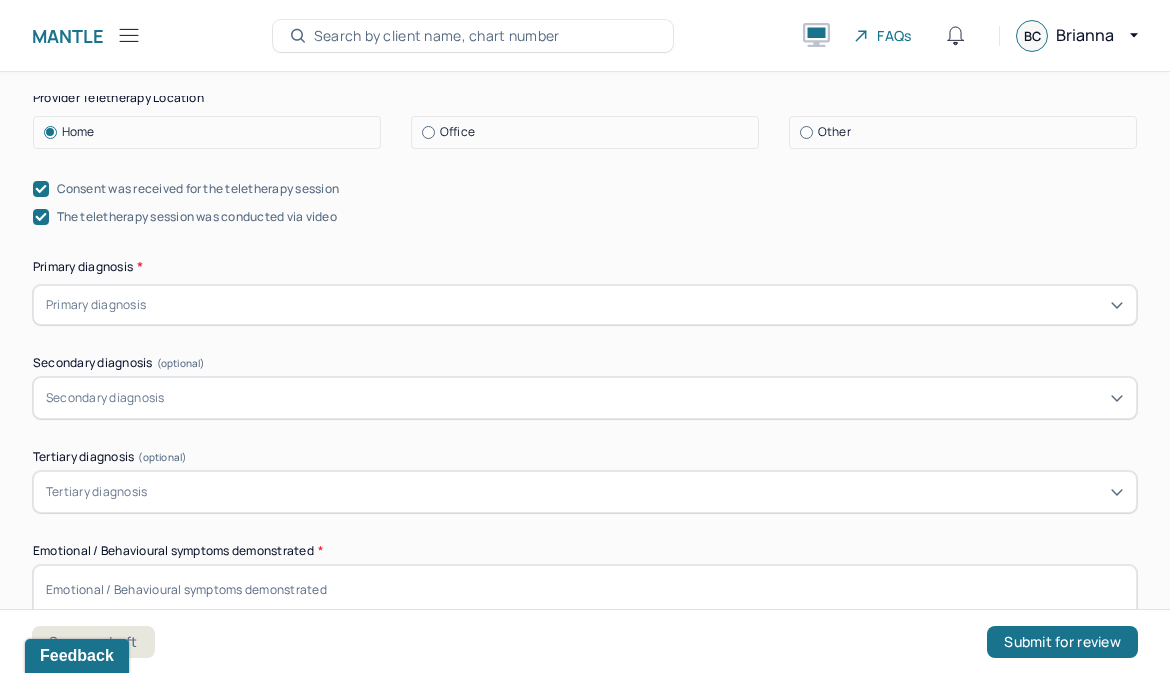 scroll, scrollTop: 666, scrollLeft: 0, axis: vertical 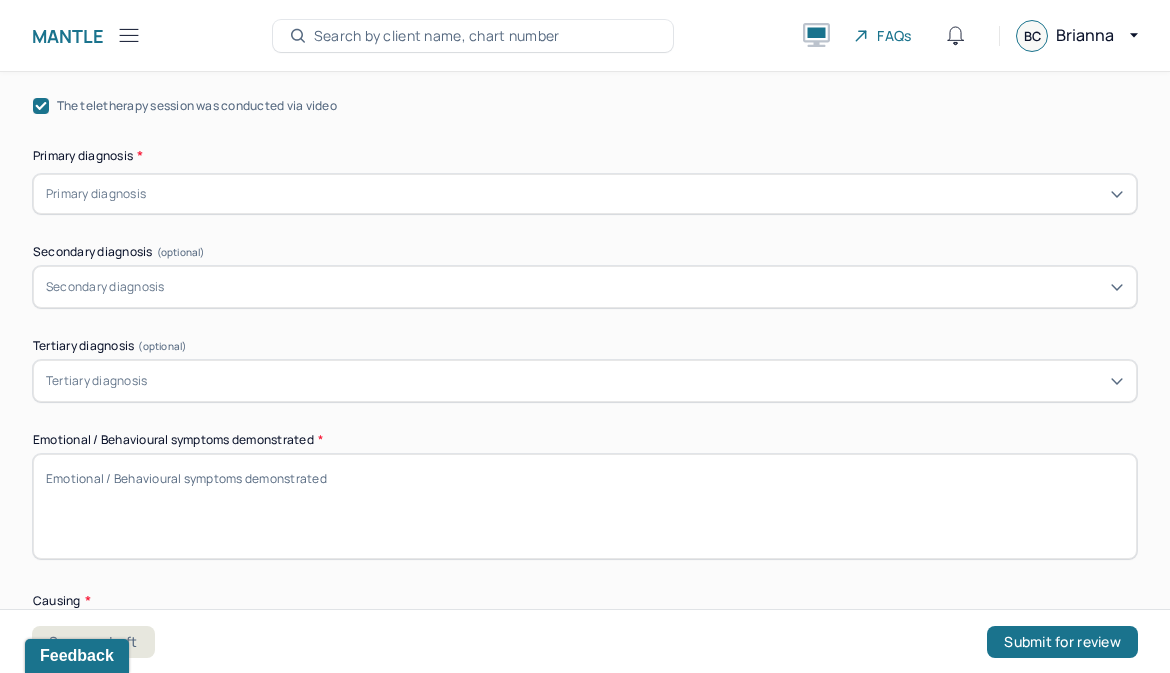 click at bounding box center [637, 194] 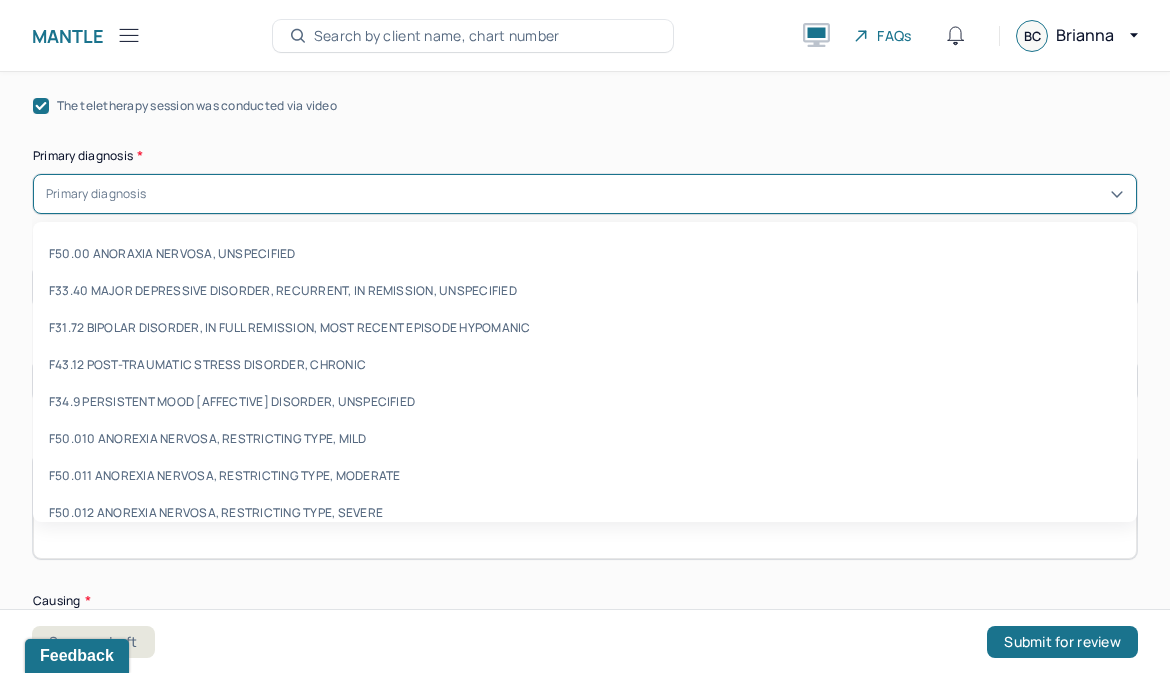 paste on "F43.23" 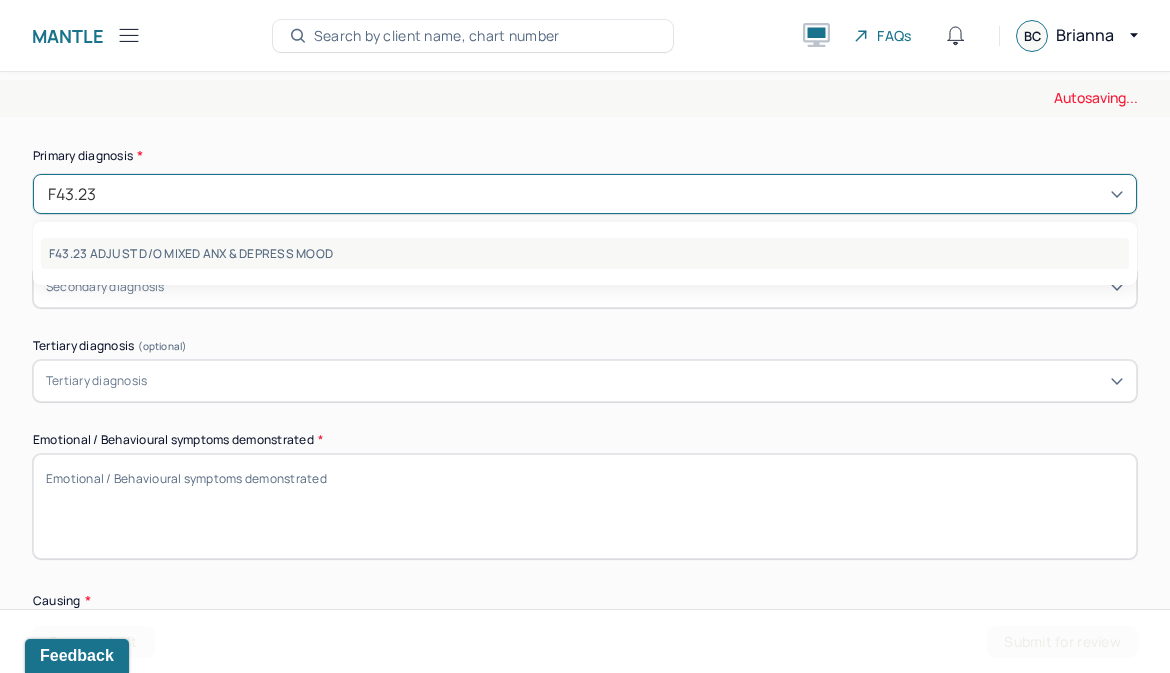 click on "F43.23 ADJUST D/O MIXED ANX & DEPRESS MOOD" at bounding box center (585, 253) 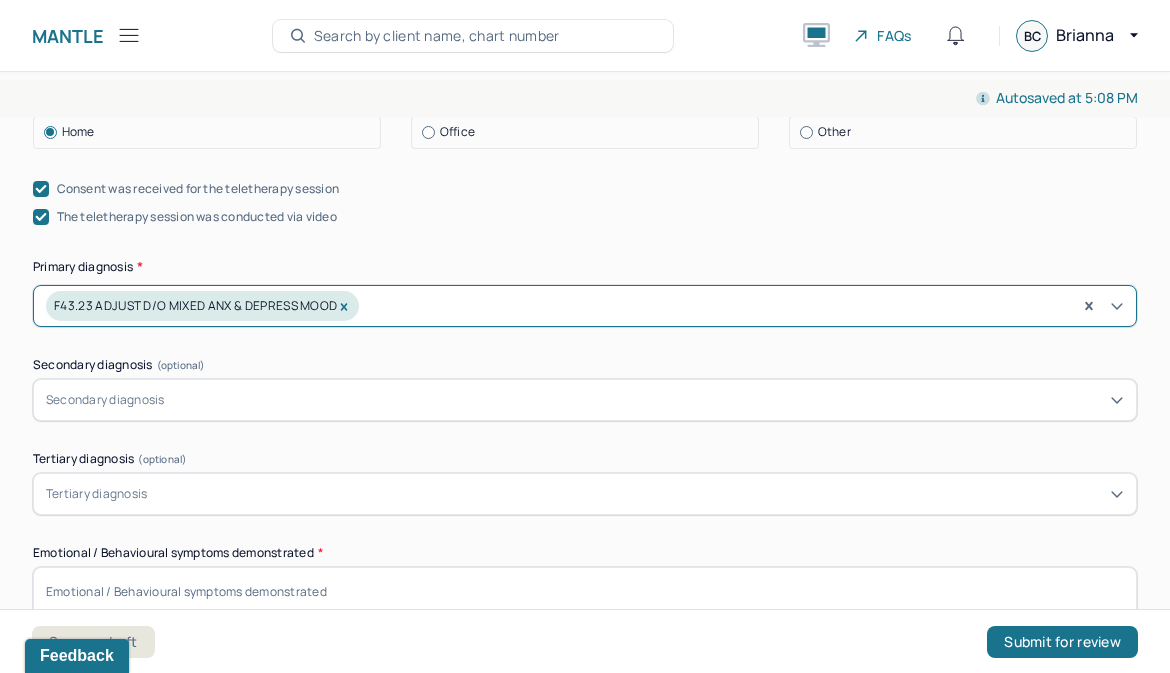scroll, scrollTop: 666, scrollLeft: 0, axis: vertical 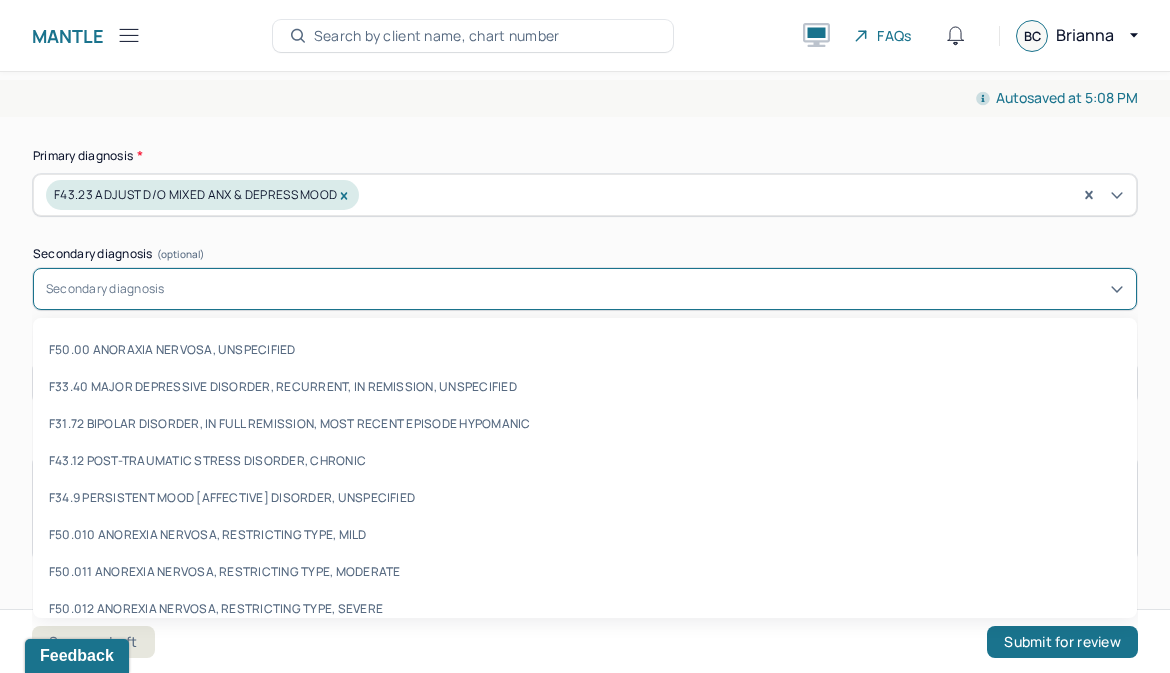 drag, startPoint x: 205, startPoint y: 271, endPoint x: 222, endPoint y: 236, distance: 38.910152 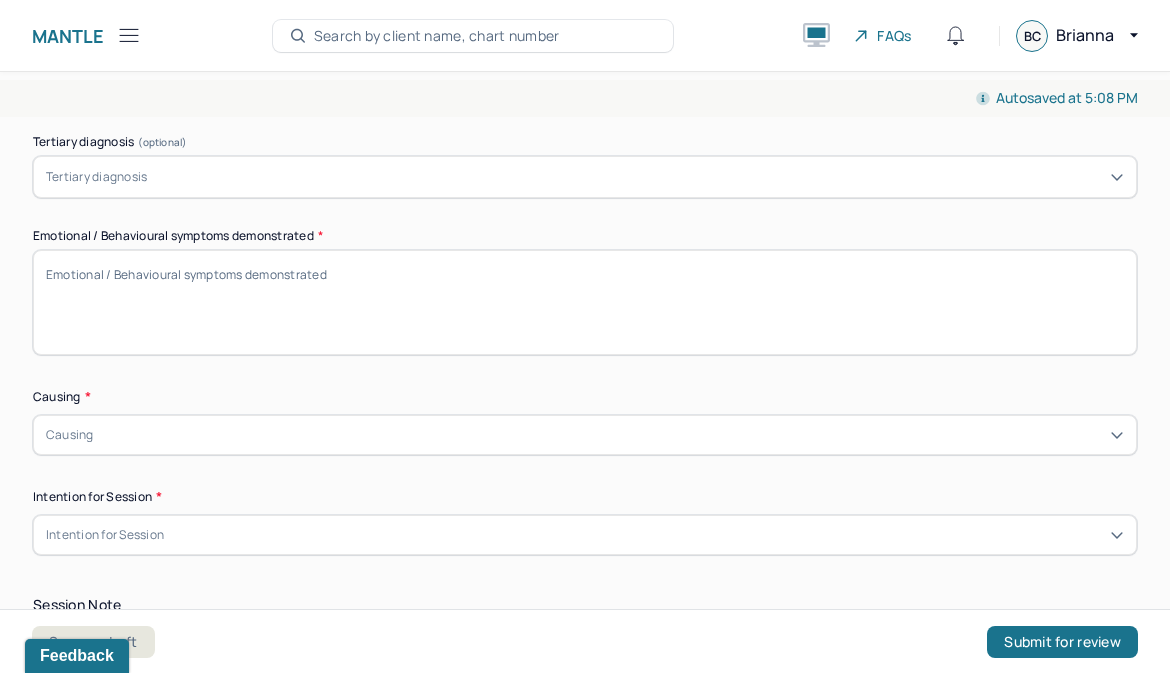 scroll, scrollTop: 888, scrollLeft: 0, axis: vertical 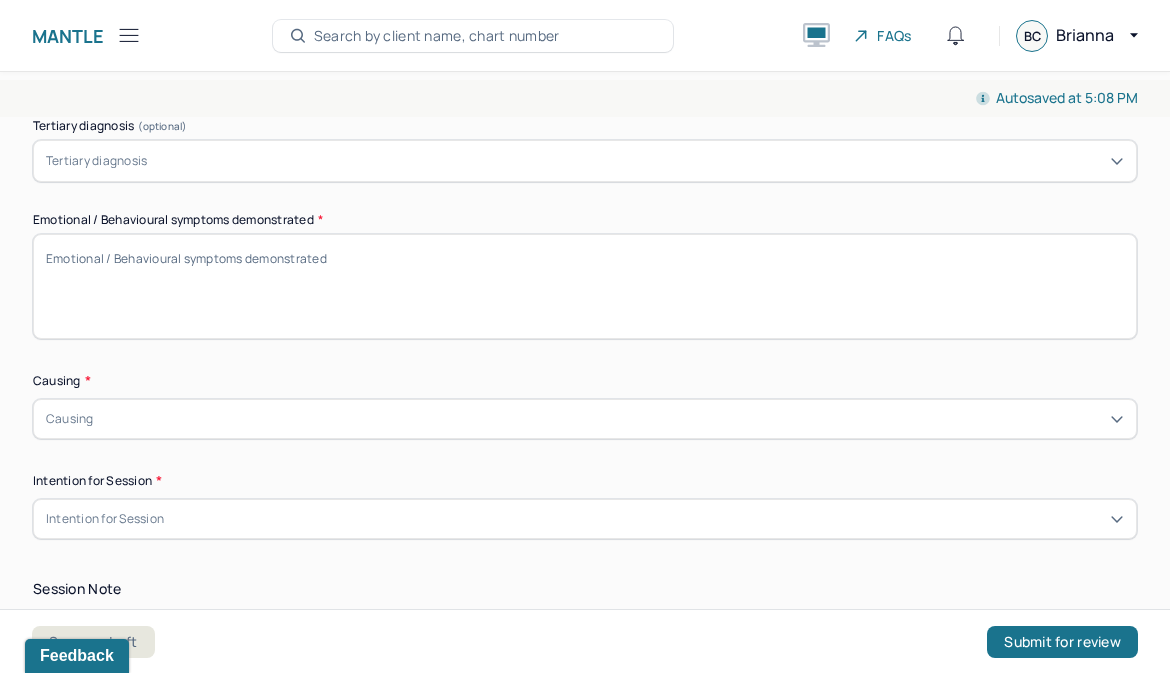 click on "Emotional / Behavioural symptoms demonstrated *" at bounding box center [585, 286] 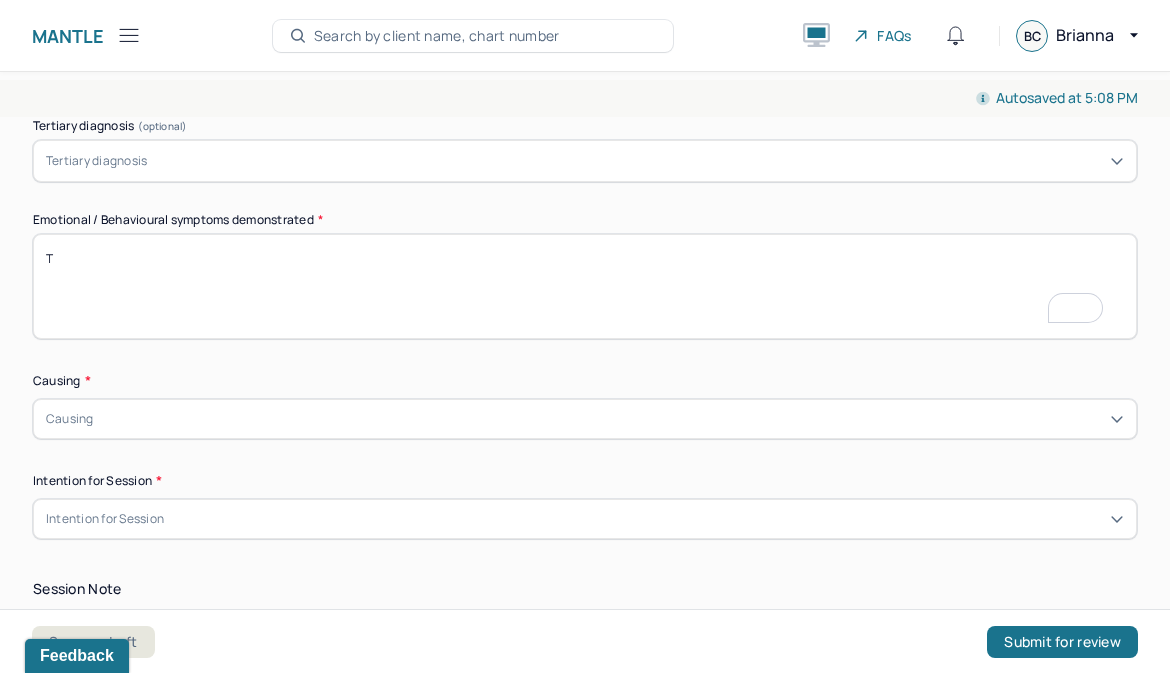 scroll, scrollTop: 888, scrollLeft: 0, axis: vertical 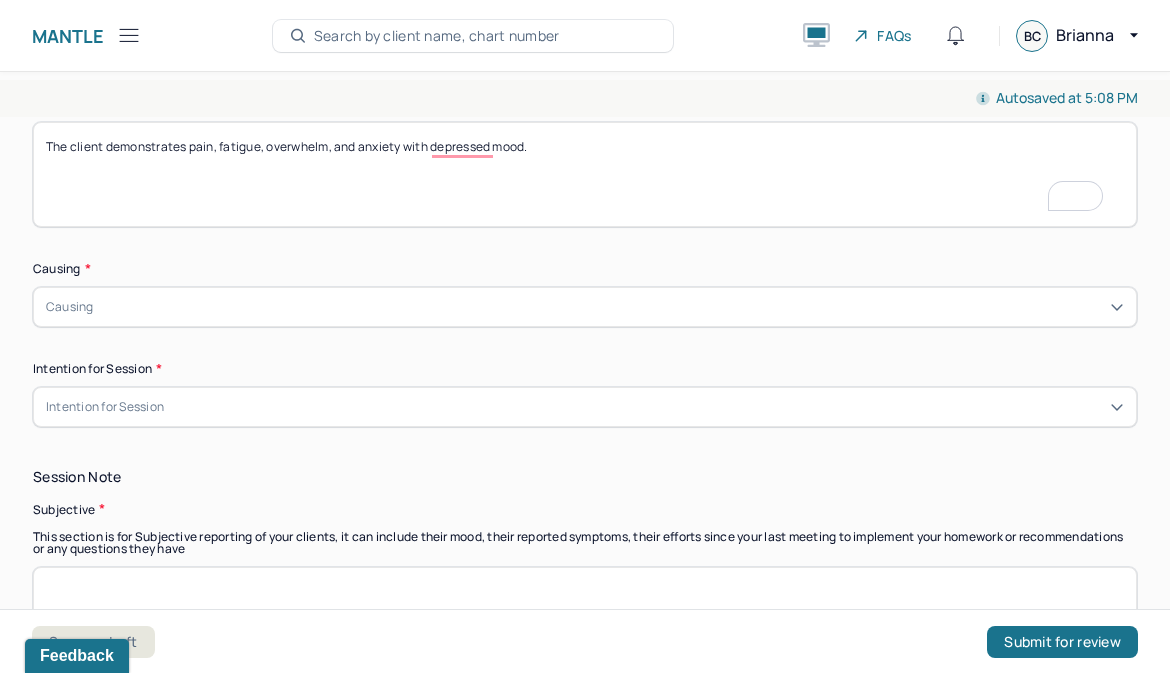 type on "The client demonstrates pain, fatigue, overwhelm, and anxiety with depressed mood." 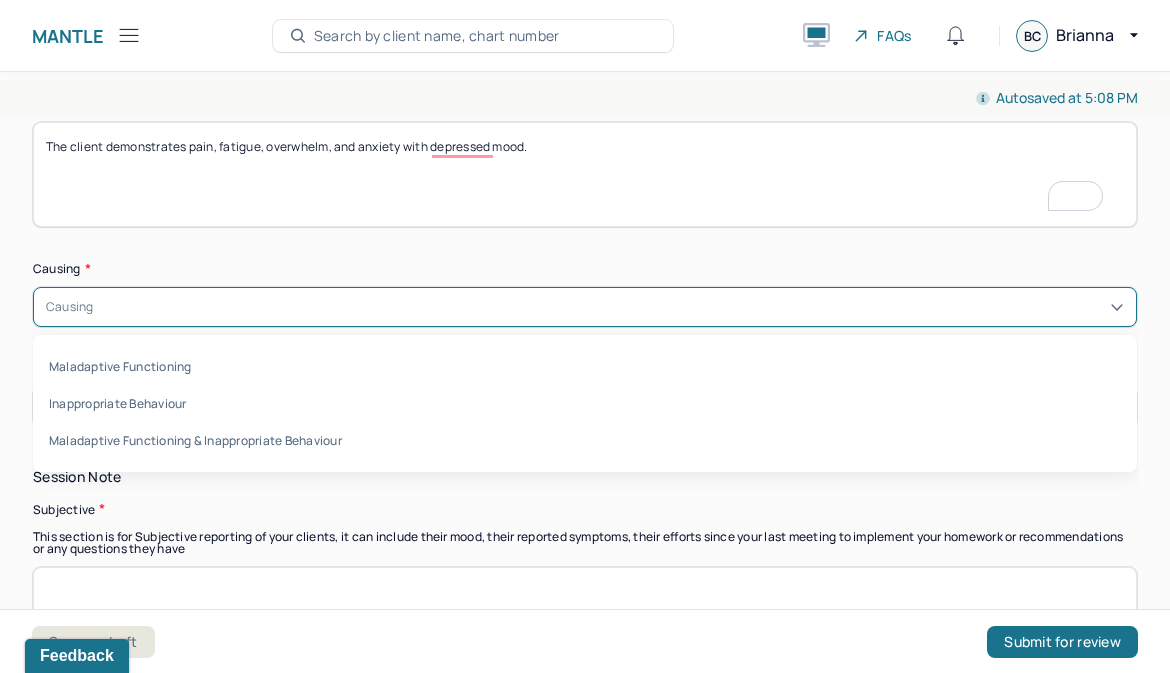 click on "Causing" at bounding box center (585, 307) 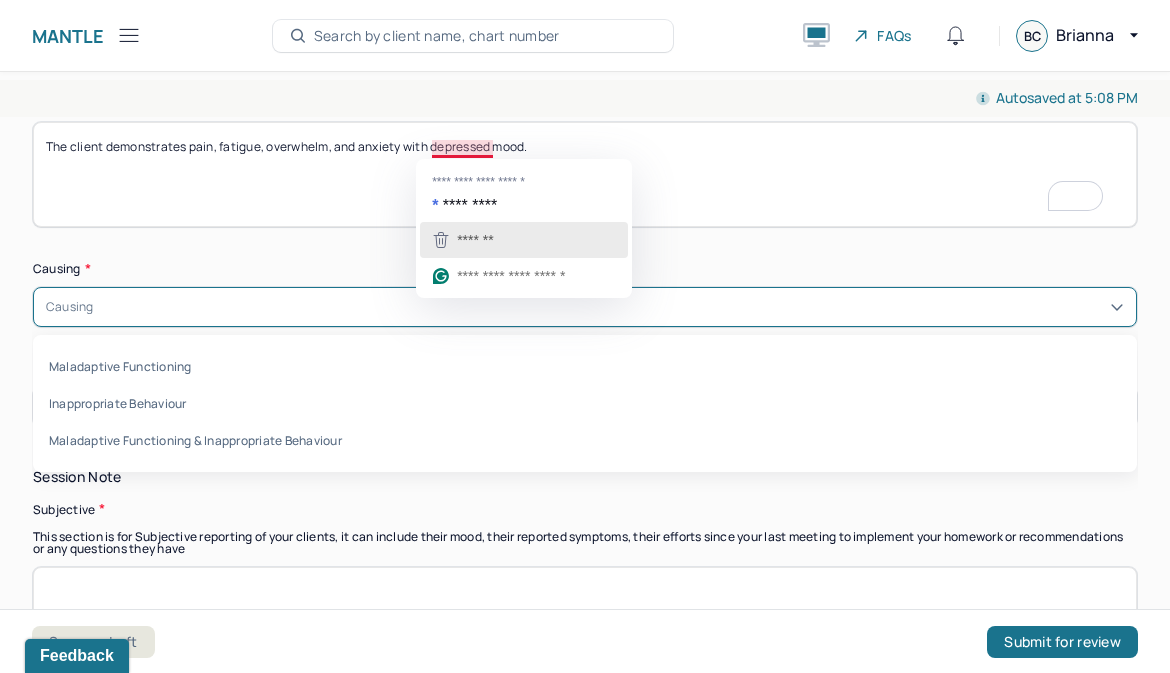 click on "*******" at bounding box center [473, 240] 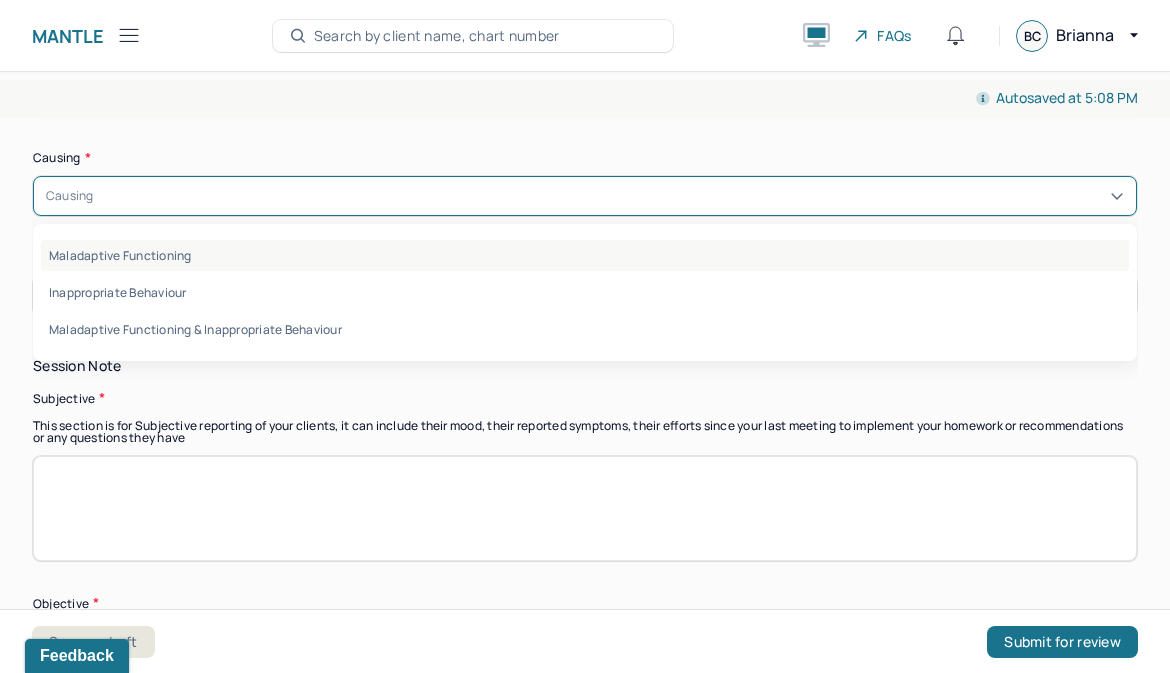 click on "Maladaptive Functioning" at bounding box center [585, 255] 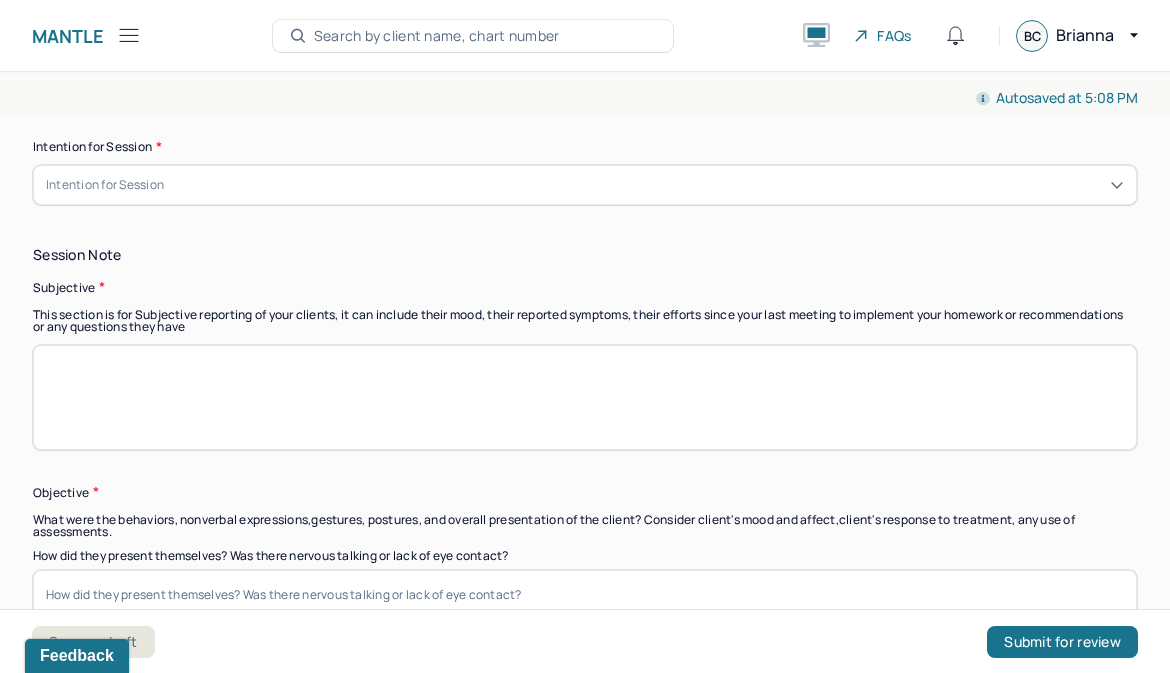 click on "Intention for Session" at bounding box center [585, 185] 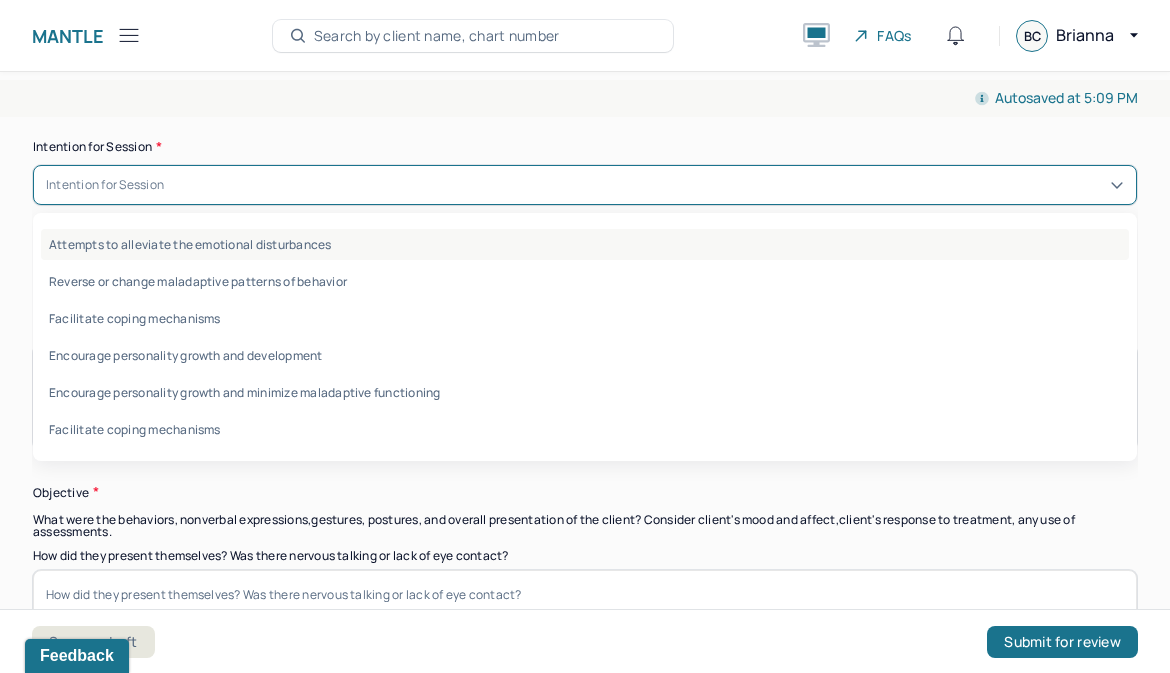 click on "Attempts to alleviate the emotional disturbances" at bounding box center [585, 244] 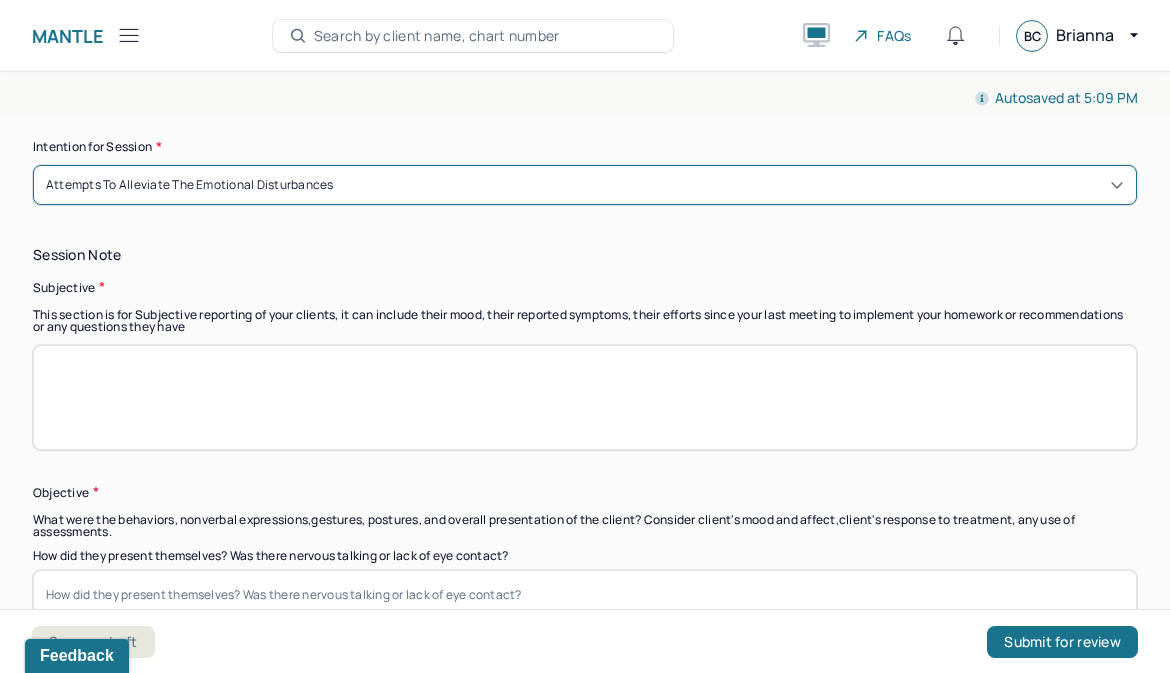 click on "Attempts to alleviate the emotional disturbances" at bounding box center (585, 185) 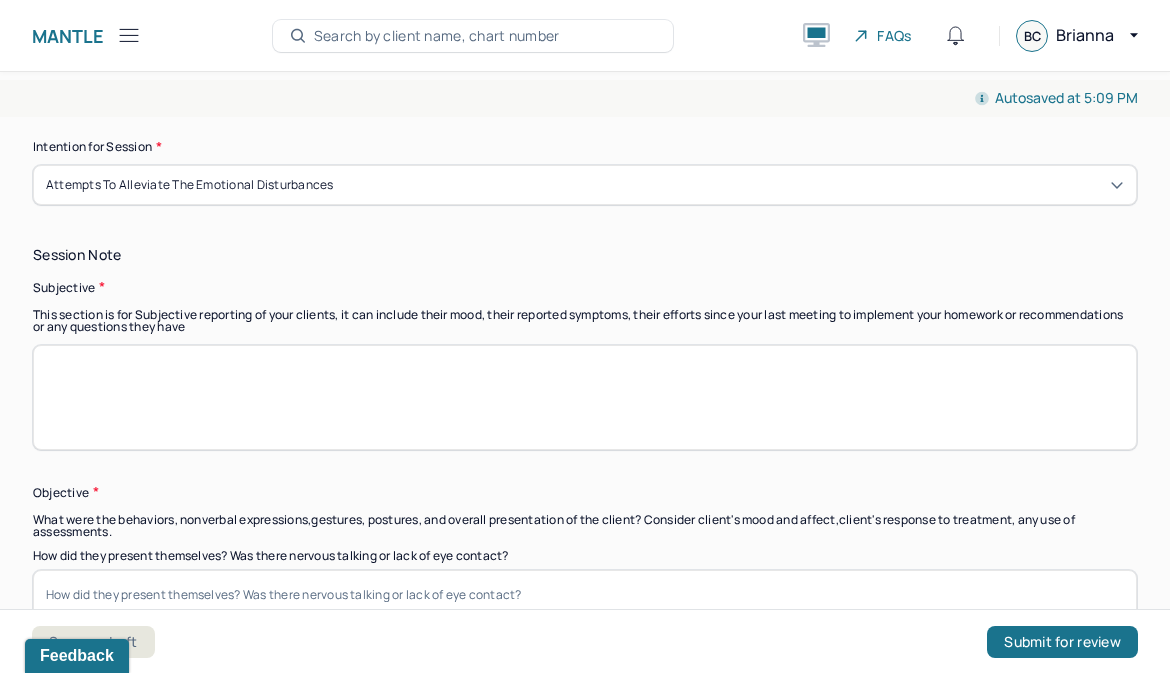 click on "Intention for Session *" at bounding box center (585, 147) 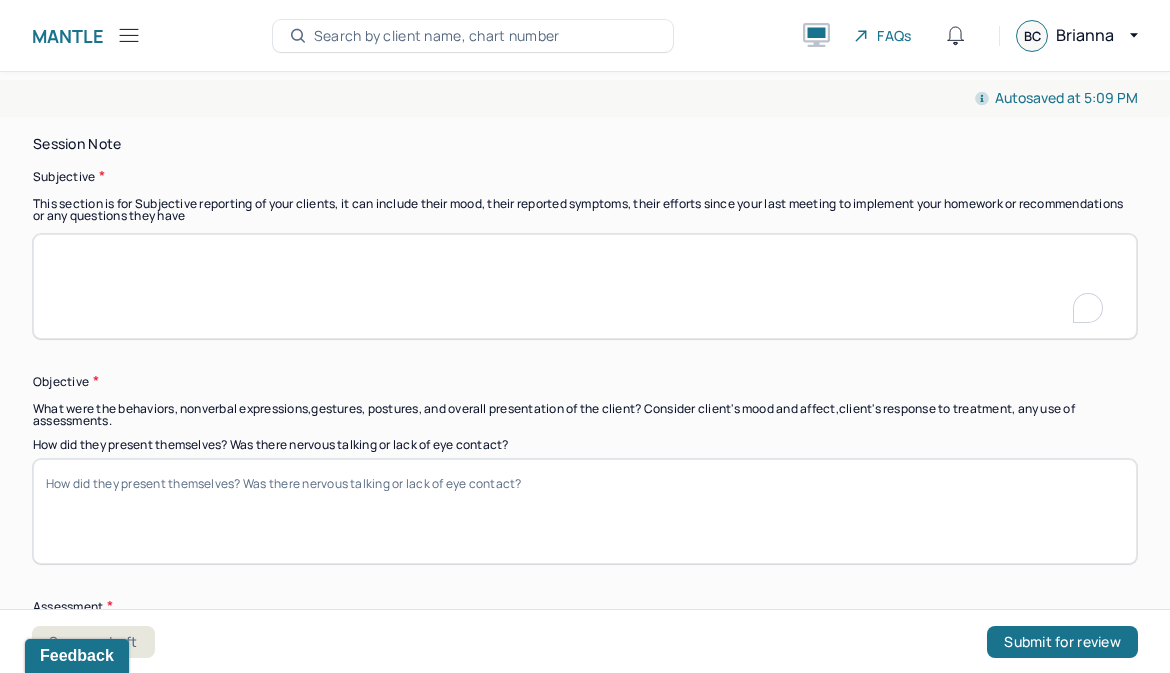 click at bounding box center (585, 286) 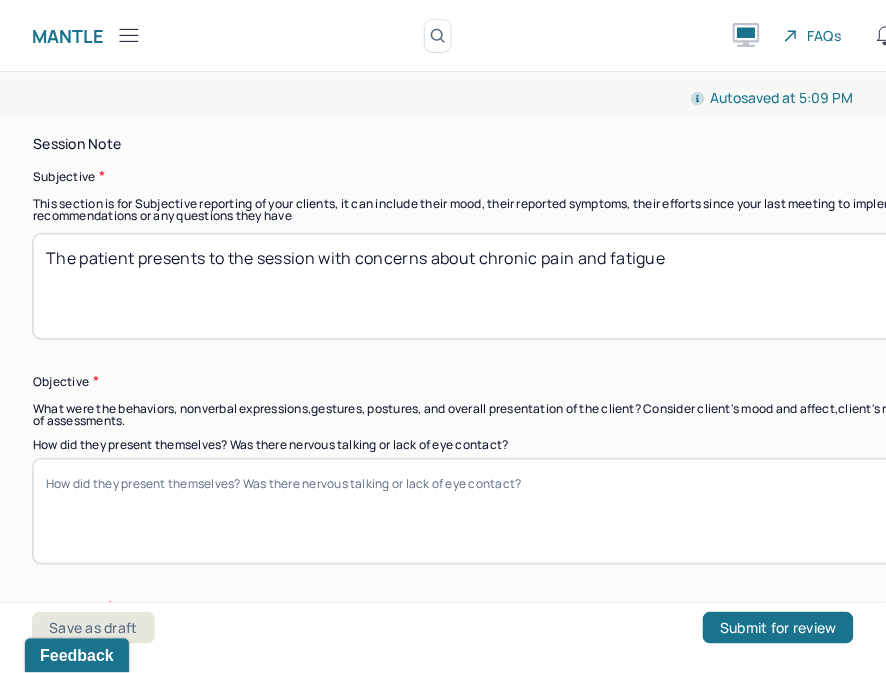 scroll, scrollTop: 1357, scrollLeft: 0, axis: vertical 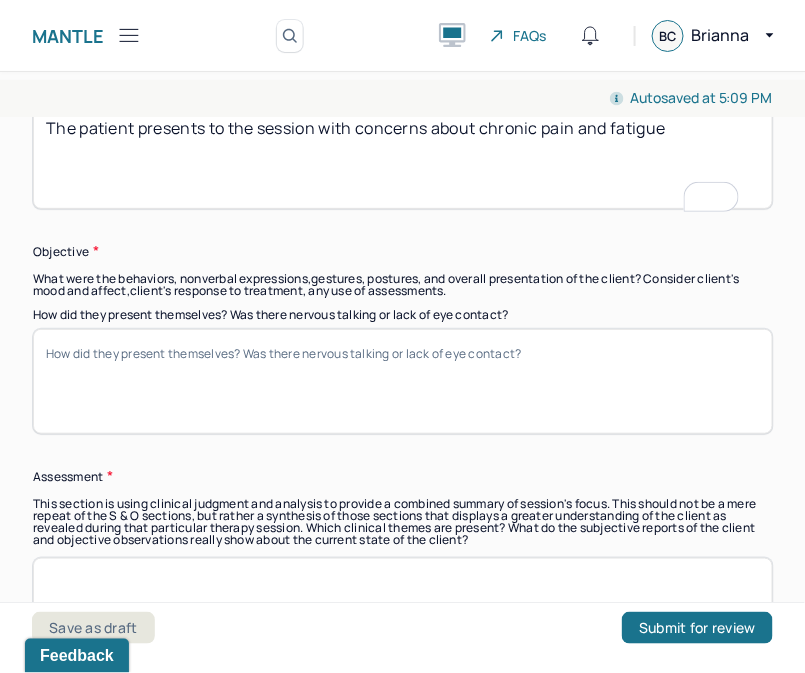 click on "The patient presents to the session with concerns about chronic pain and fatigue" at bounding box center [403, 156] 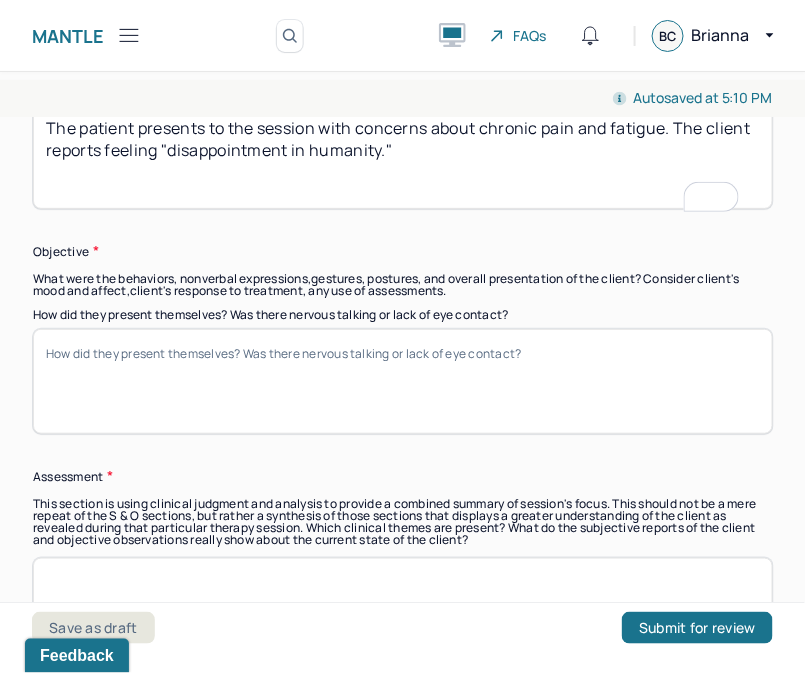 click on "The patient presents to the session with concerns about chronic pain and fatigue. The client reports feeling "disappointment in humanity"" at bounding box center [403, 156] 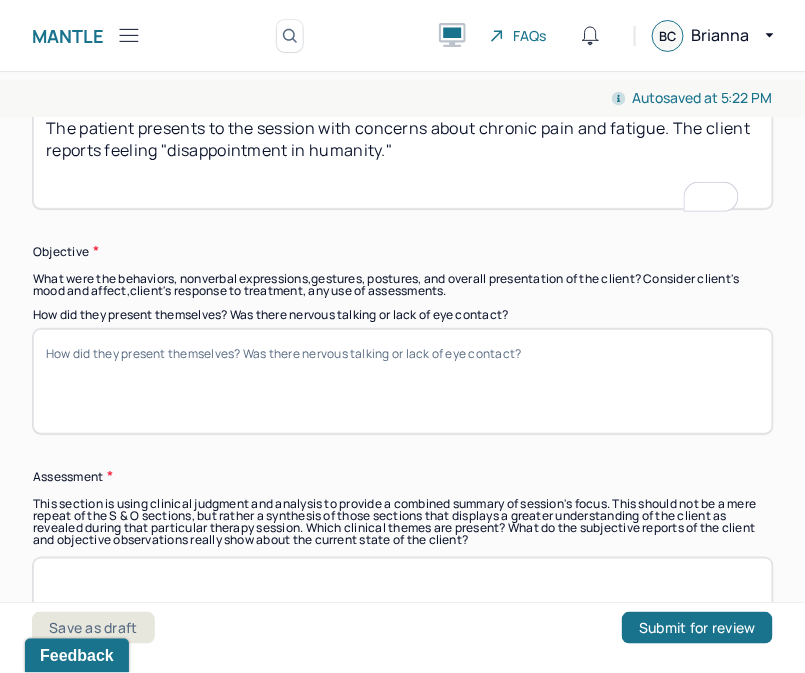 click on "The patient presents to the session with concerns about chronic pain and fatigue. The client reports feeling "disappointment in humanity."" at bounding box center (403, 156) 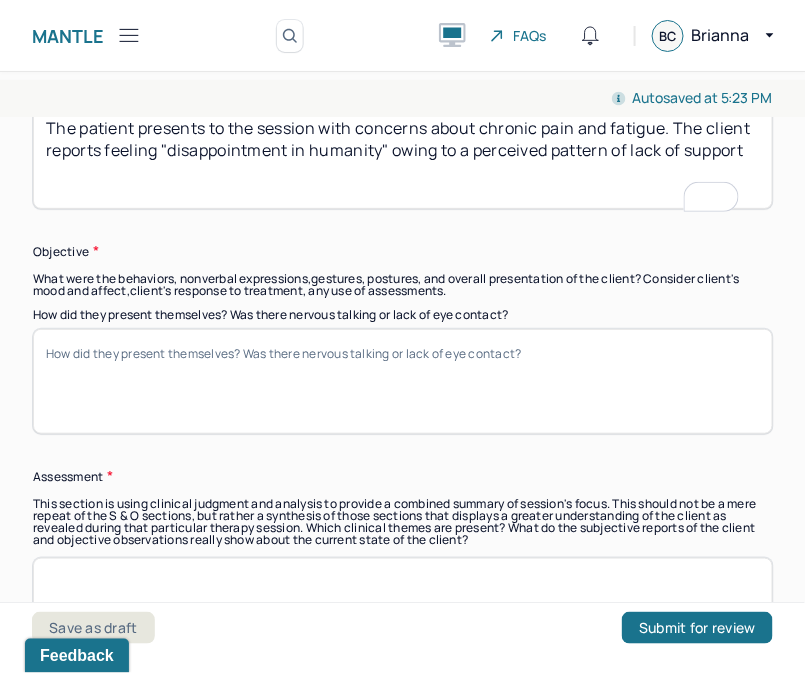 click on "The patient presents to the session with concerns about chronic pain and fatigue. The client reports feeling "disappointment in humanity" owing to perceived pattern of lack of support" at bounding box center (403, 156) 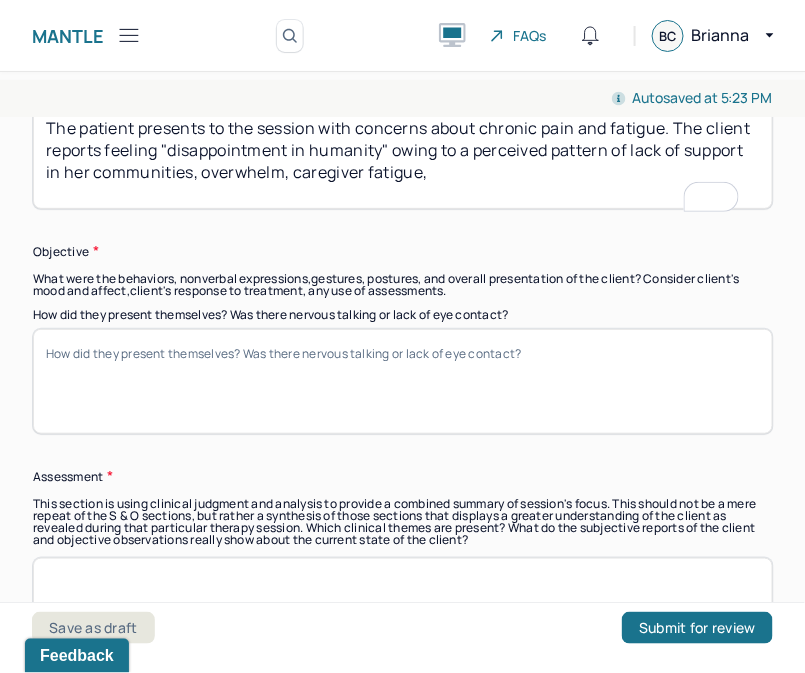 click on "The patient presents to the session with concerns about chronic pain and fatigue. The client reports feeling "disappointment in humanity" owing to a perceived pattern of lack of support in her communities, overwhelm, cargive fatigue," at bounding box center (403, 156) 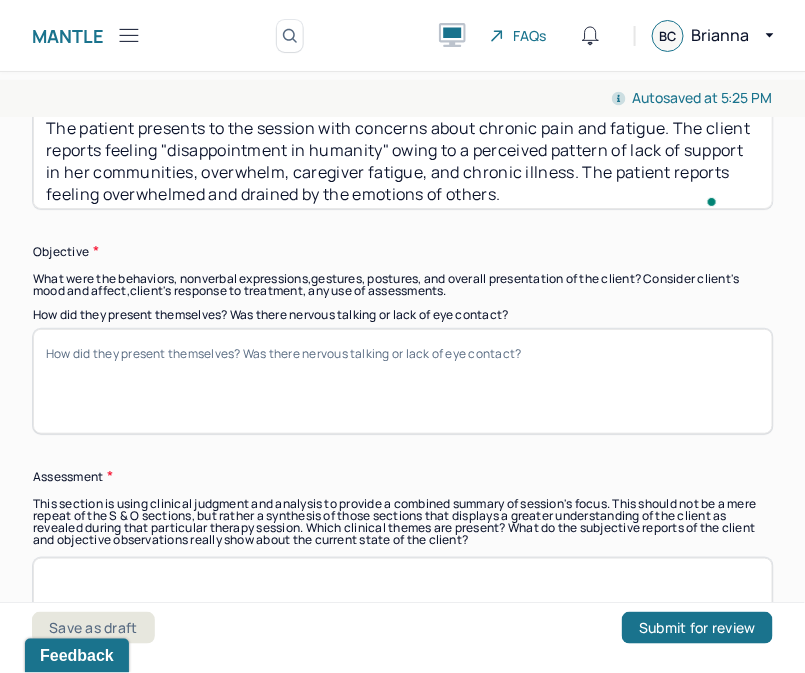 scroll, scrollTop: 3, scrollLeft: 0, axis: vertical 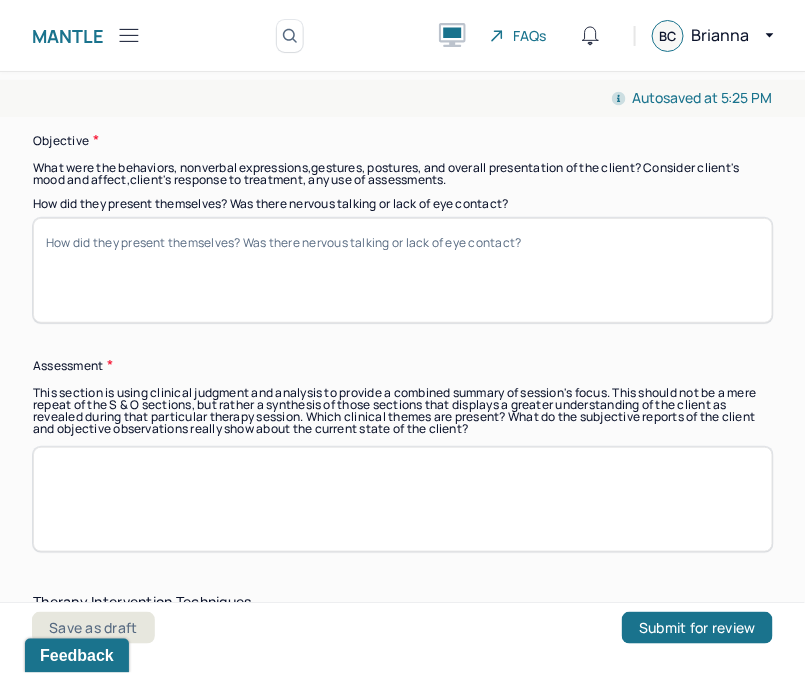 type on "The patient presents to the session with concerns about chronic pain and fatigue. The client reports feeling "disappointment in humanity" owing to a perceived pattern of lack of support in her communities, overwhelm, caregiver fatigue, and chronic illness. The patient reports feeling overwhelmed and drained by the emotions of others." 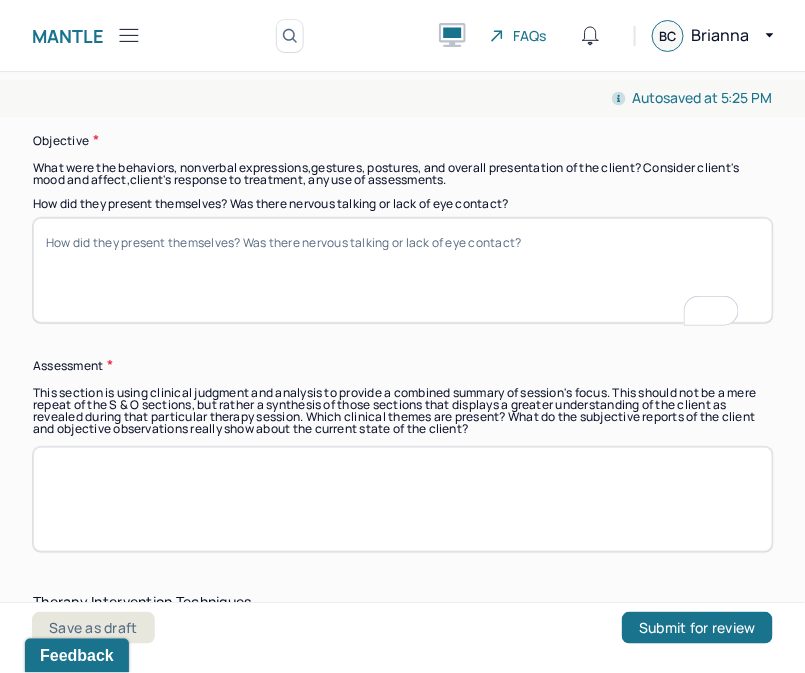 scroll, scrollTop: 1598, scrollLeft: 0, axis: vertical 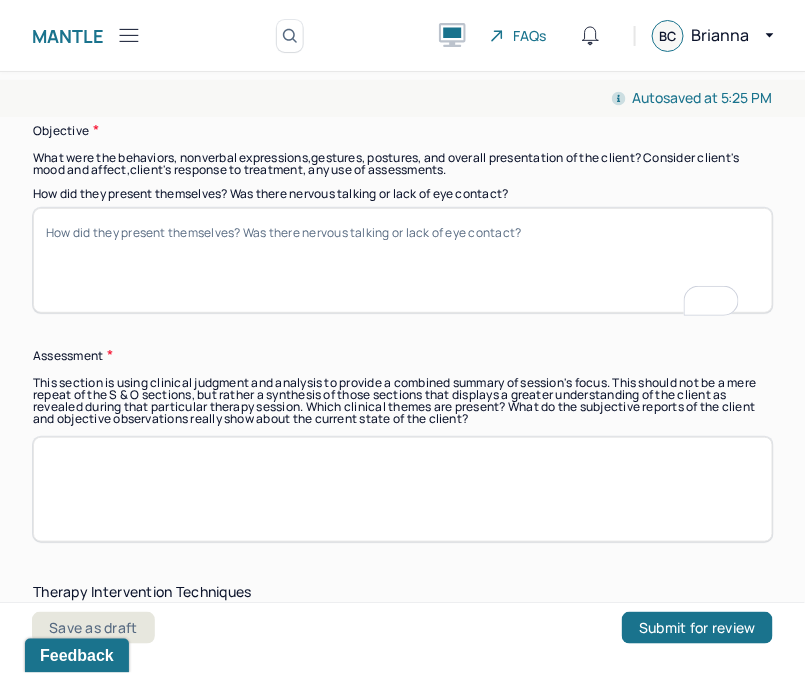click on "How did they present themselves? Was there nervous talking or lack of eye contact?" at bounding box center [403, 260] 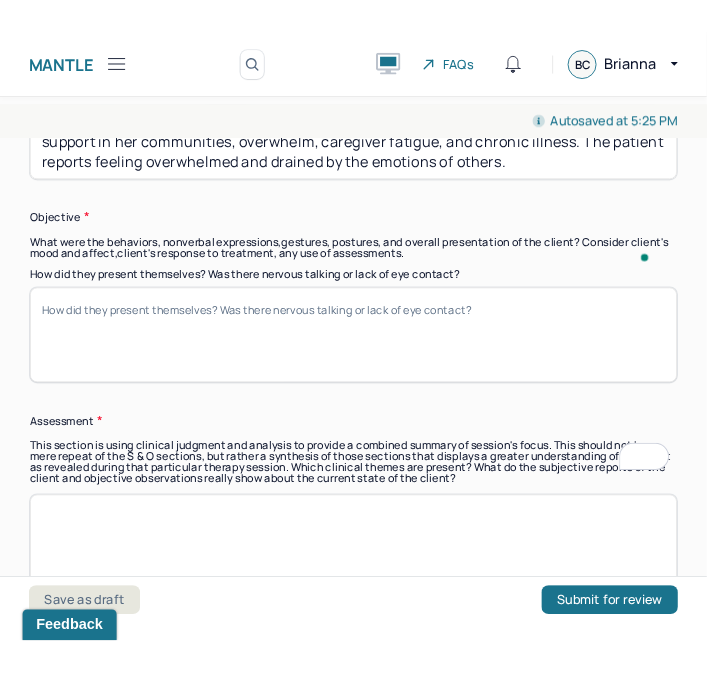 scroll, scrollTop: 1664, scrollLeft: 0, axis: vertical 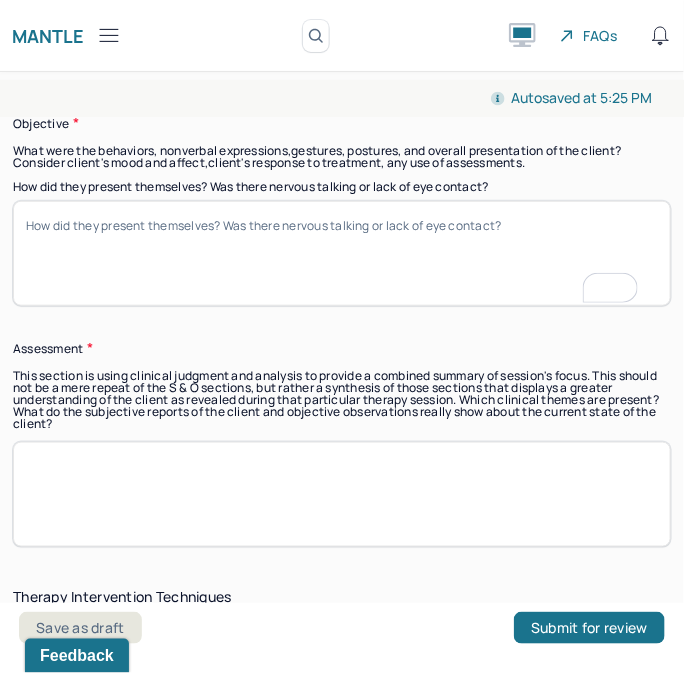 click on "How did they present themselves? Was there nervous talking or lack of eye contact?" at bounding box center (342, 253) 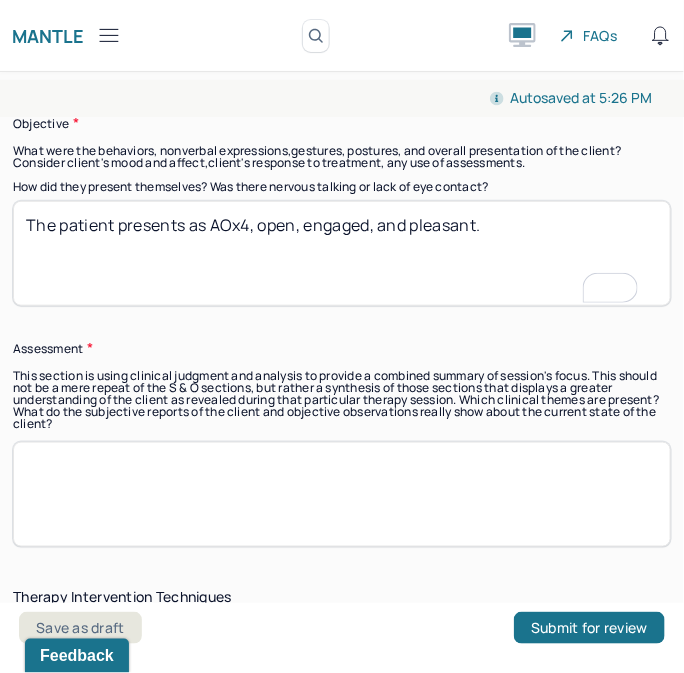 click on "The patient presents as AOx4, open, engaged and pleasant." at bounding box center [342, 253] 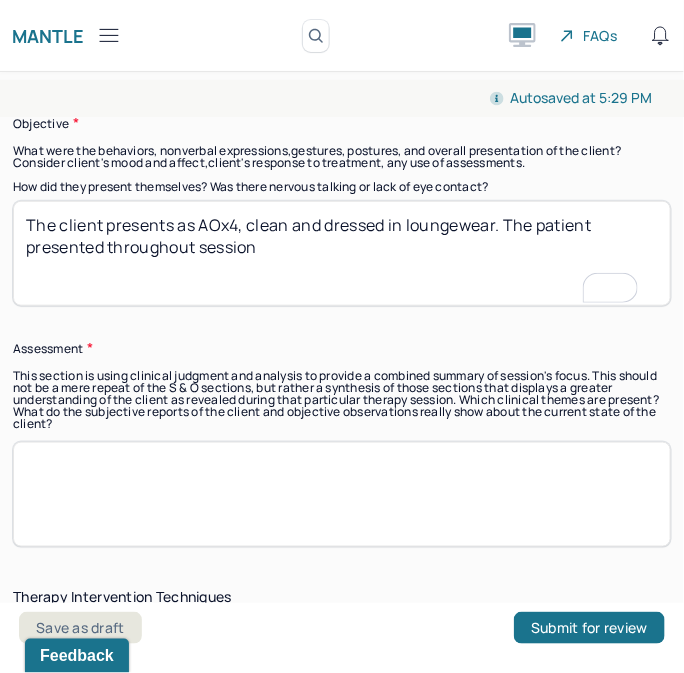 click on "The client presents as AOx4, clean and dressed in loungewear. The patient presented throughout session" at bounding box center [342, 253] 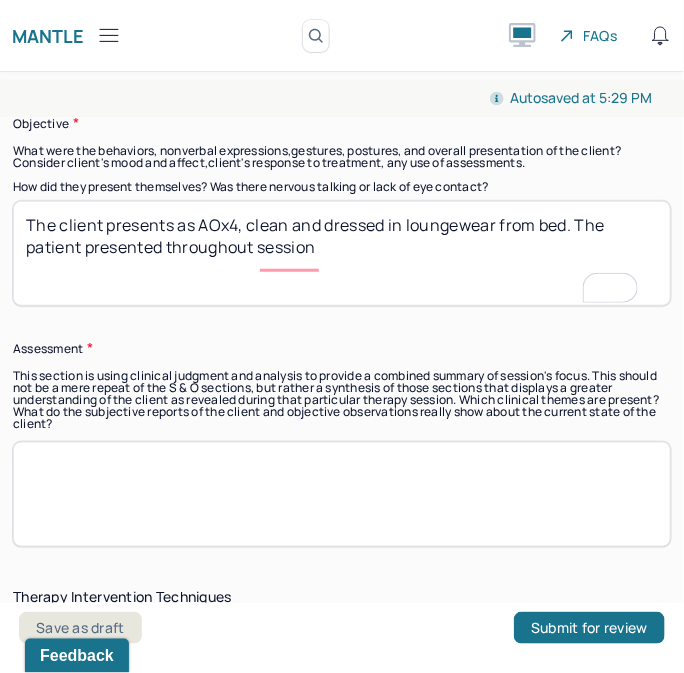 click on "The client presents as AOx4, clean and dressed in loungewear from bed. The patient presented throughout session" at bounding box center (342, 253) 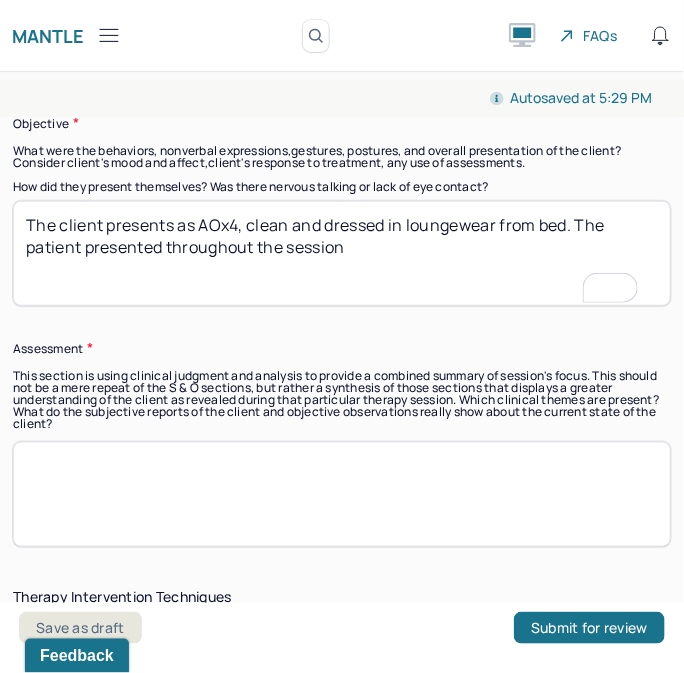 click on "The client presents as AOx4, clean and dressed in loungewear from bed. The patient presented throughout the session" at bounding box center (342, 253) 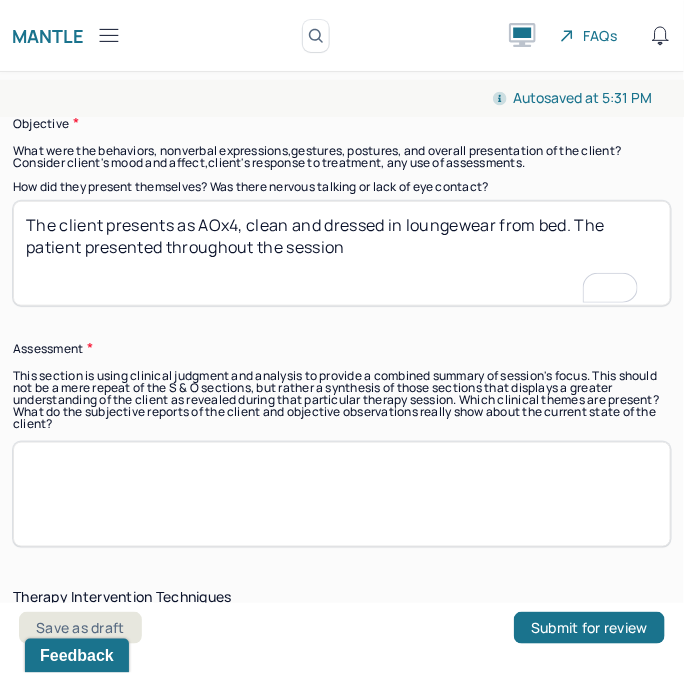 scroll, scrollTop: 1796, scrollLeft: 0, axis: vertical 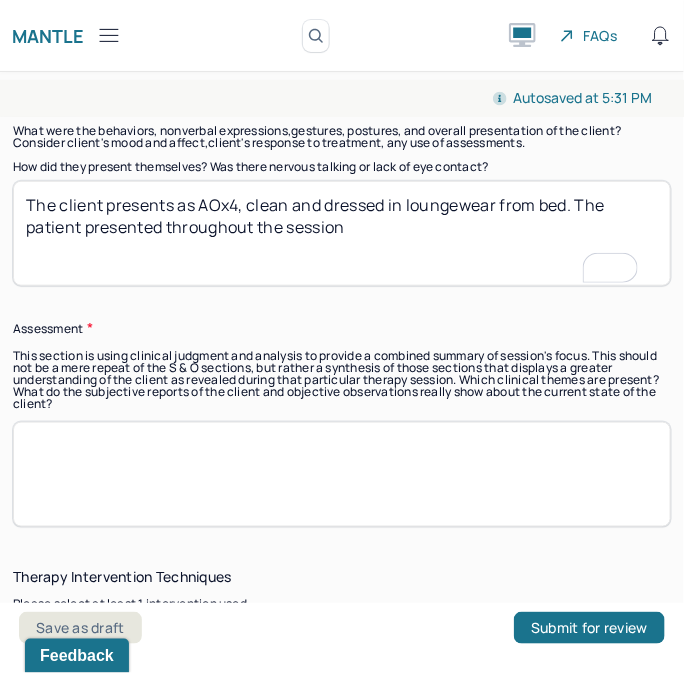 drag, startPoint x: 424, startPoint y: 356, endPoint x: 436, endPoint y: 387, distance: 33.24154 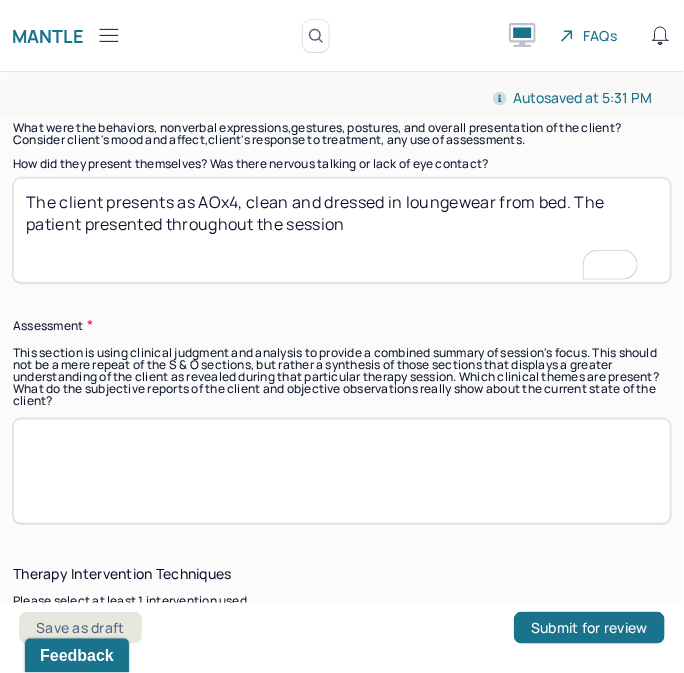 scroll, scrollTop: 1810, scrollLeft: 0, axis: vertical 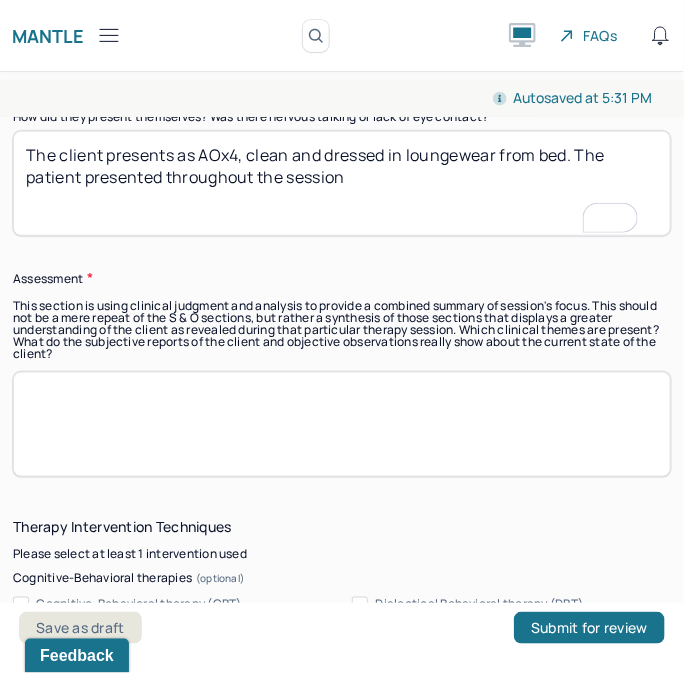 drag, startPoint x: 388, startPoint y: 366, endPoint x: 400, endPoint y: 407, distance: 42.72002 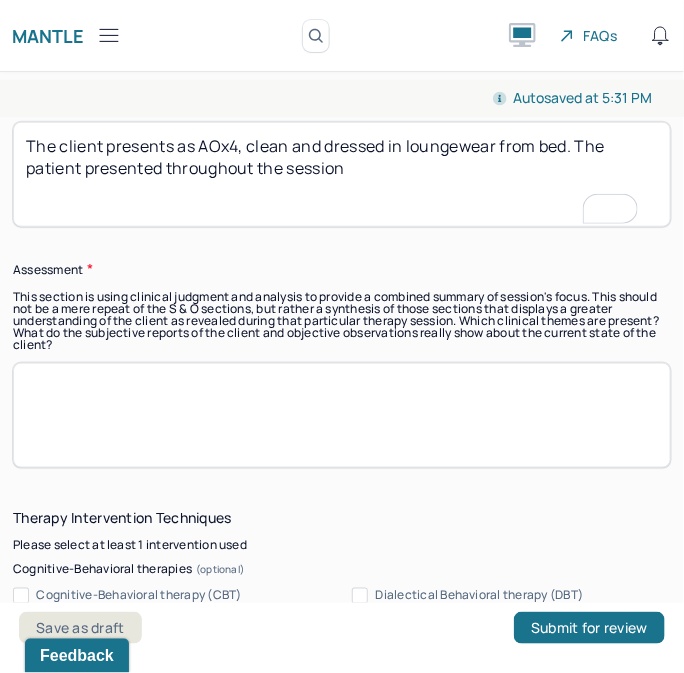 click on "The client presents as AOx4, clean and dressed in loungewear from bed. The patient presented throughout the session" at bounding box center (342, 174) 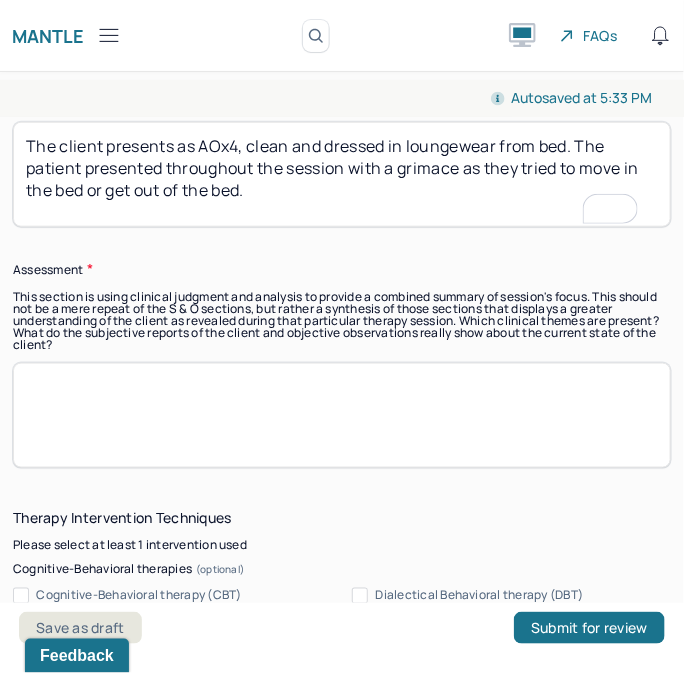 click on "The client presents as AOx4, clean and dressed in loungewear from bed. The patient presented throughout the session with a grimace as they tried to move in the bed, or get out of the bed." at bounding box center [342, 174] 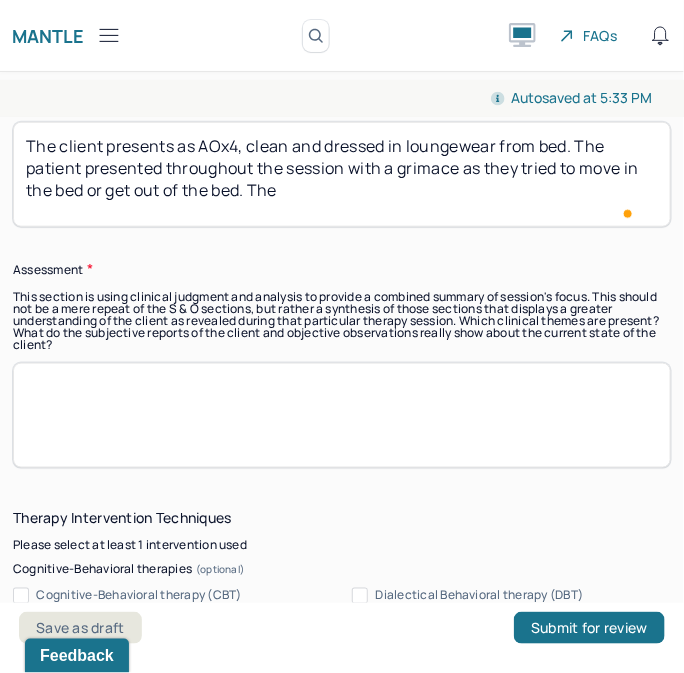 type on "The client presents as AOx4, clean and dressed in loungewear from bed. The patient presented throughout the session with a grimace as they tried to move in the bed or get out of the bed. The" 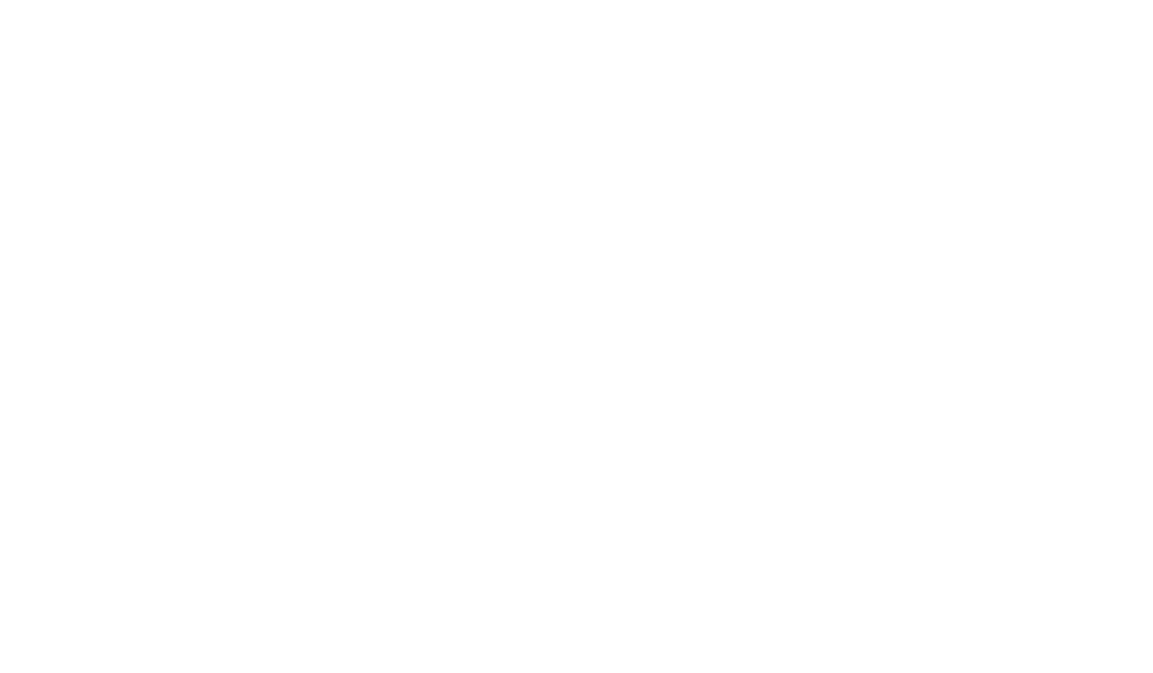 scroll, scrollTop: 0, scrollLeft: 0, axis: both 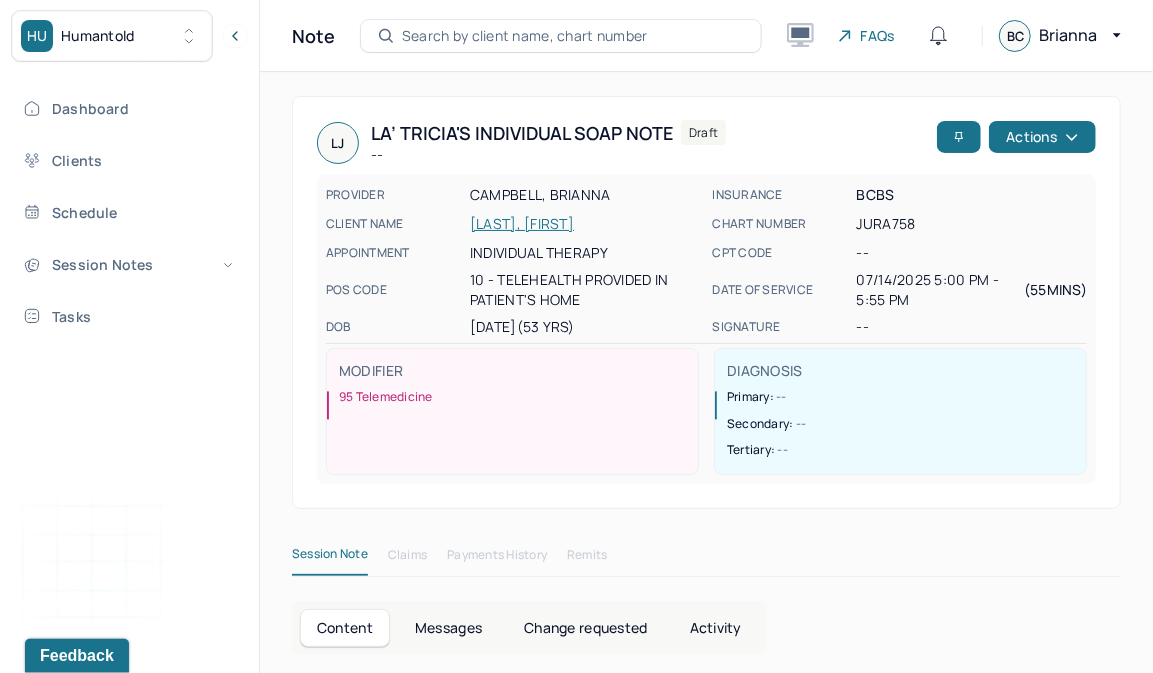 click on "Search by client name, chart number" at bounding box center (561, 36) 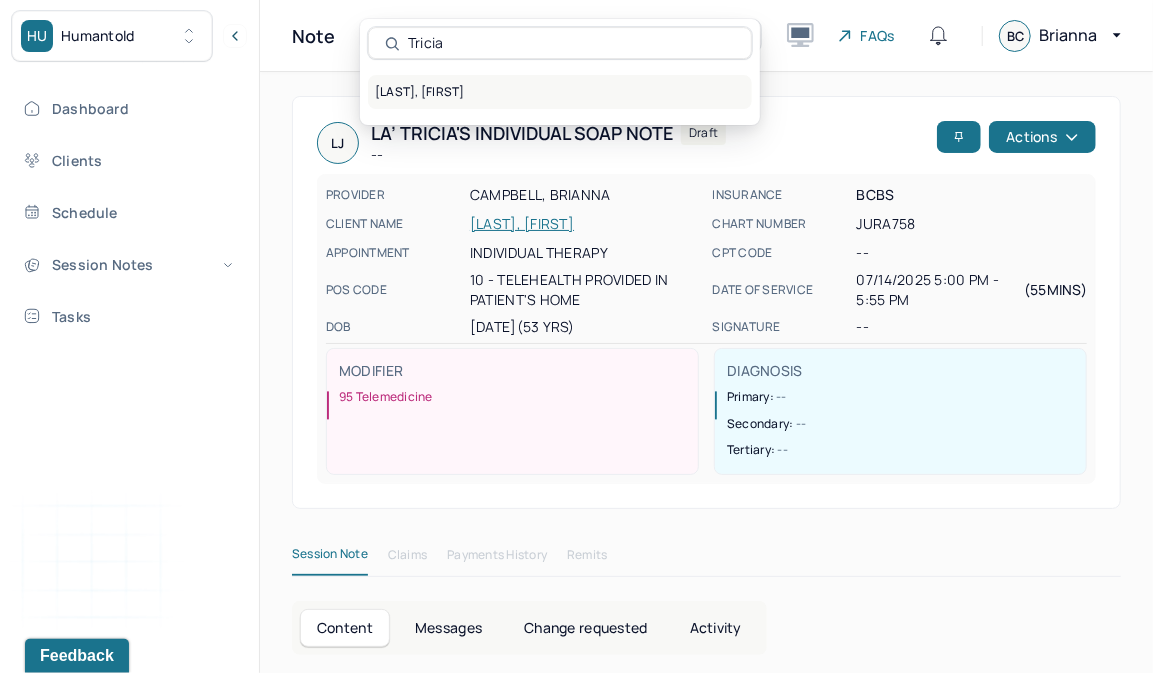 type on "Tricia" 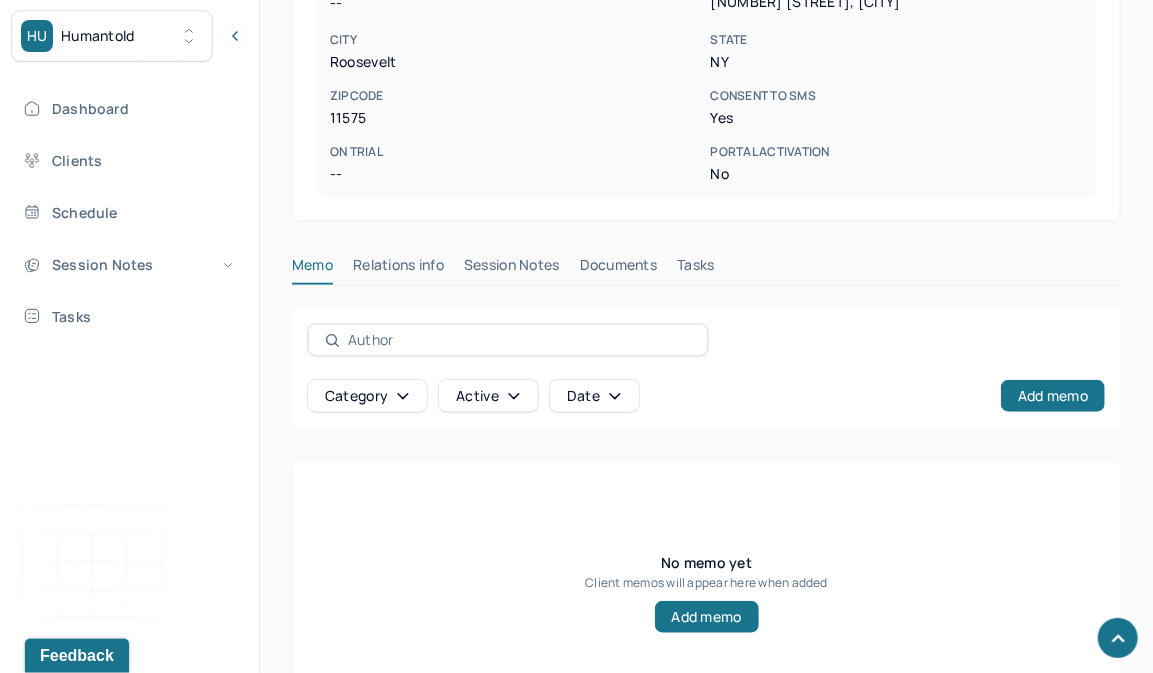 scroll, scrollTop: 663, scrollLeft: 0, axis: vertical 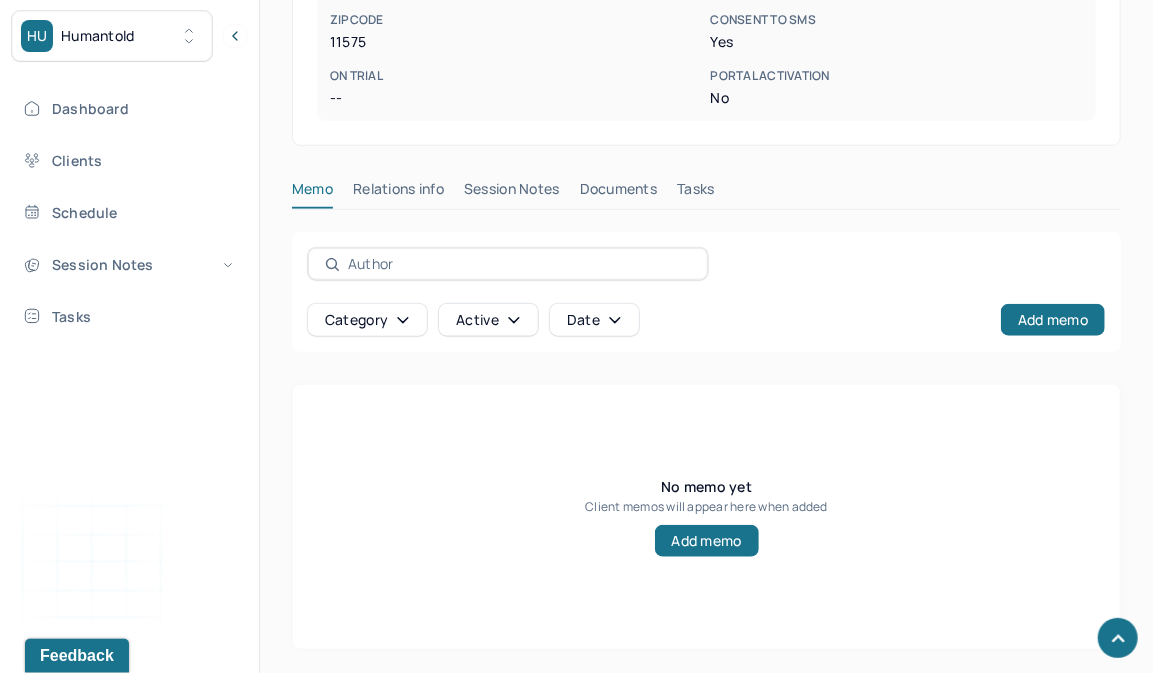 click on "Session Notes" at bounding box center [512, 193] 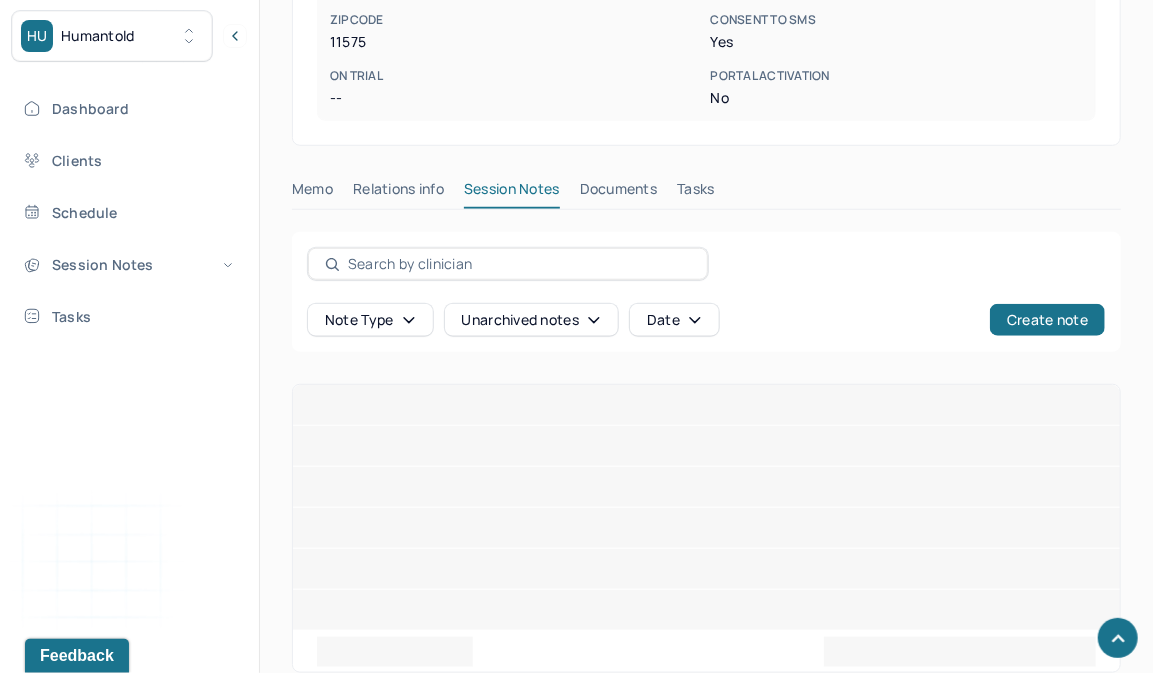 scroll, scrollTop: 594, scrollLeft: 0, axis: vertical 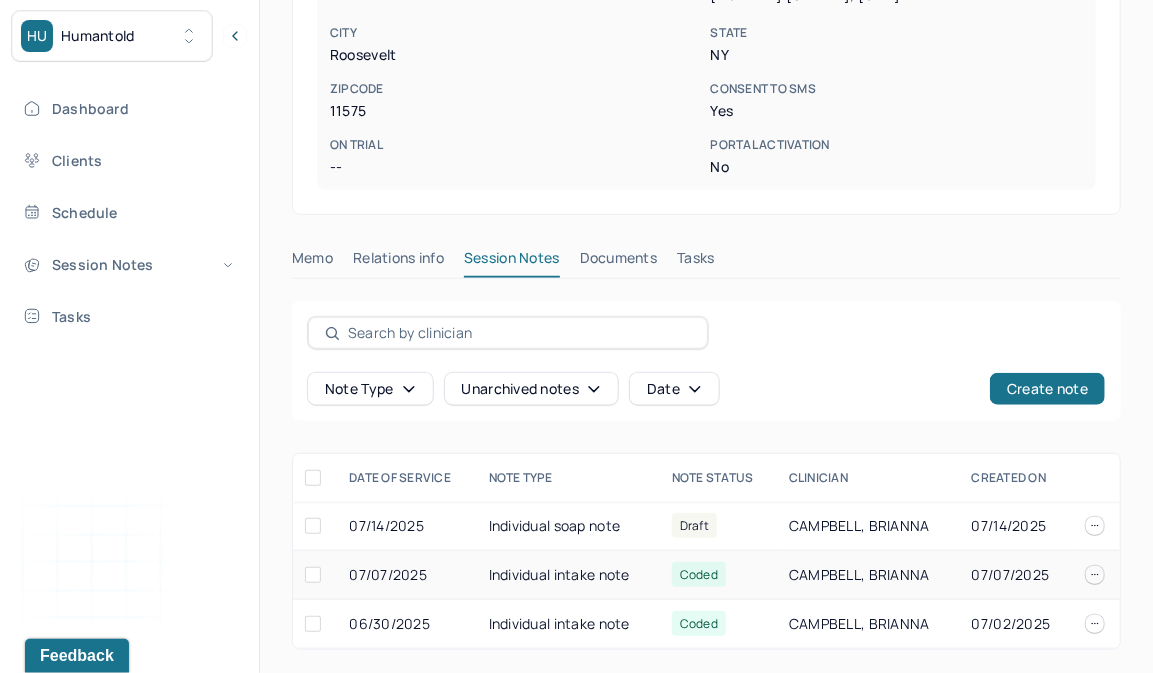 click on "CAMPBELL, BRIANNA" at bounding box center [868, 575] 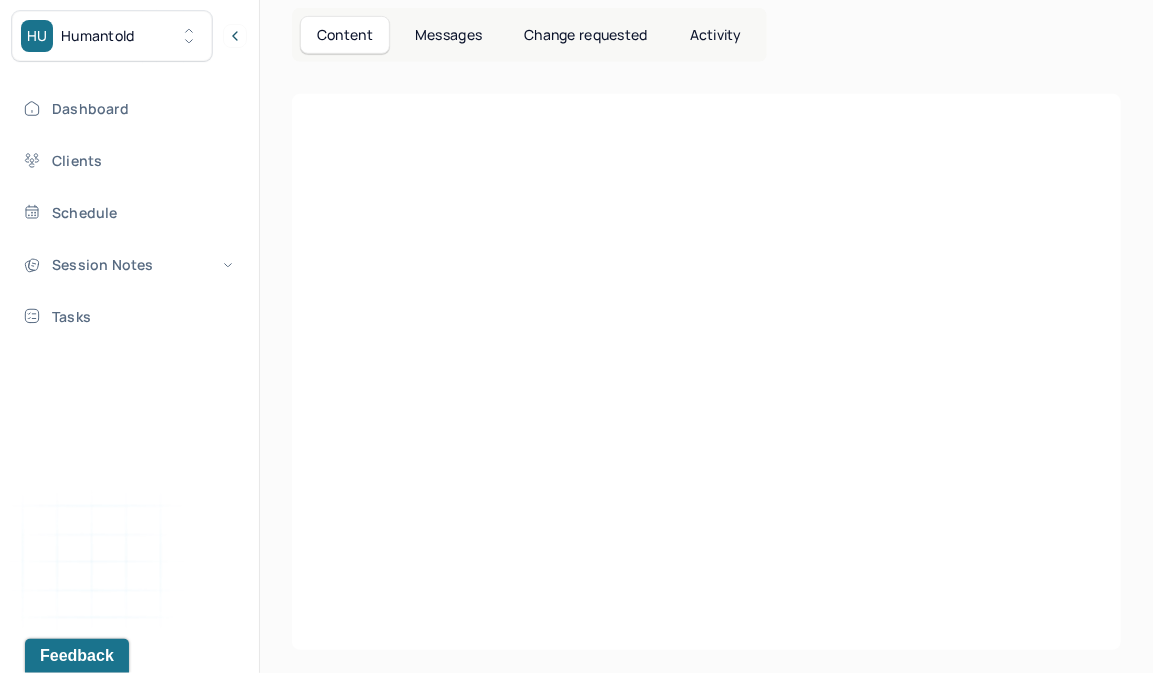 click at bounding box center [706, 594] 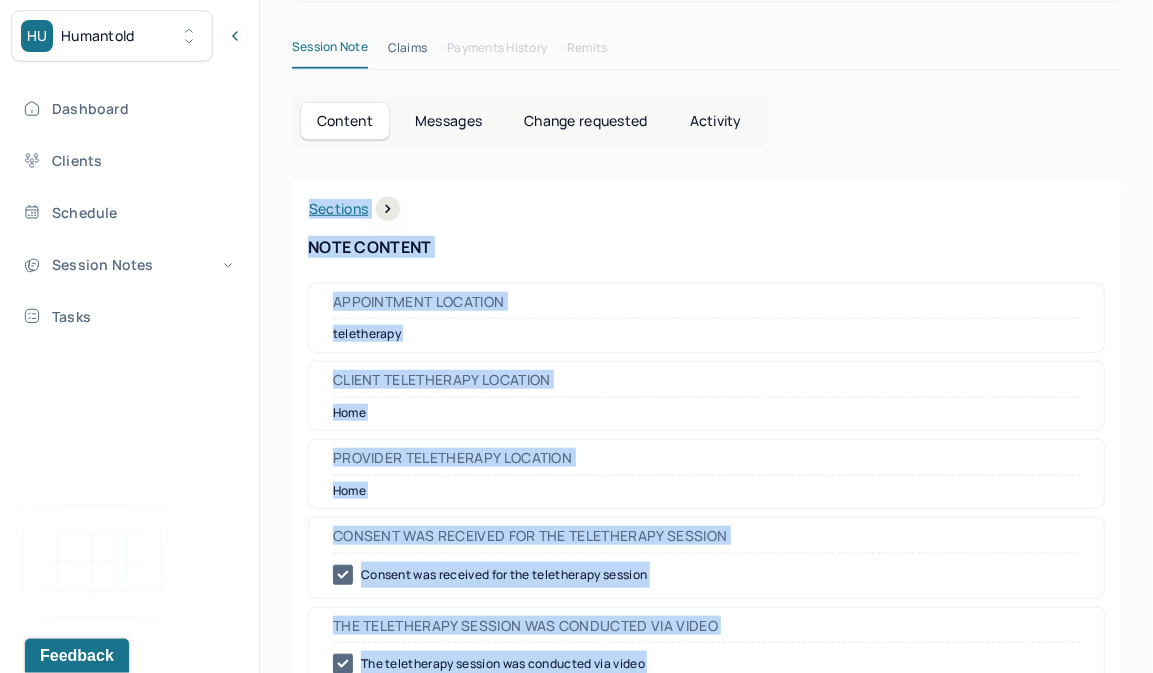 click on "NOTE CONTENT" at bounding box center (706, 247) 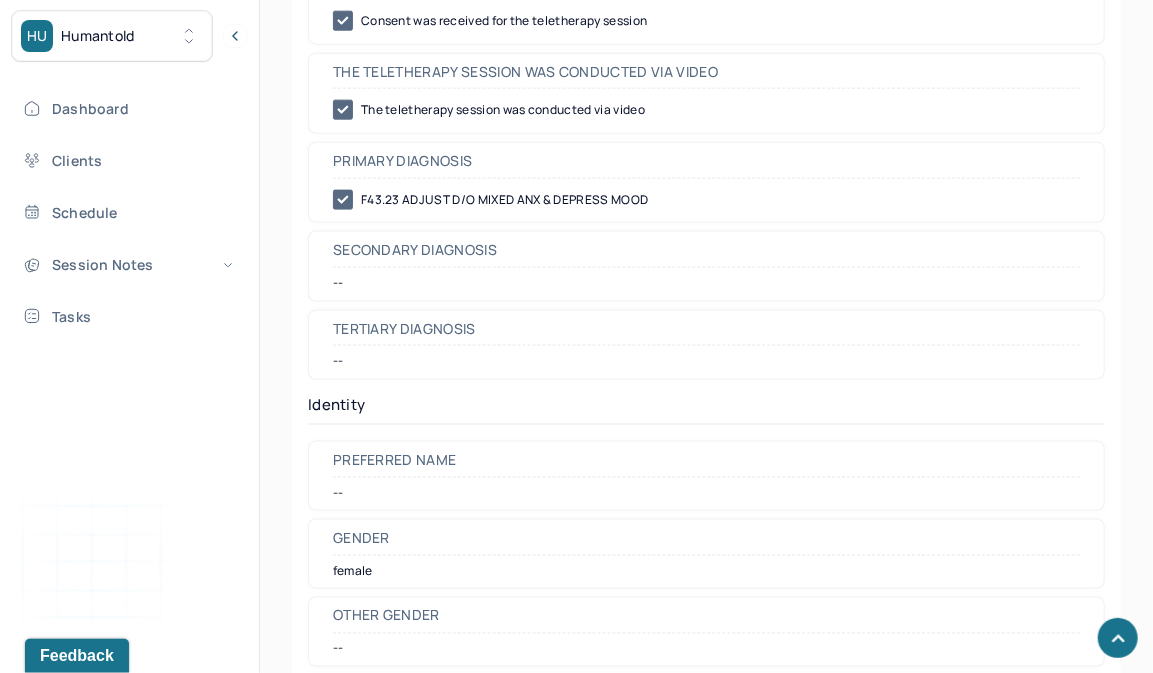 scroll, scrollTop: 1261, scrollLeft: 0, axis: vertical 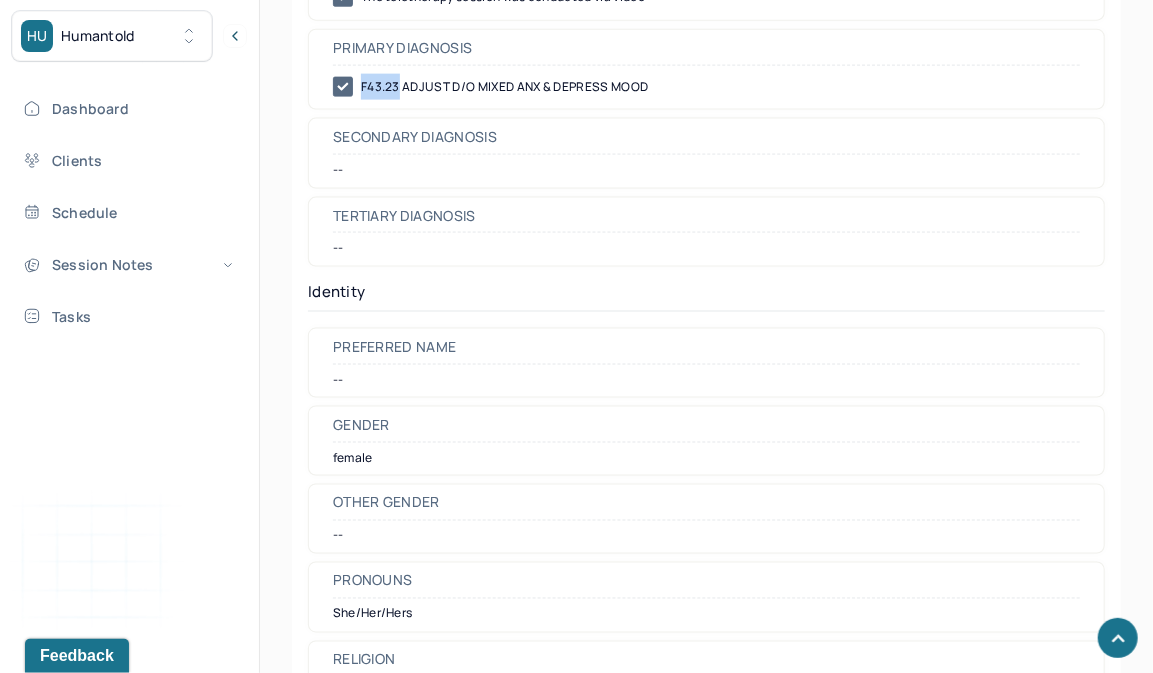 drag, startPoint x: 396, startPoint y: 87, endPoint x: 362, endPoint y: 91, distance: 34.234486 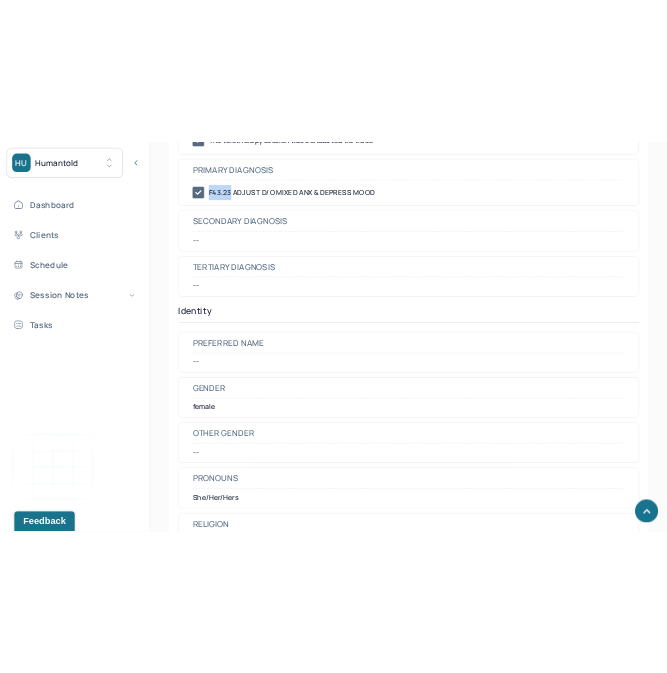 scroll, scrollTop: 1604, scrollLeft: 0, axis: vertical 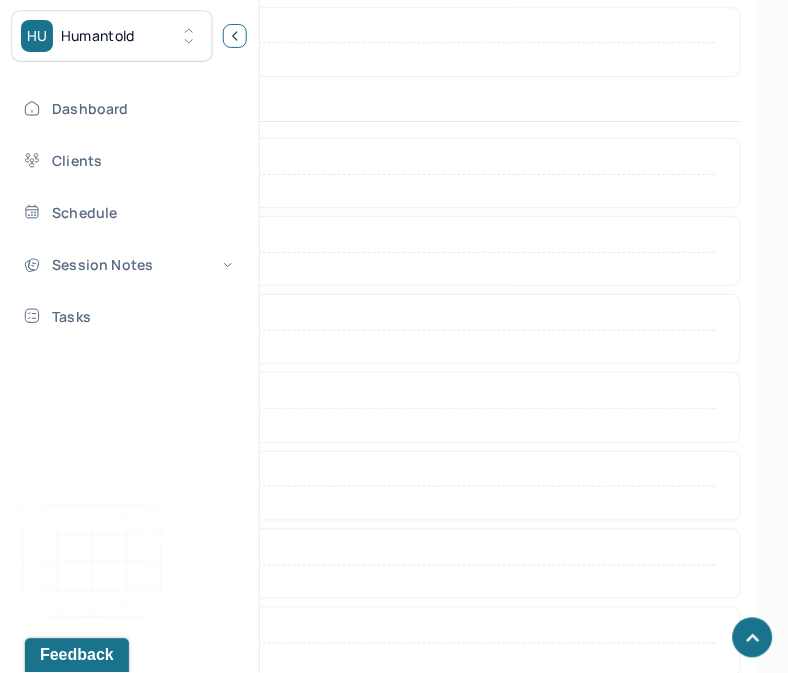 click 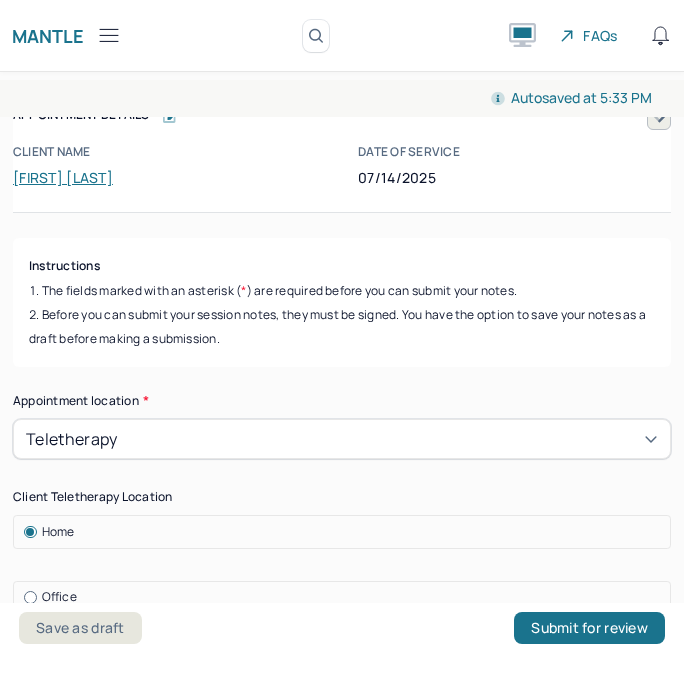 scroll, scrollTop: 0, scrollLeft: 0, axis: both 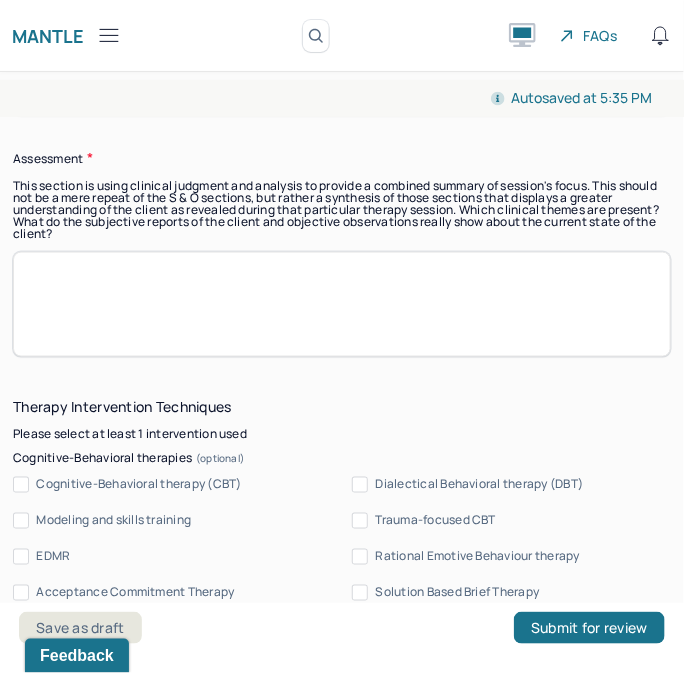 type on "The client presents as AOx4, clean and dressed in loungewear from bed. The patient presented throughout the session with a grimace as they tried to move in the bed or get out of the bed. The patient presented as open, engaged, and vulnerable about her emotions, cognitions, and behaviors throughout the week." 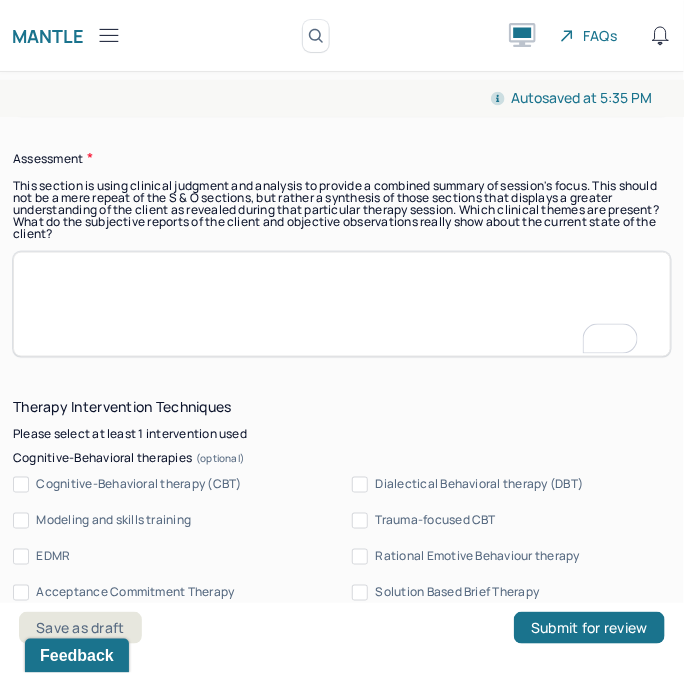 scroll, scrollTop: 1977, scrollLeft: 0, axis: vertical 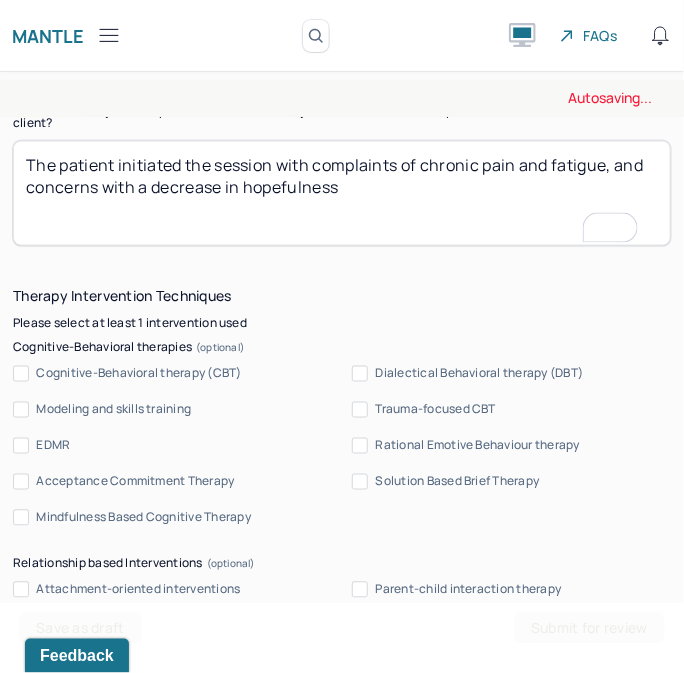 type on "The patient initiated the session with complaints of chronic pain and fatigue, and concerns with a decrease in hopefulness" 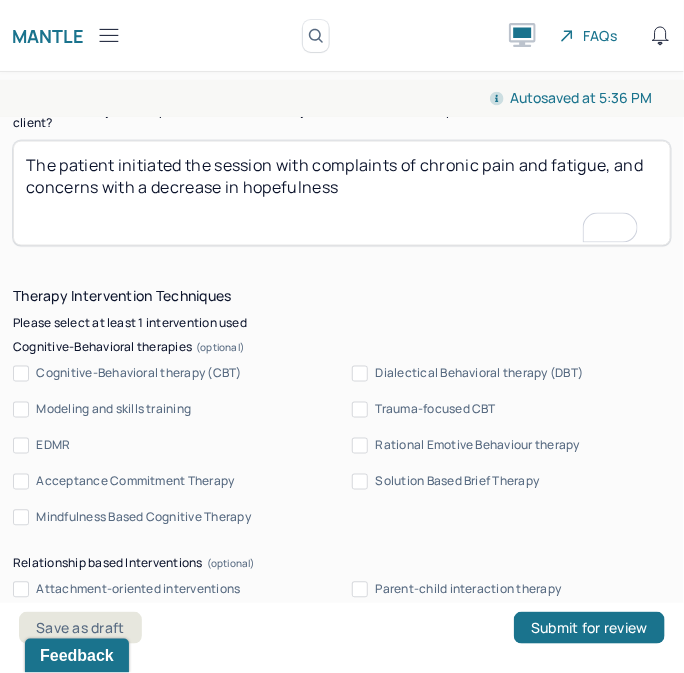 scroll, scrollTop: 2230, scrollLeft: 0, axis: vertical 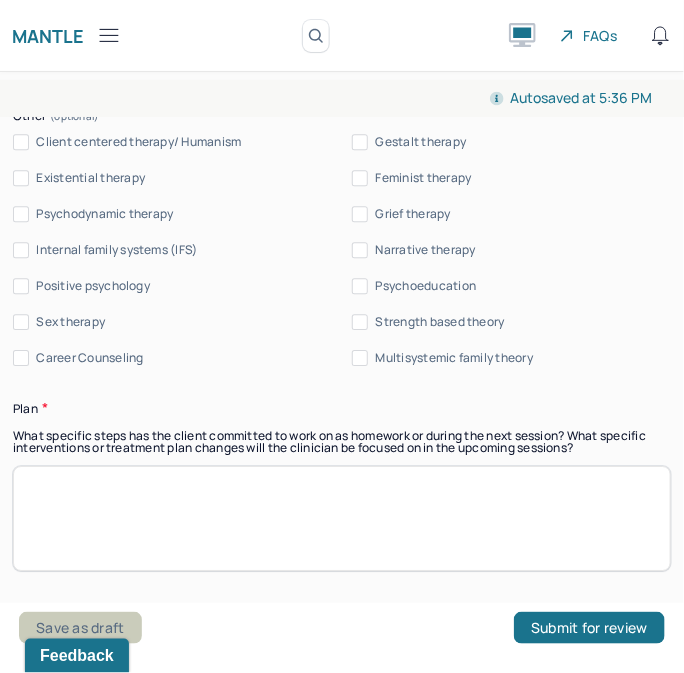 click on "Save as draft" at bounding box center (80, 628) 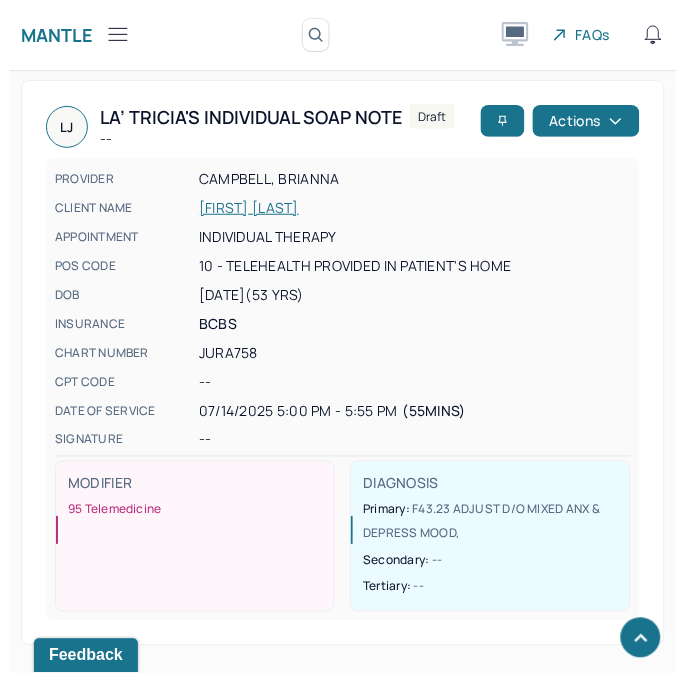 scroll, scrollTop: 0, scrollLeft: 0, axis: both 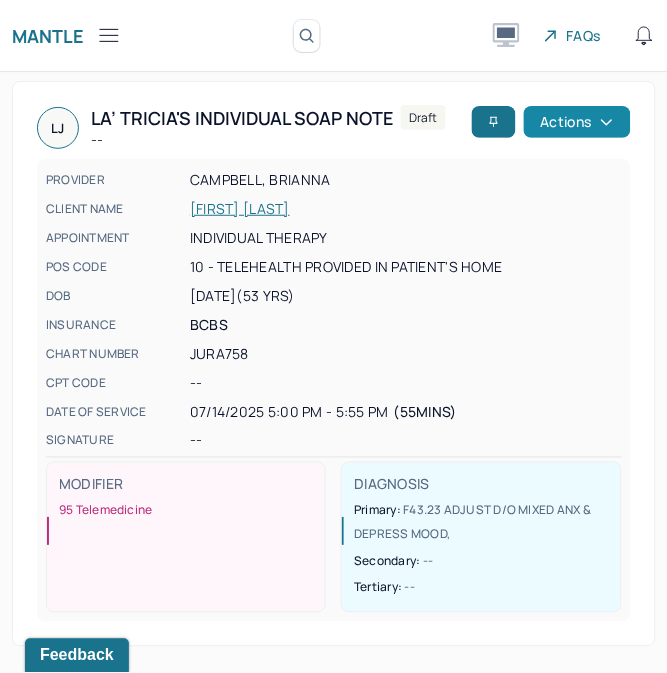 click on "Actions" at bounding box center (577, 122) 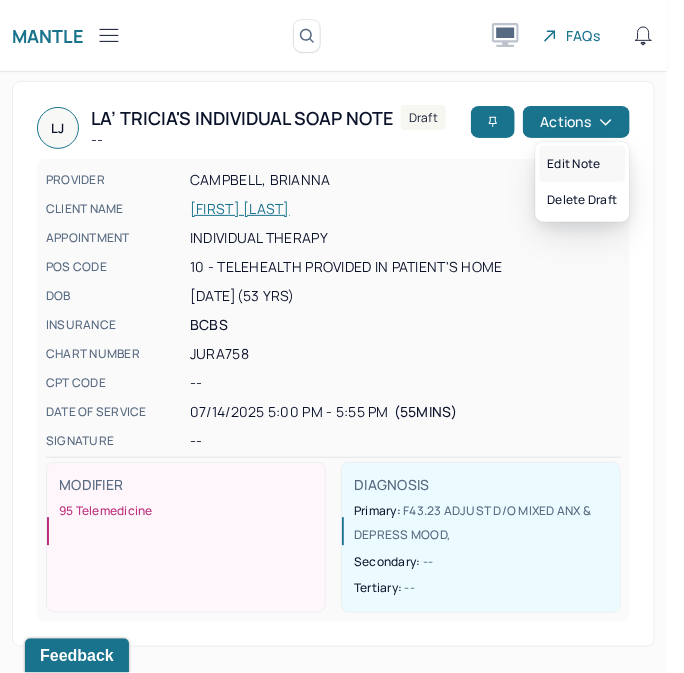 click on "Edit note" at bounding box center (583, 164) 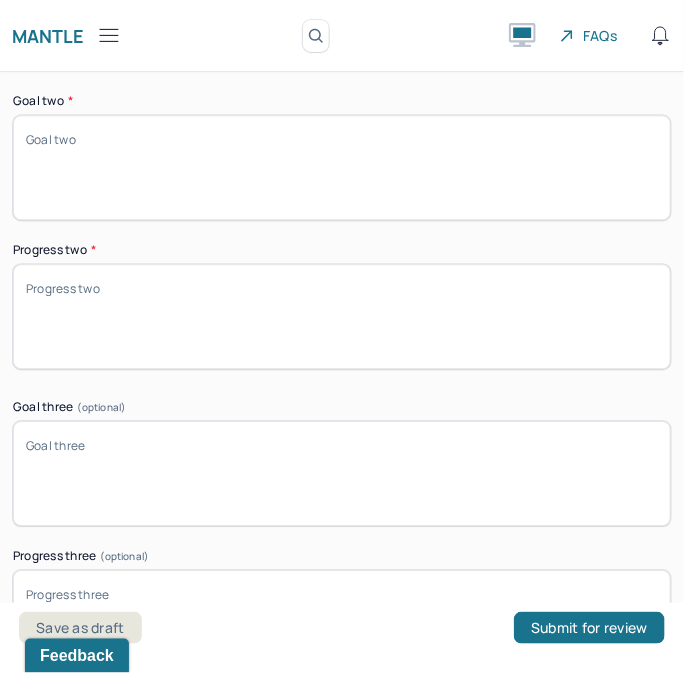 scroll, scrollTop: 4805, scrollLeft: 0, axis: vertical 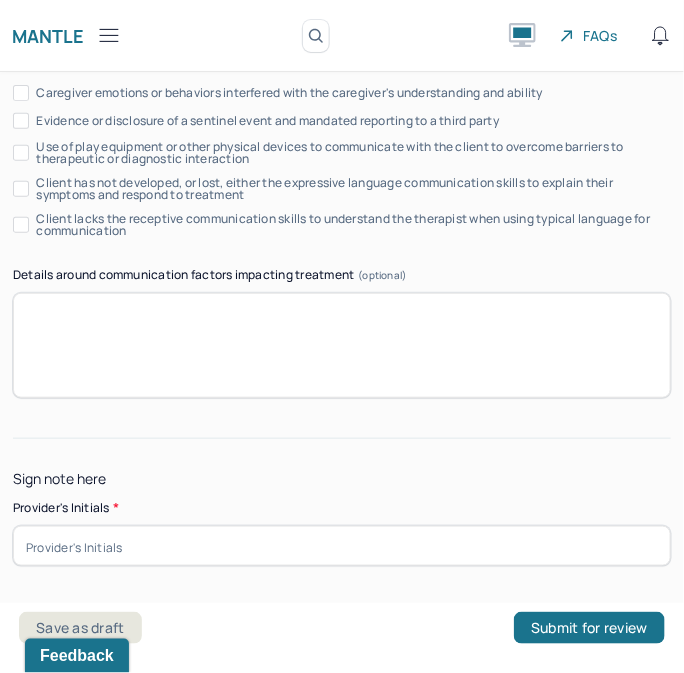 click at bounding box center [342, 546] 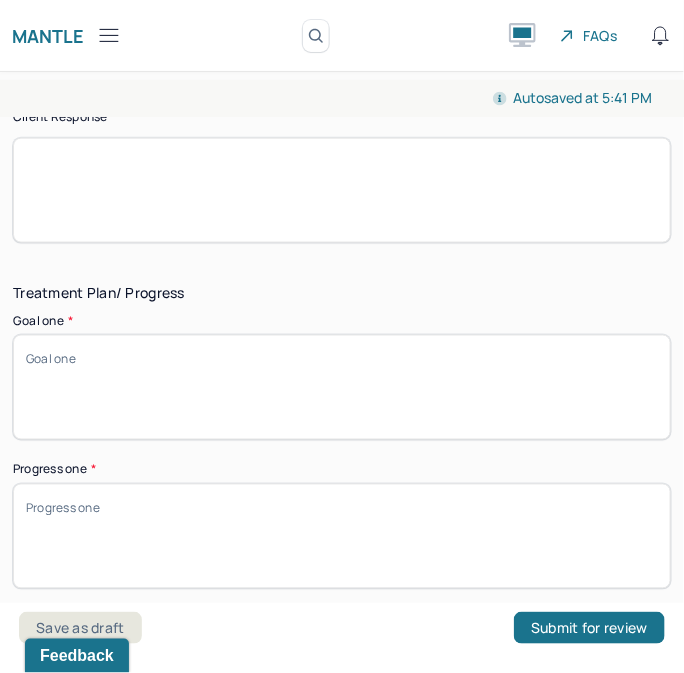 scroll, scrollTop: 3583, scrollLeft: 0, axis: vertical 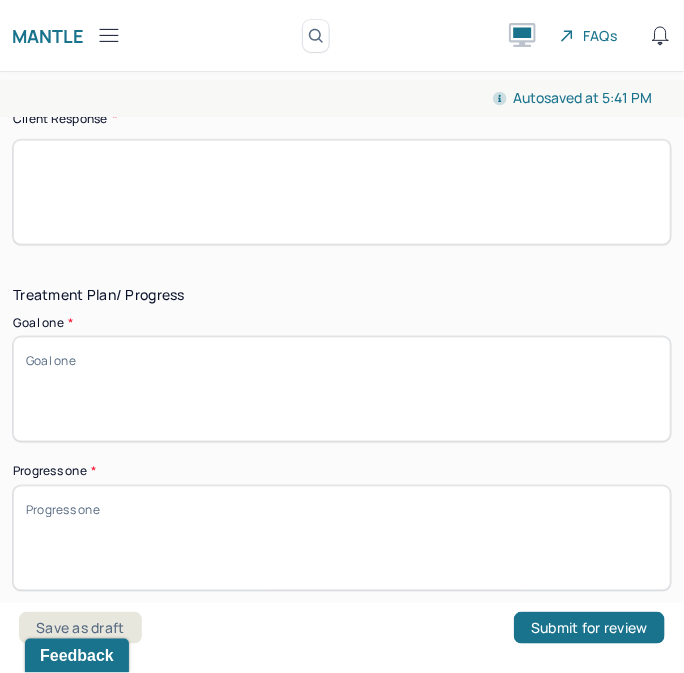type on "BC" 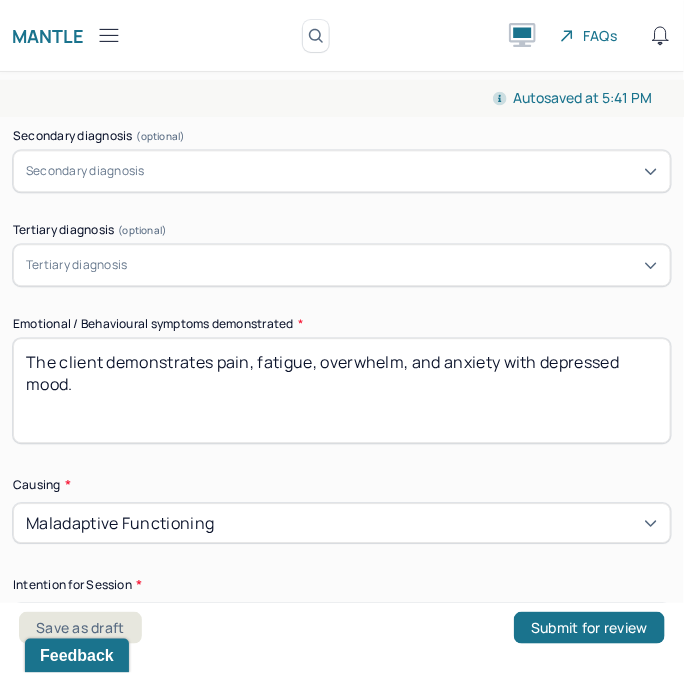scroll, scrollTop: 1138, scrollLeft: 0, axis: vertical 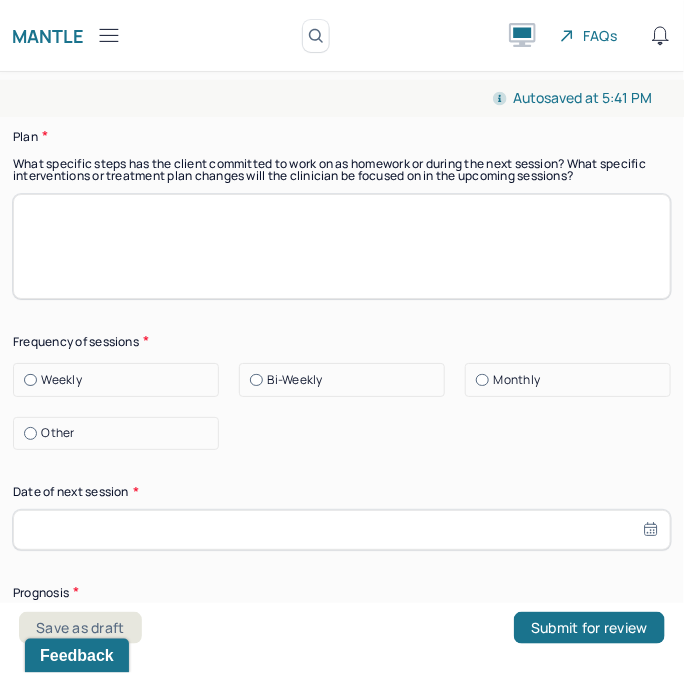click on "Weekly" at bounding box center (62, 380) 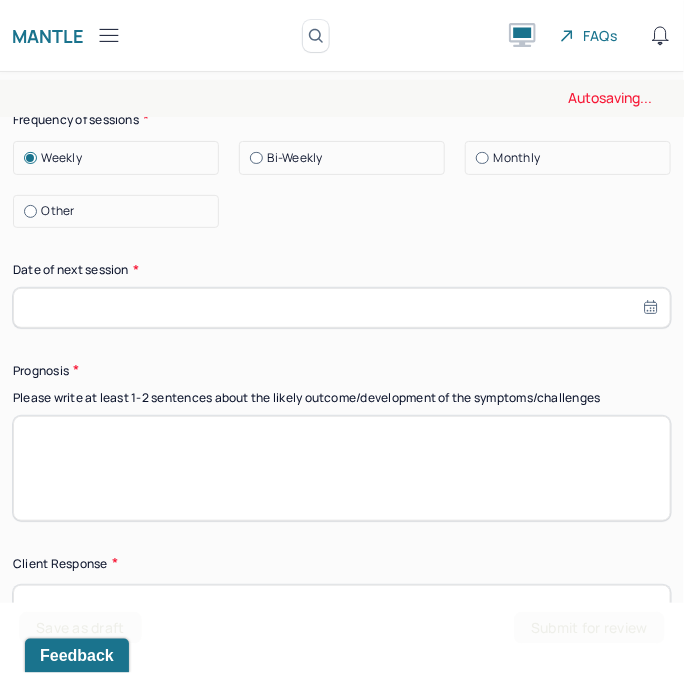 click at bounding box center (342, 308) 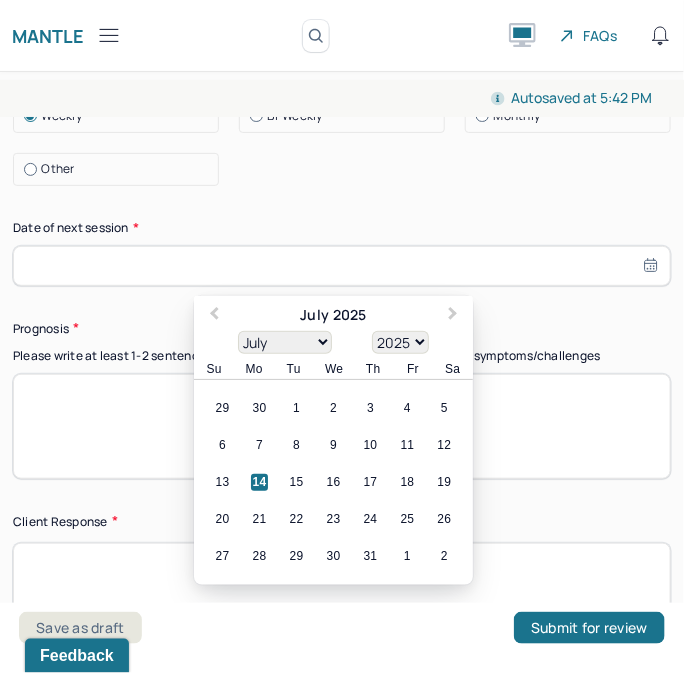 scroll, scrollTop: 3361, scrollLeft: 0, axis: vertical 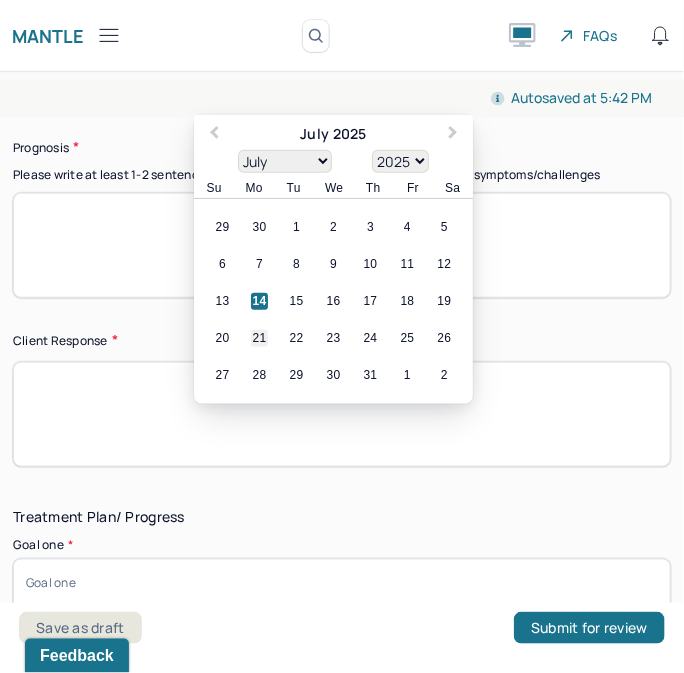 click on "21" at bounding box center (259, 338) 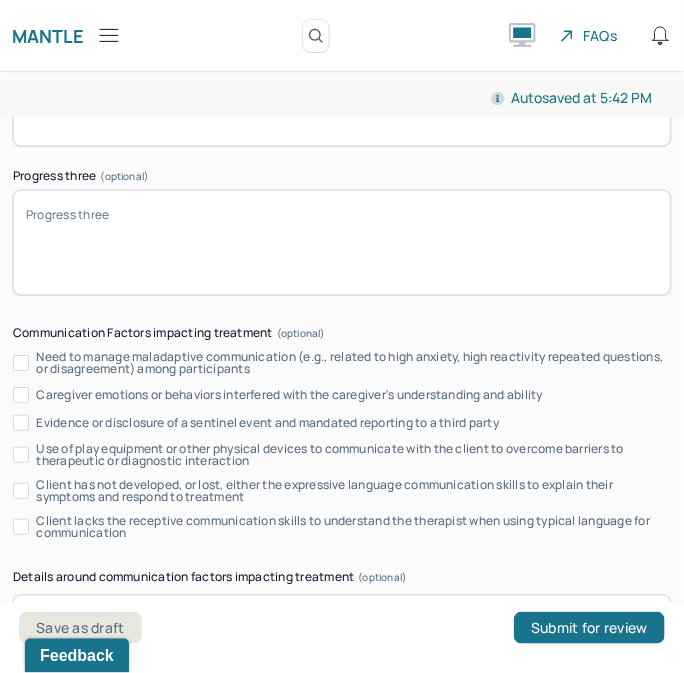 scroll, scrollTop: 4805, scrollLeft: 0, axis: vertical 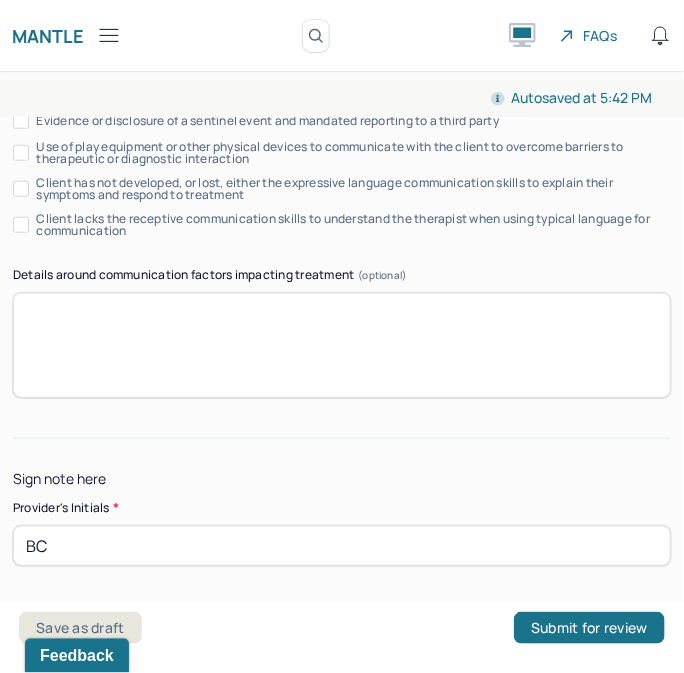 click at bounding box center (342, 345) 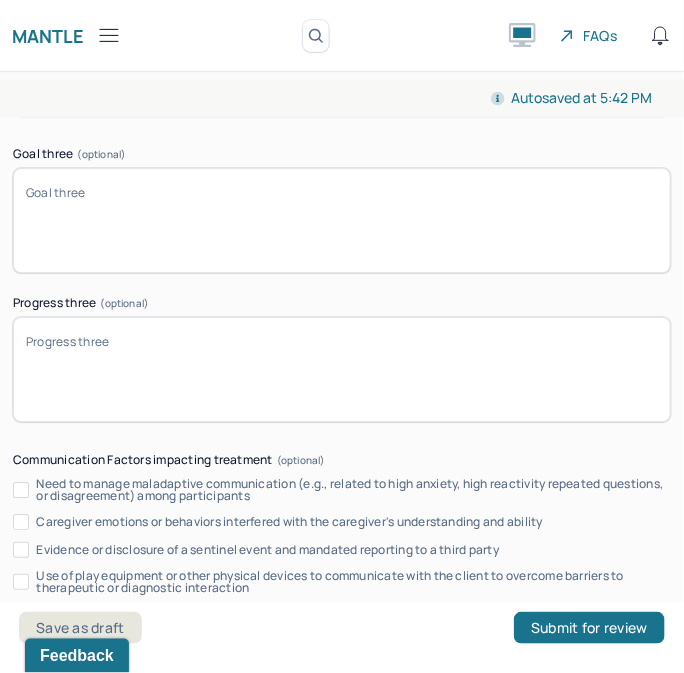 scroll, scrollTop: 4361, scrollLeft: 0, axis: vertical 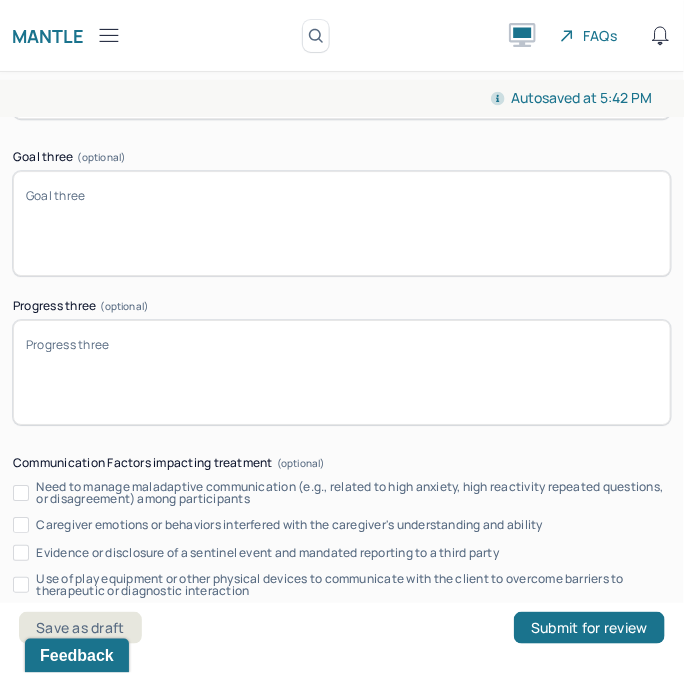 click on "Progress three (optional)" at bounding box center (342, 372) 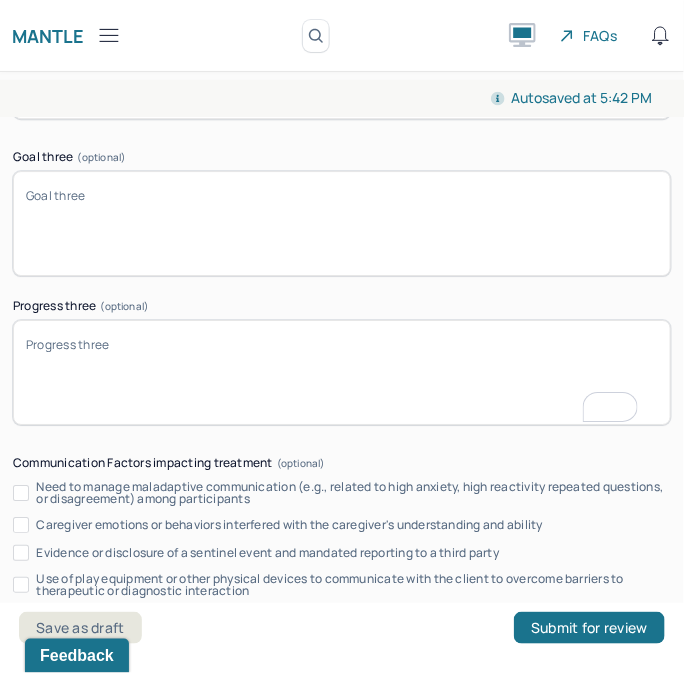scroll, scrollTop: 4227, scrollLeft: 0, axis: vertical 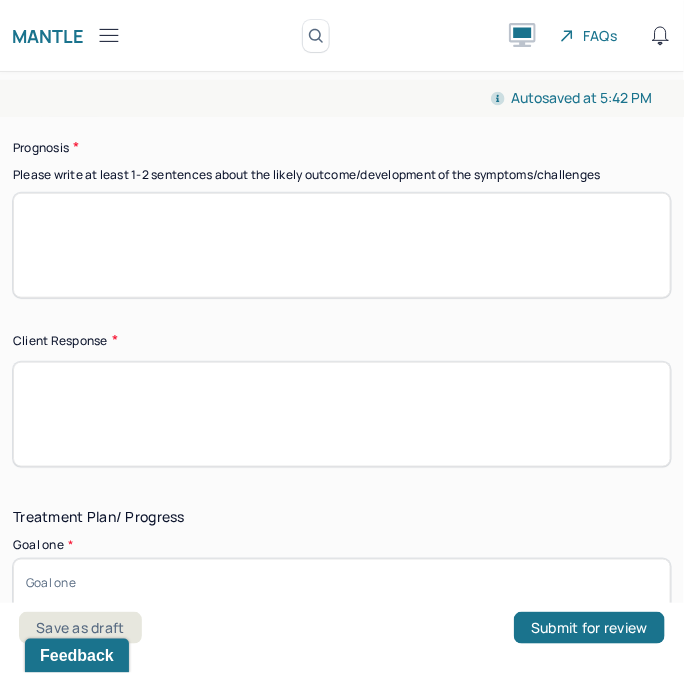 click at bounding box center [342, 245] 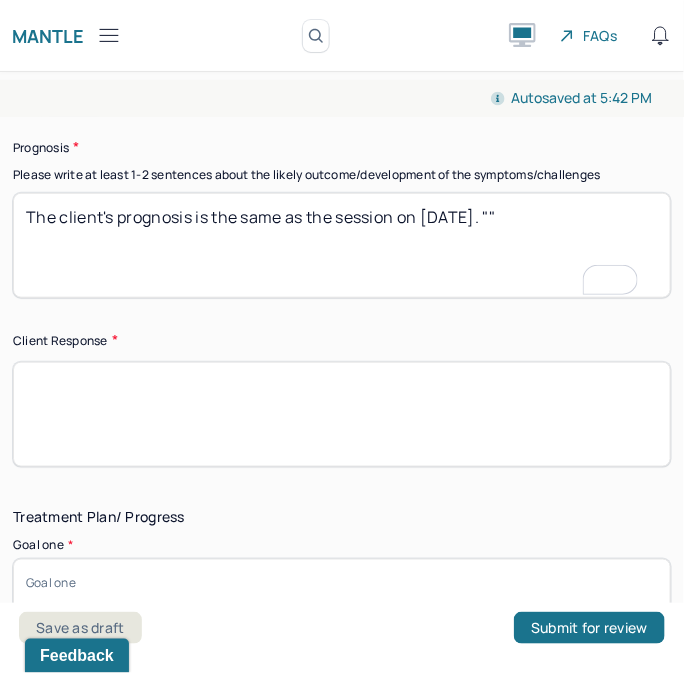 paste on "The client's prognosis is somewhat optimistic and likely to continue to improve evidenced by the client's willingness to engage in the therapeutic process. The client has created specific, measurable, attainable, relevant, and time-bound goals." 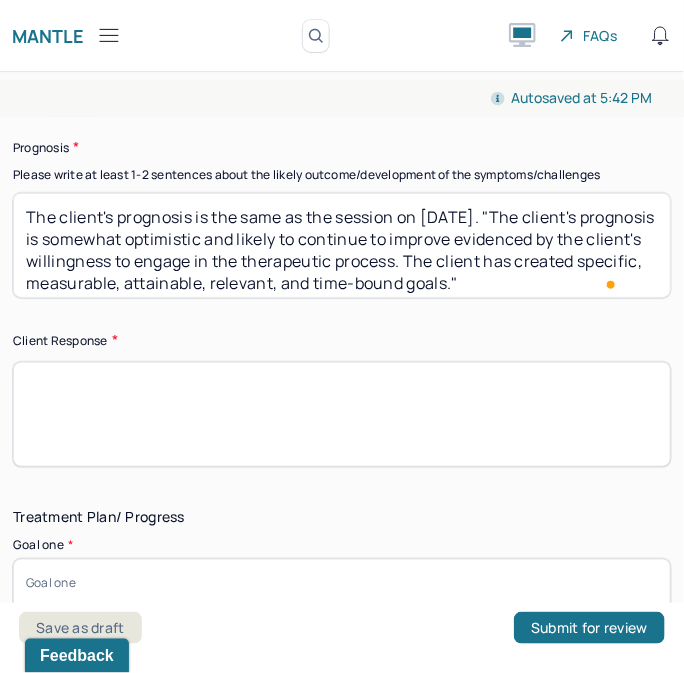 type on "The client's prognosis is the same as the session on [DATE]. "The client's prognosis is somewhat optimistic and likely to continue to improve evidenced by the client's willingness to engage in the therapeutic process. The client has created specific, measurable, attainable, relevant, and time-bound goals."" 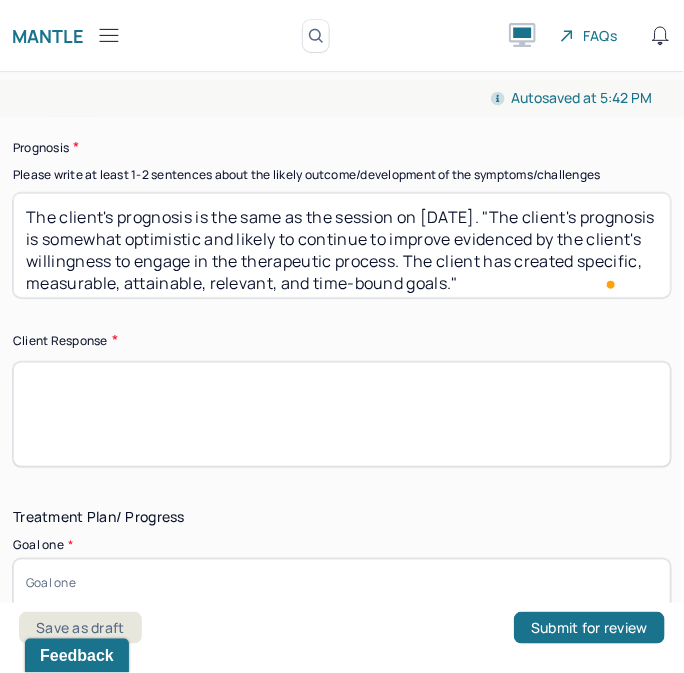 scroll, scrollTop: 5, scrollLeft: 0, axis: vertical 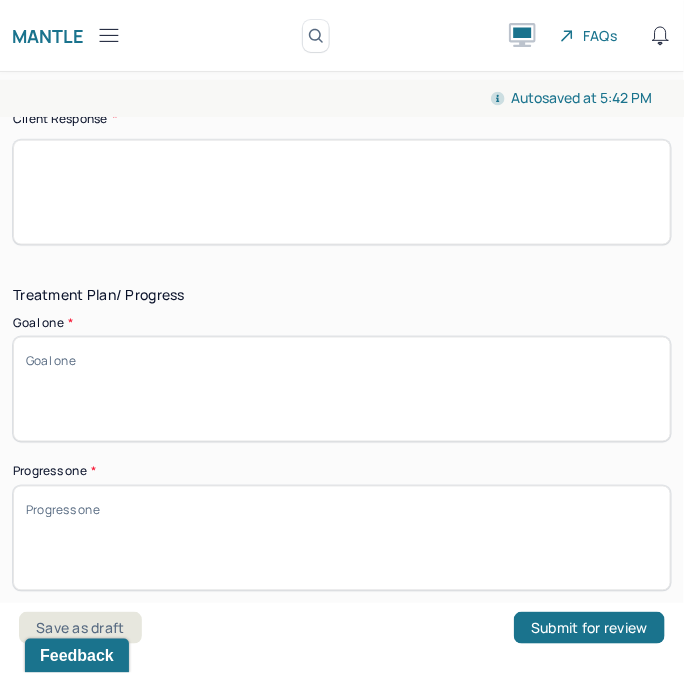 click at bounding box center [342, 192] 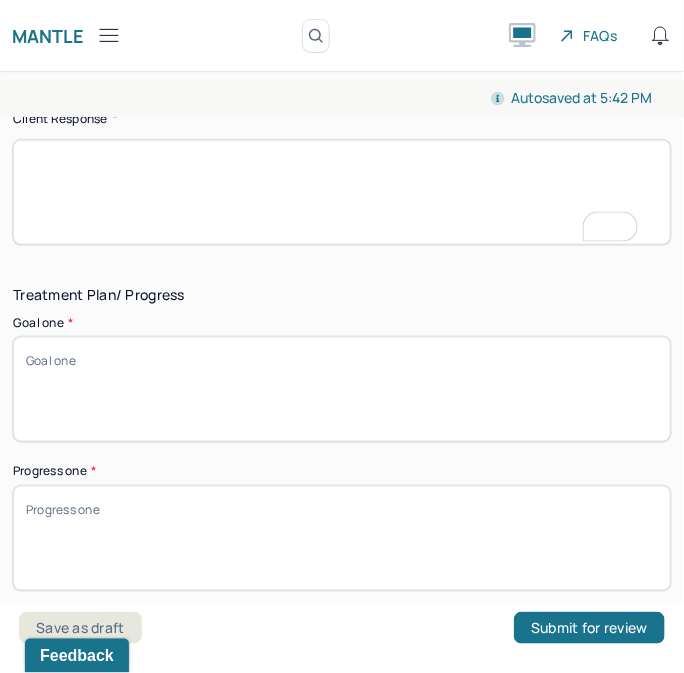 scroll, scrollTop: 3583, scrollLeft: 0, axis: vertical 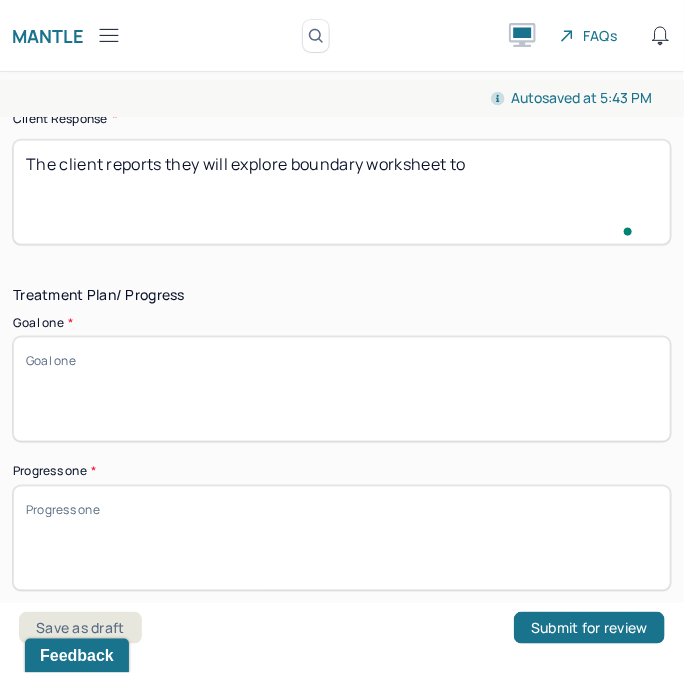 type on "The client reports they will explore boundary worksheet to" 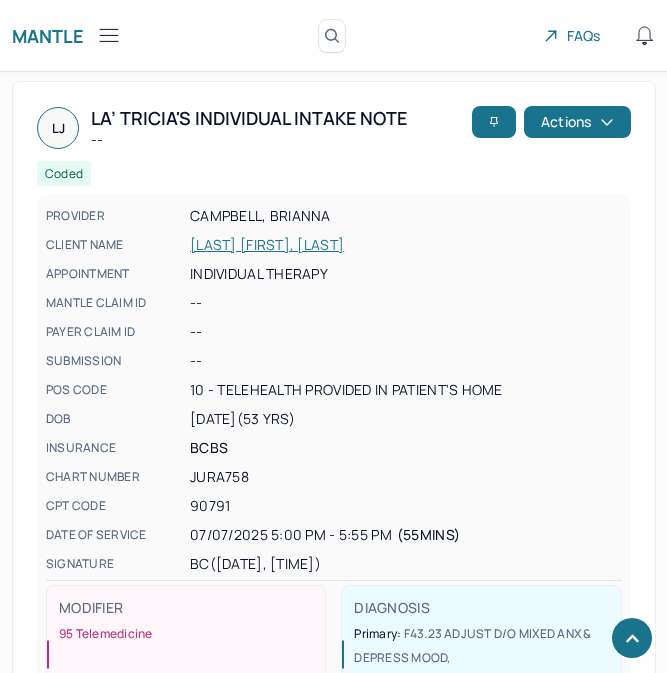 scroll, scrollTop: 1604, scrollLeft: 0, axis: vertical 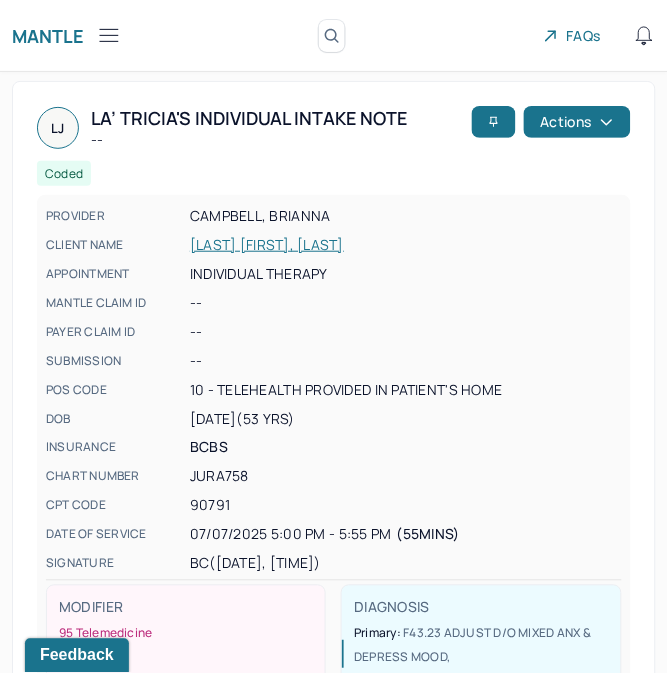 drag, startPoint x: 367, startPoint y: 525, endPoint x: 317, endPoint y: -156, distance: 682.83307 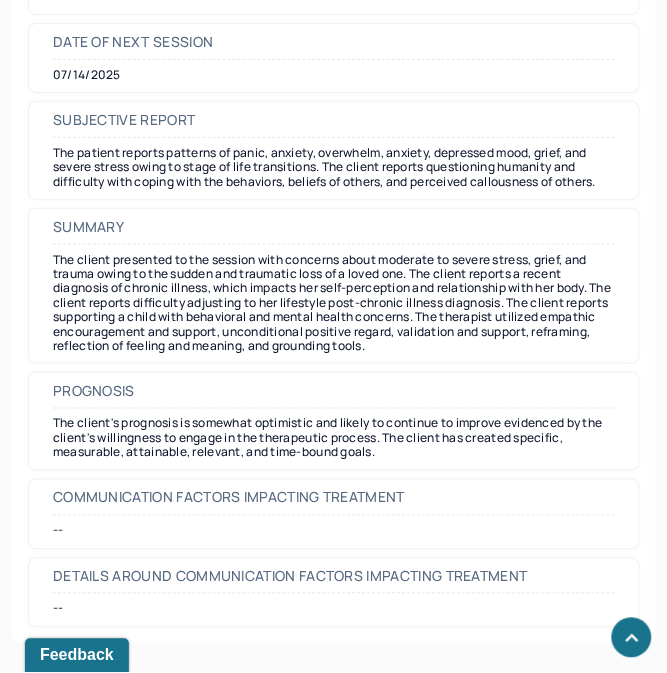 scroll, scrollTop: 10358, scrollLeft: 0, axis: vertical 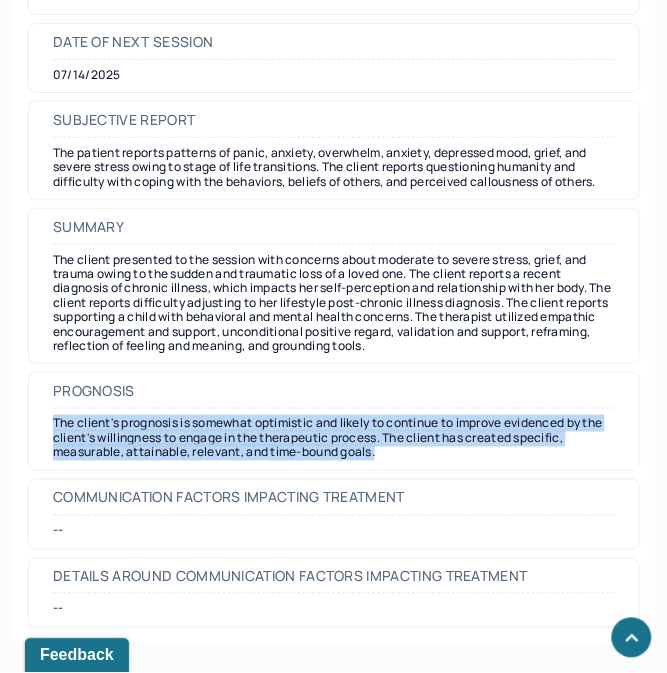 drag, startPoint x: 381, startPoint y: 448, endPoint x: 46, endPoint y: 427, distance: 335.65756 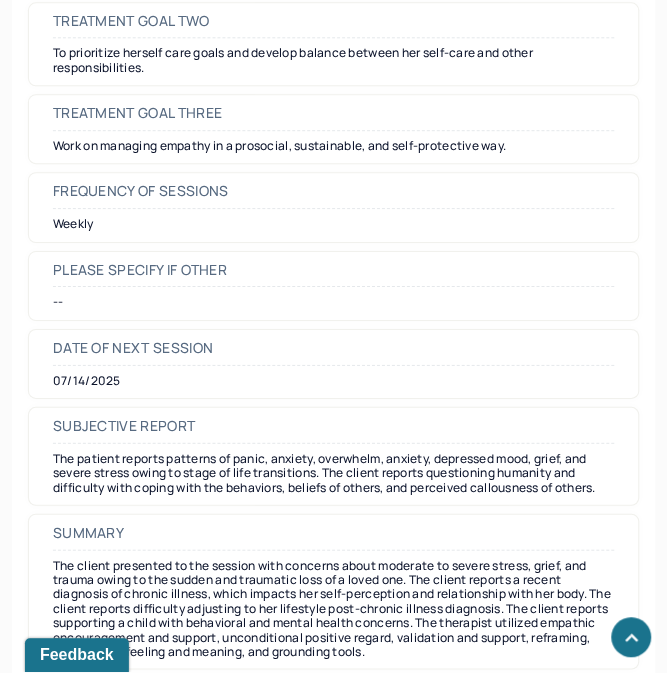 scroll, scrollTop: 10358, scrollLeft: 0, axis: vertical 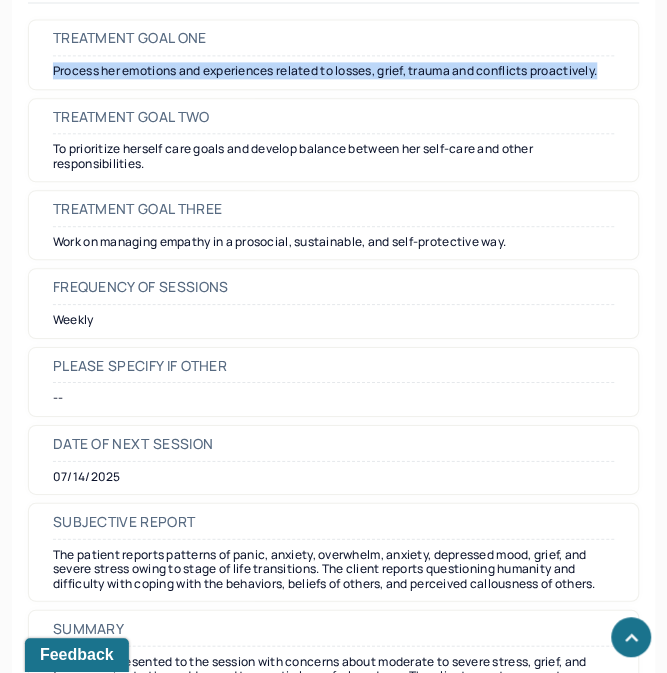 drag, startPoint x: 46, startPoint y: 108, endPoint x: 644, endPoint y: 126, distance: 598.2708 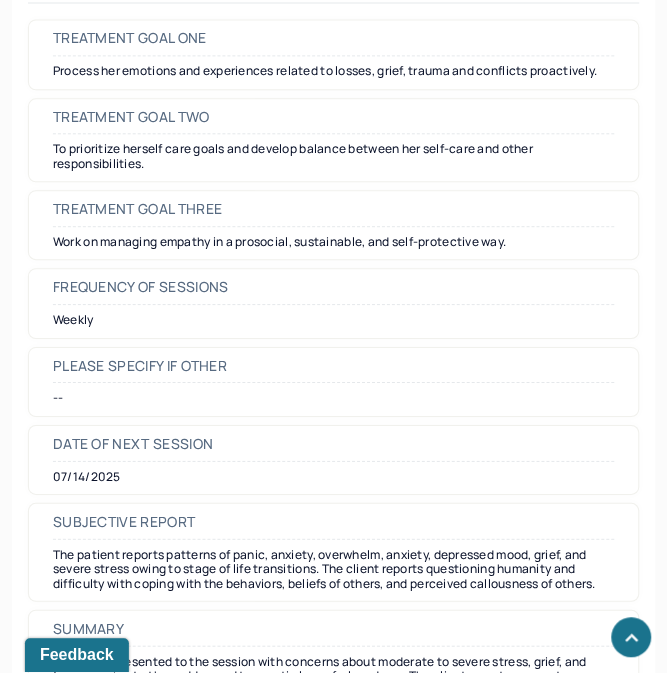 drag, startPoint x: 568, startPoint y: 187, endPoint x: 126, endPoint y: 172, distance: 442.25446 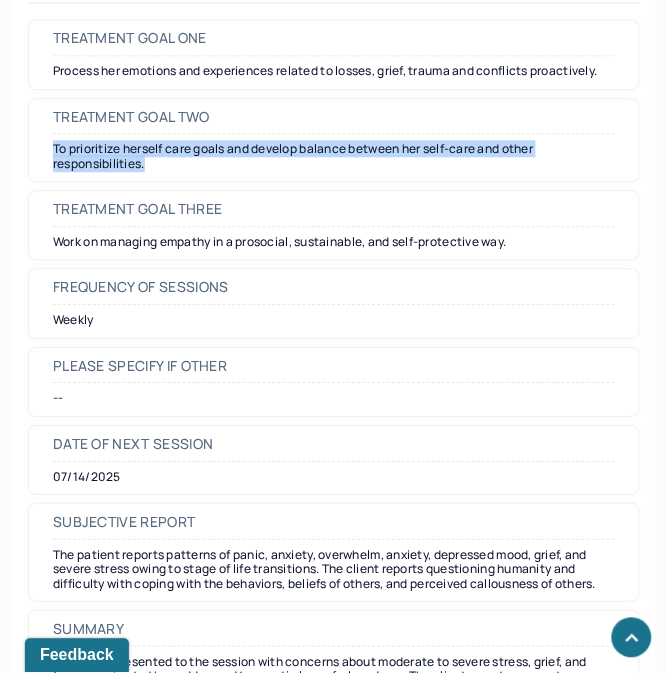 drag, startPoint x: 163, startPoint y: 203, endPoint x: 54, endPoint y: 184, distance: 110.64357 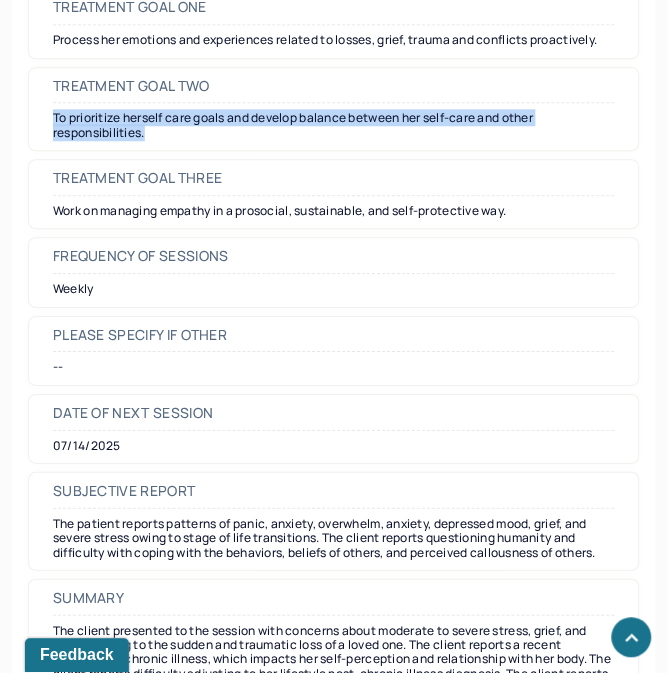 scroll, scrollTop: 10025, scrollLeft: 0, axis: vertical 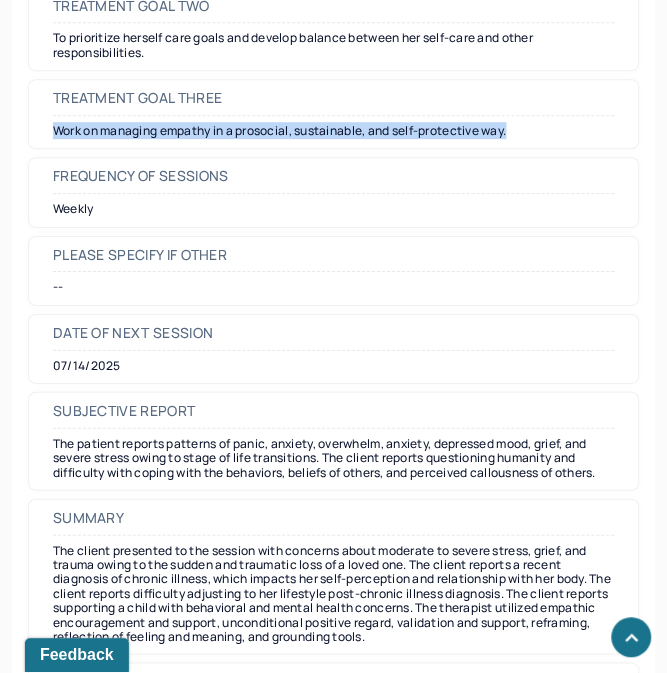 drag, startPoint x: 558, startPoint y: 165, endPoint x: 53, endPoint y: 171, distance: 505.03564 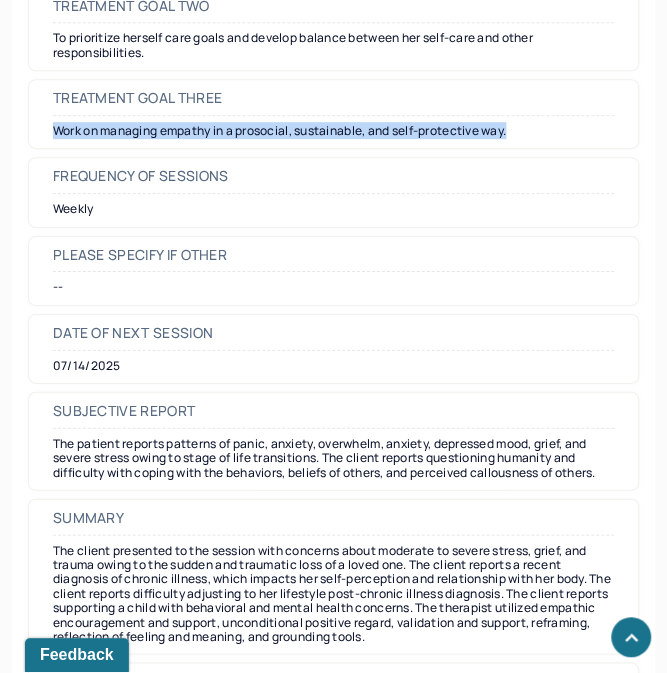 copy on "Work on managing empathy in a prosocial, sustainable, and self-protective way." 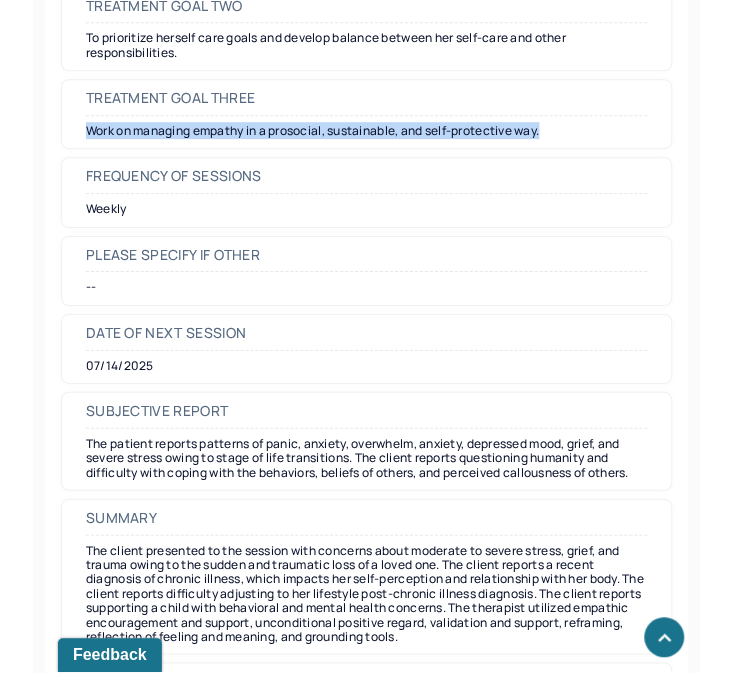 scroll, scrollTop: 9930, scrollLeft: 0, axis: vertical 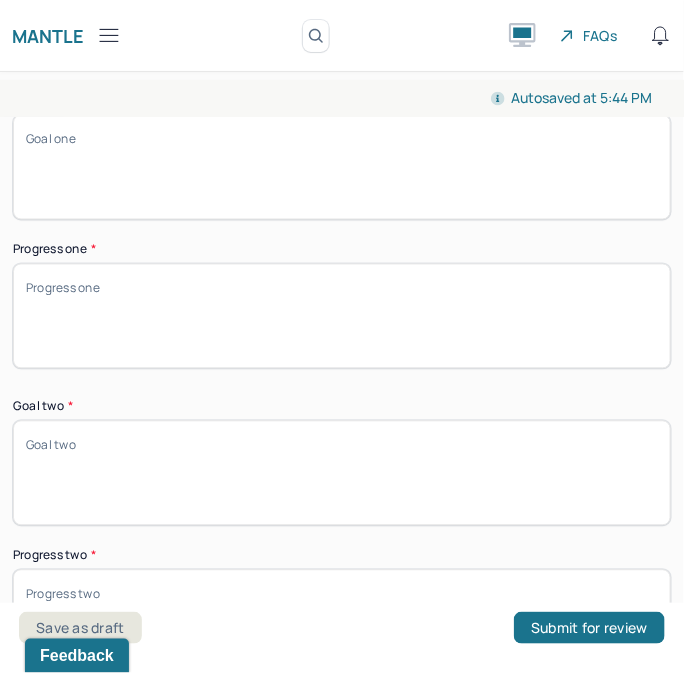 type on "The client reports they will explore the boundary worksheet to assist with the contemplation and preparation stage of boundary setting." 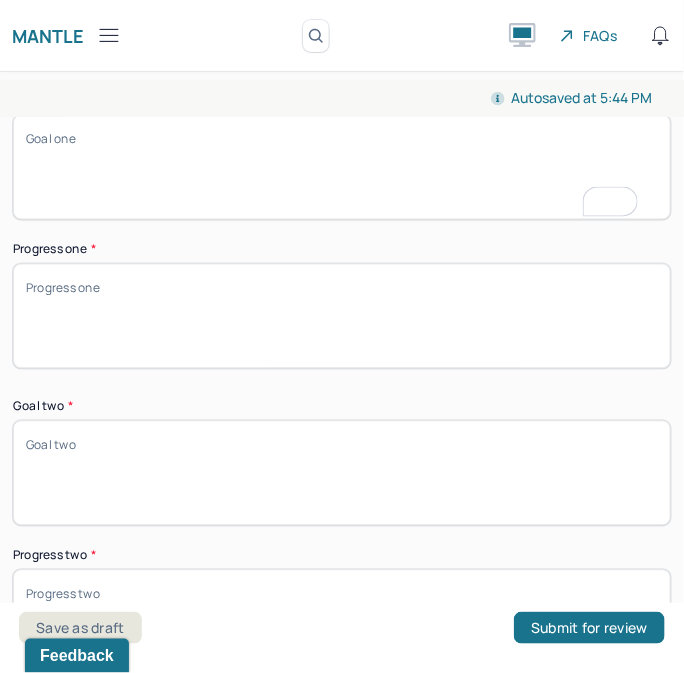 scroll, scrollTop: 3805, scrollLeft: 0, axis: vertical 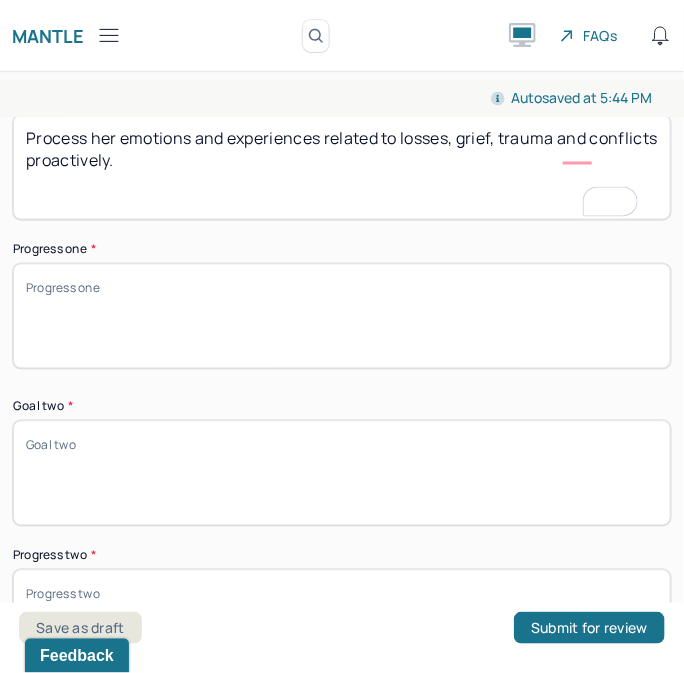 type on "Process her emotions and experiences related to losses, grief, trauma and conflicts proactively." 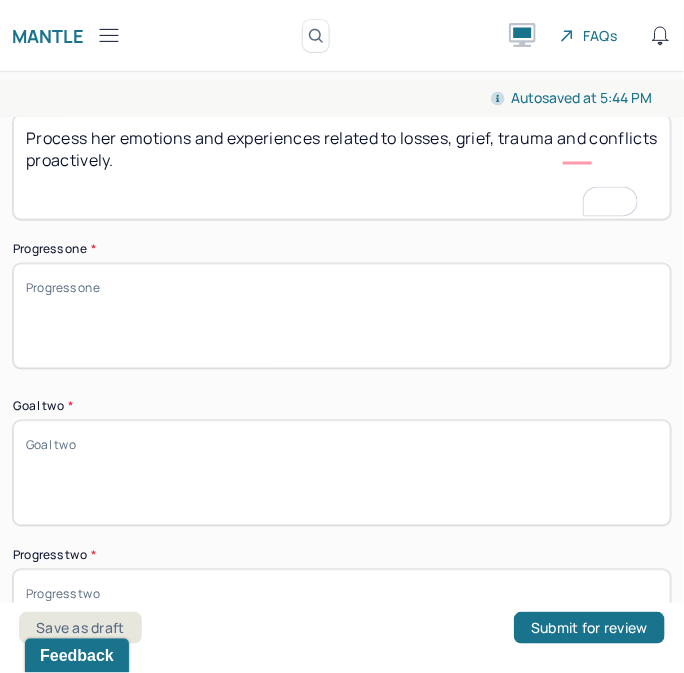 scroll, scrollTop: 3840, scrollLeft: 0, axis: vertical 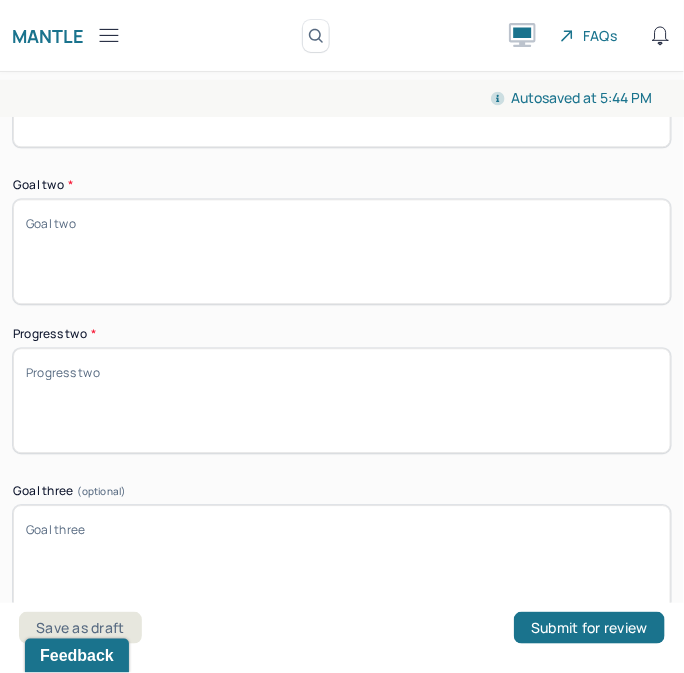 click on "Goal two *" at bounding box center (342, 251) 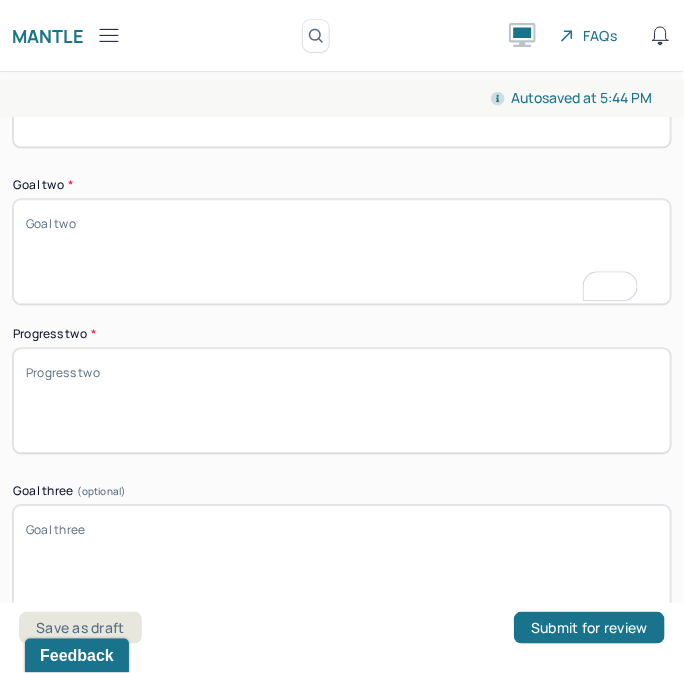 paste on "To prioritize herself care goals and develop balance between her self-care and other responsibilities." 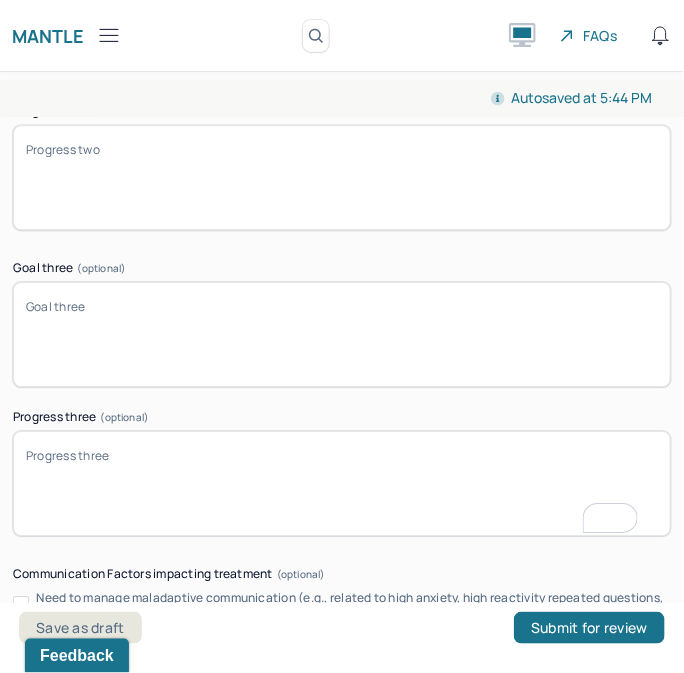 type on "To prioritize herself care goals and develop balance between her self-care and other responsibilities." 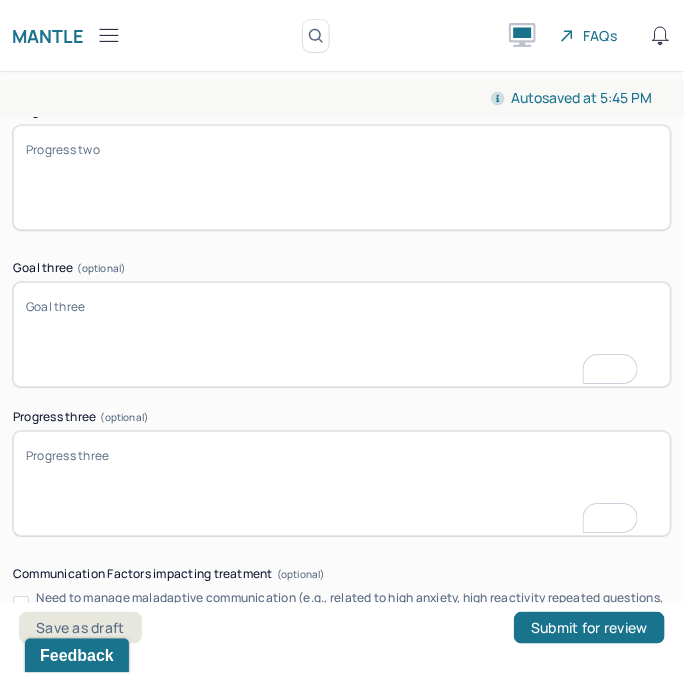 paste on "Work on managing empathy in a prosocial, sustainable, and self-protective way." 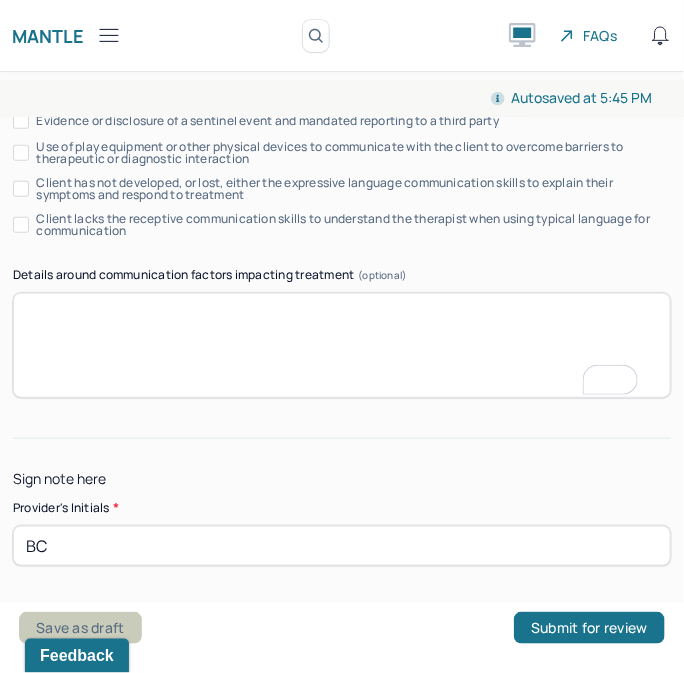 type on "Work on managing empathy in a prosocial, sustainable, and self-protective way." 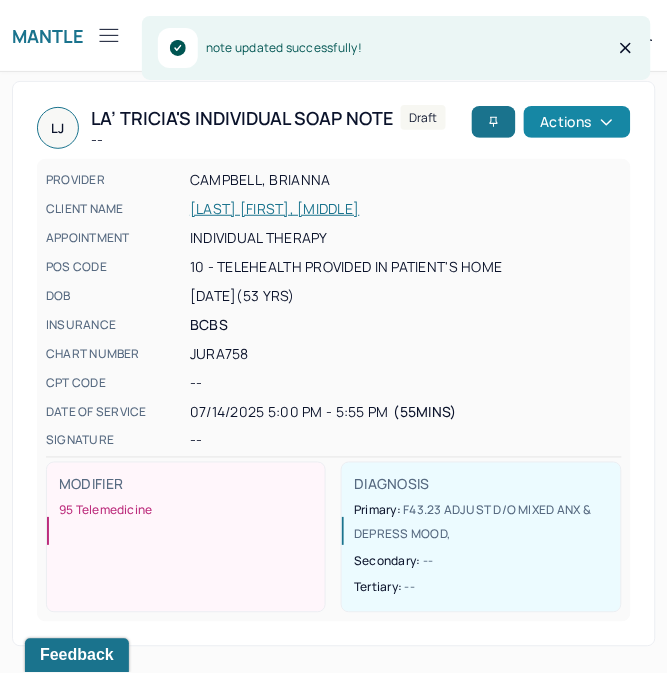 click on "Actions" at bounding box center (577, 122) 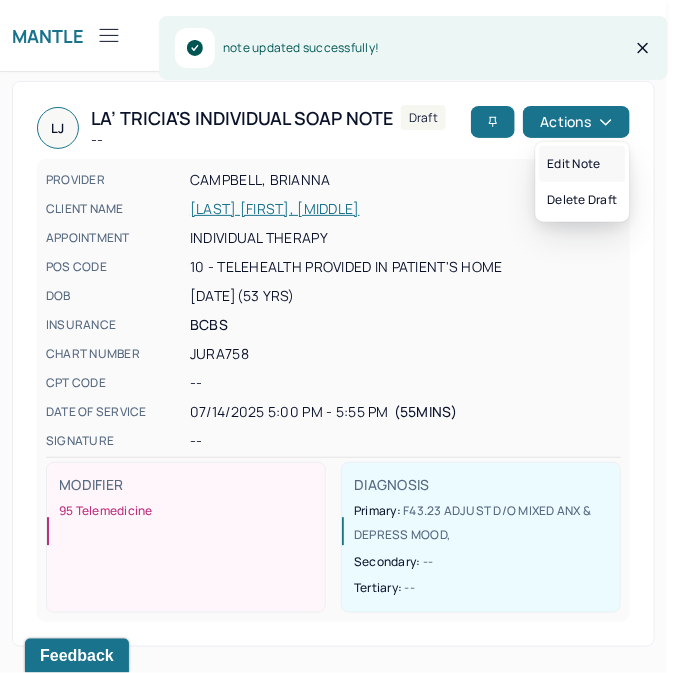 click on "Edit note" at bounding box center [583, 164] 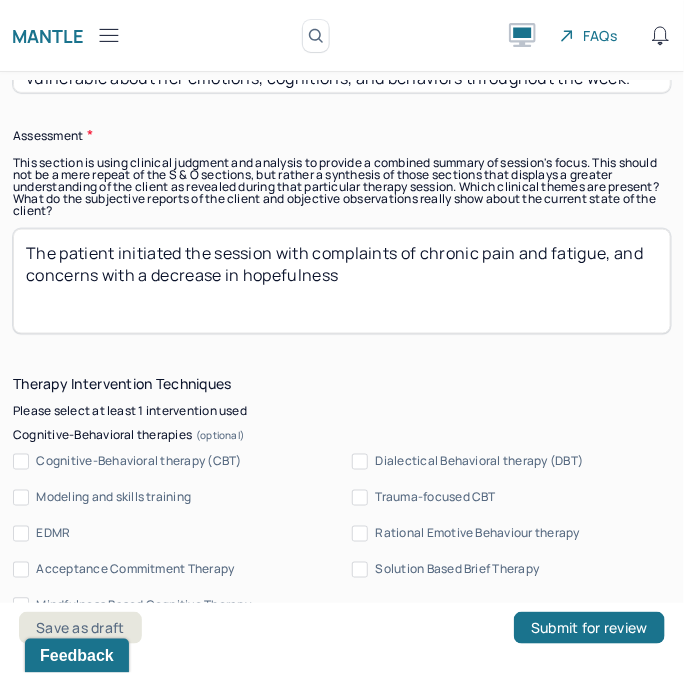 click on "The patient initiated the session with complaints of chronic pain and fatigue, and concerns with a decrease in hopefulness" at bounding box center [342, 281] 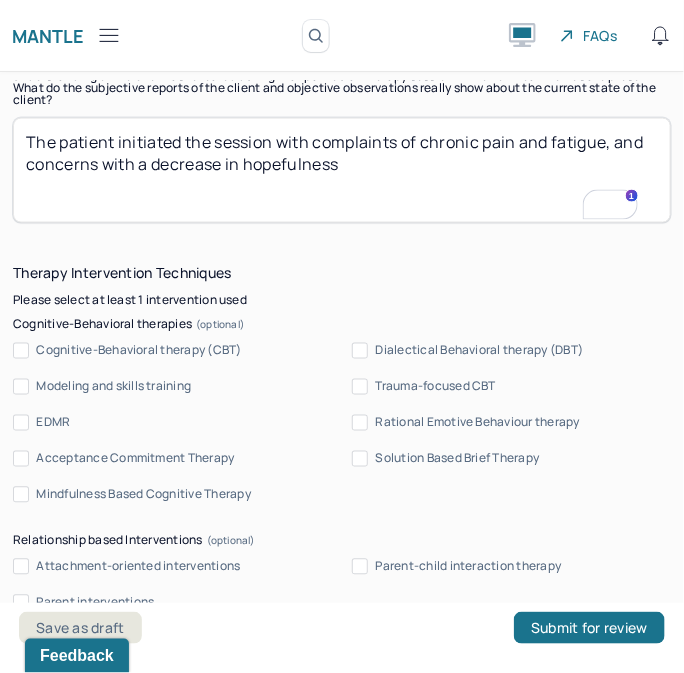 click on "The patient initiated the session with complaints of chronic pain and fatigue, and concerns with a decrease in hopefulness" at bounding box center (342, 170) 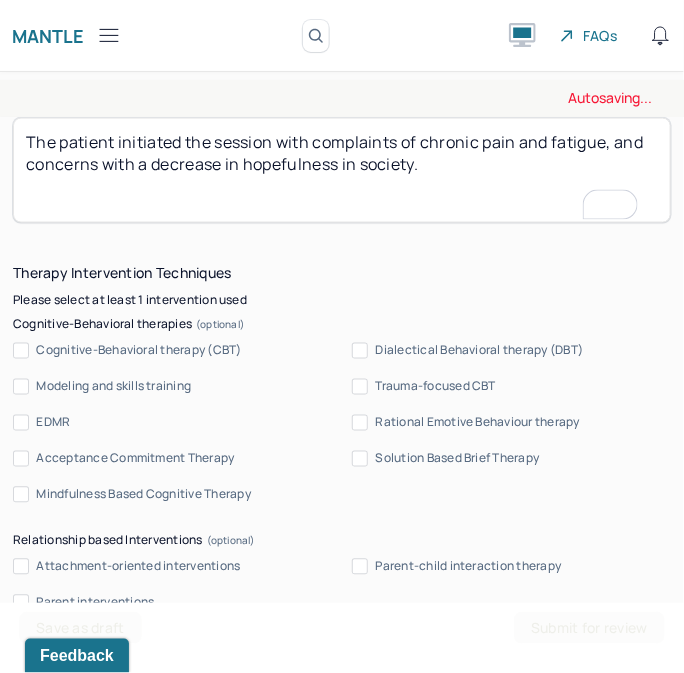 scroll, scrollTop: 2081, scrollLeft: 0, axis: vertical 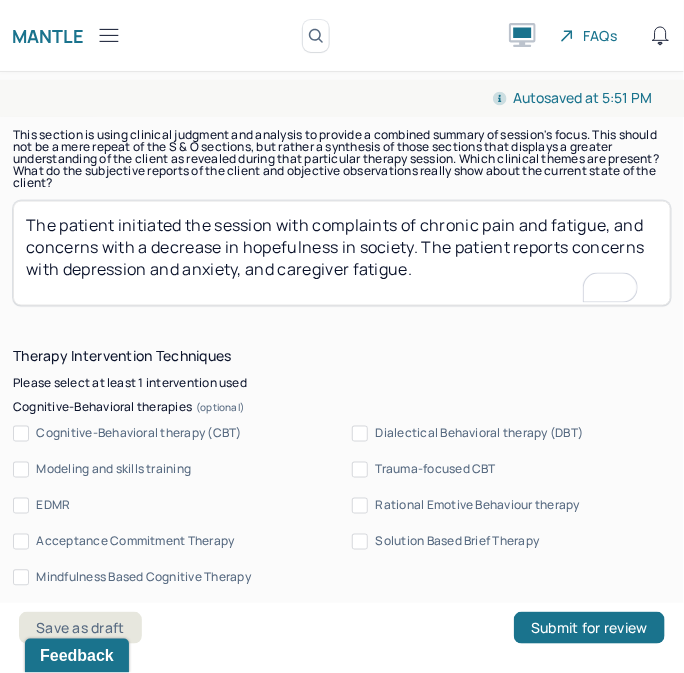click on "The patient initiated the session with complaints of chronic pain and fatigue, and concerns with a decrease in hopefulness in society. The patient reports concerns with depression and anxiety and caregiver fatigue." at bounding box center [342, 253] 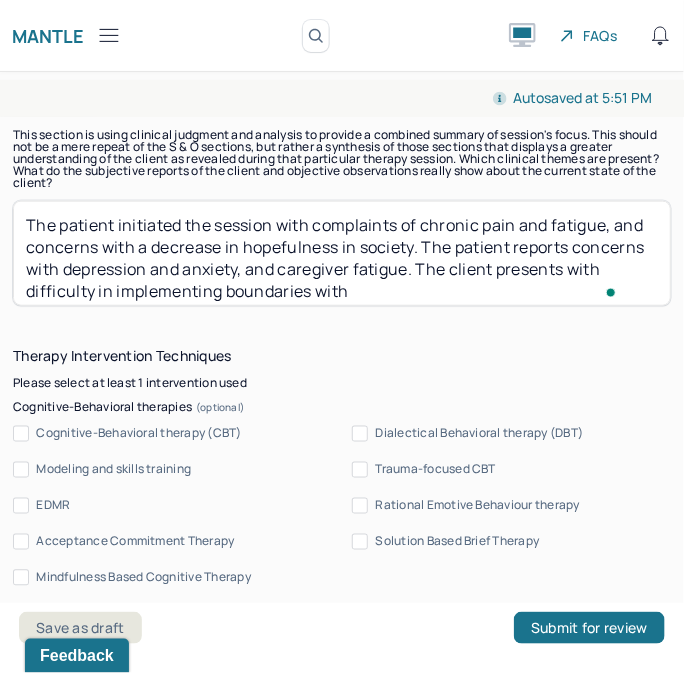 click on "The patient initiated the session with complaints of chronic pain and fatigue, and concerns with a decrease in hopefulness in society. The patient reports concerns with depression and anxiety, and caregiver fatigue. The client presents with difficulty with implementing boundaries with" at bounding box center (342, 253) 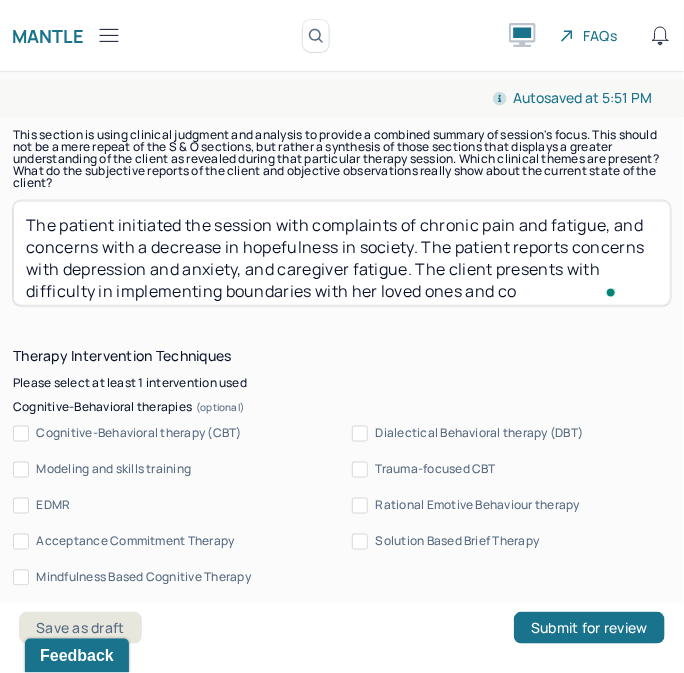 scroll, scrollTop: 15, scrollLeft: 0, axis: vertical 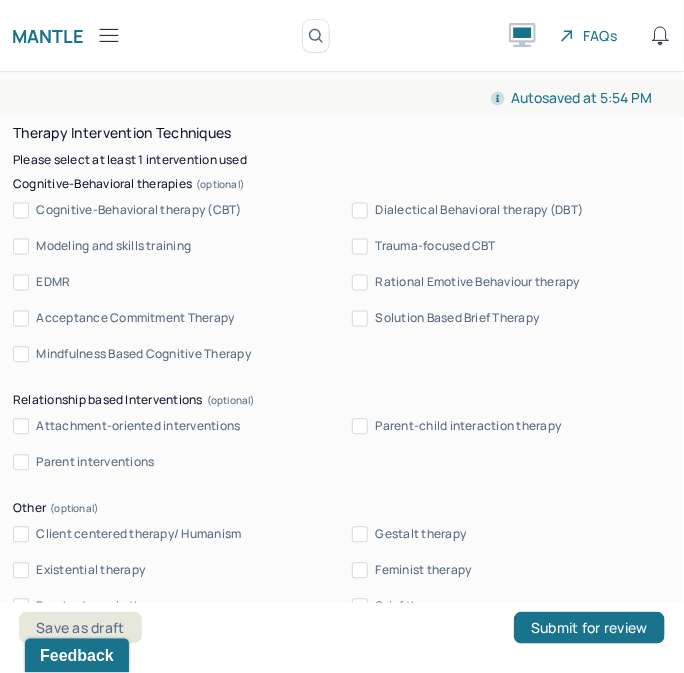 type on "The patient initiated the session with complaints of chronic pain and fatigue, and concerns with a decrease in hopefulness in society. The patient reports concerns with depression and anxiety, and caregiver fatigue. The client presents with difficulty in implementing boundaries with her loved ones and community members. The client reports immense grief about the loss of her Mother, and fear that her Father and other loved ones will experience grief and be unable to manage her emotions." 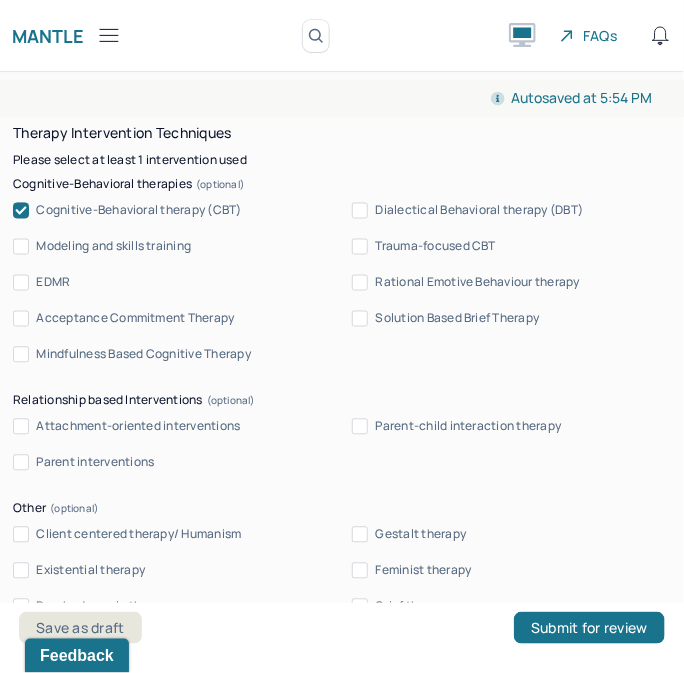 scroll, scrollTop: 2405, scrollLeft: 0, axis: vertical 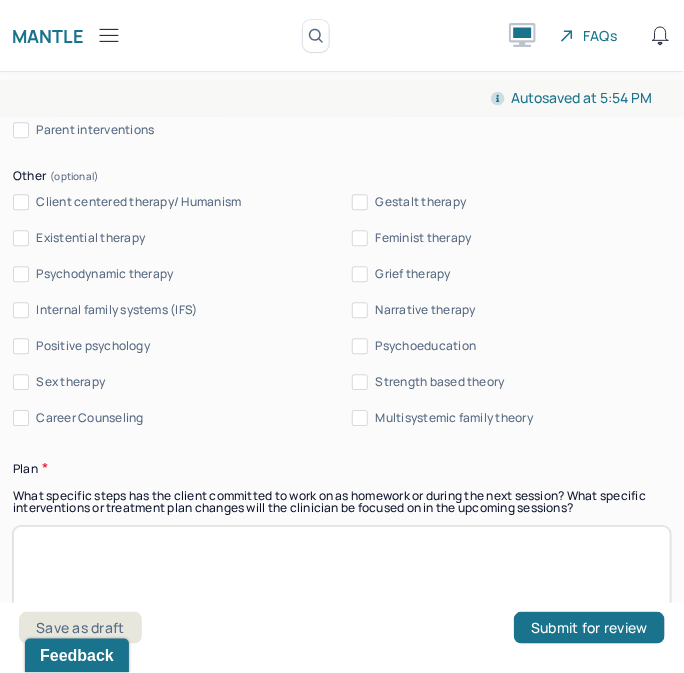 click on "Client centered therapy/ Humanism" at bounding box center (139, 202) 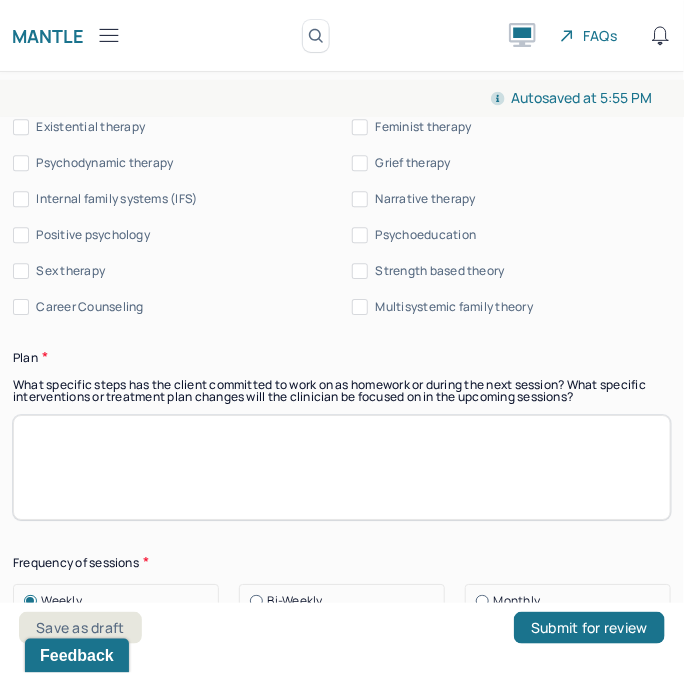 click on "Client centered therapy/ Humanism Gestalt therapy Existential therapy Feminist therapy Psychodynamic therapy Grief therapy Internal family systems (IFS) Narrative therapy Positive psychology Psychoeducation Sex therapy Strength based theory Career Counseling Multisystemic family theory" at bounding box center (342, 199) 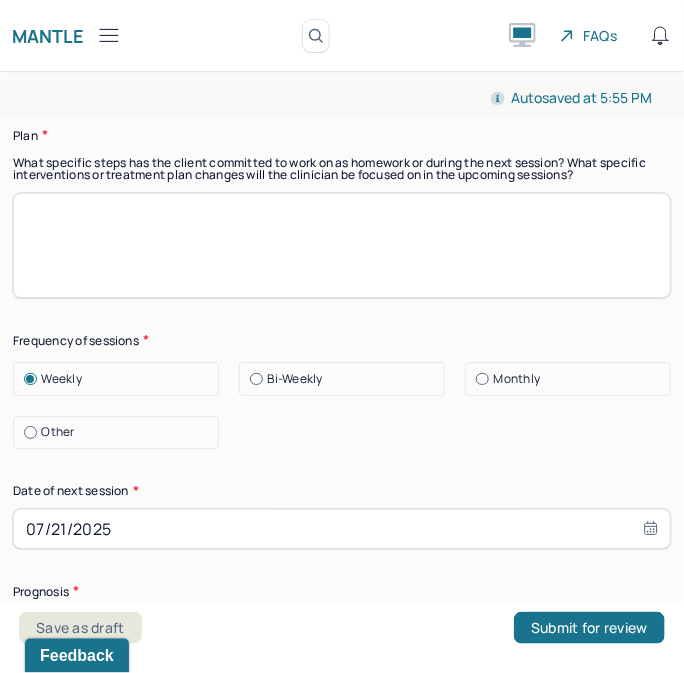 click at bounding box center (342, 245) 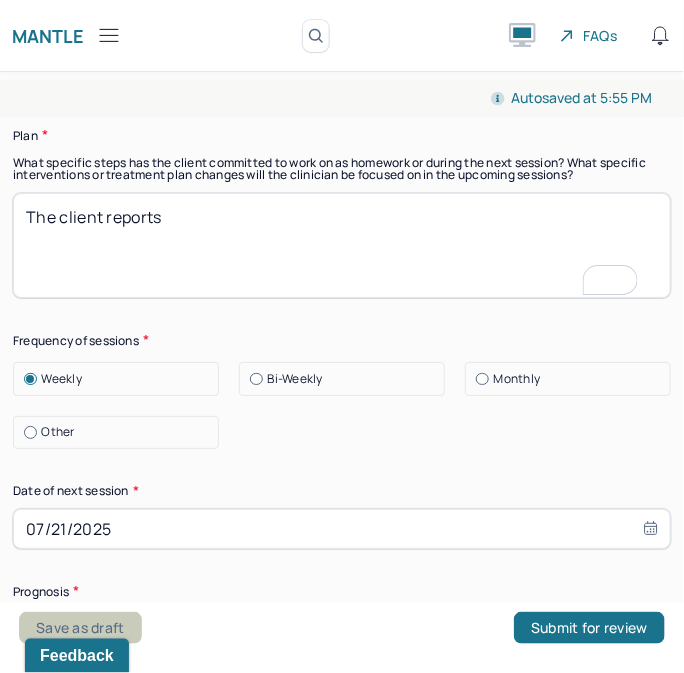 type on "The client reports" 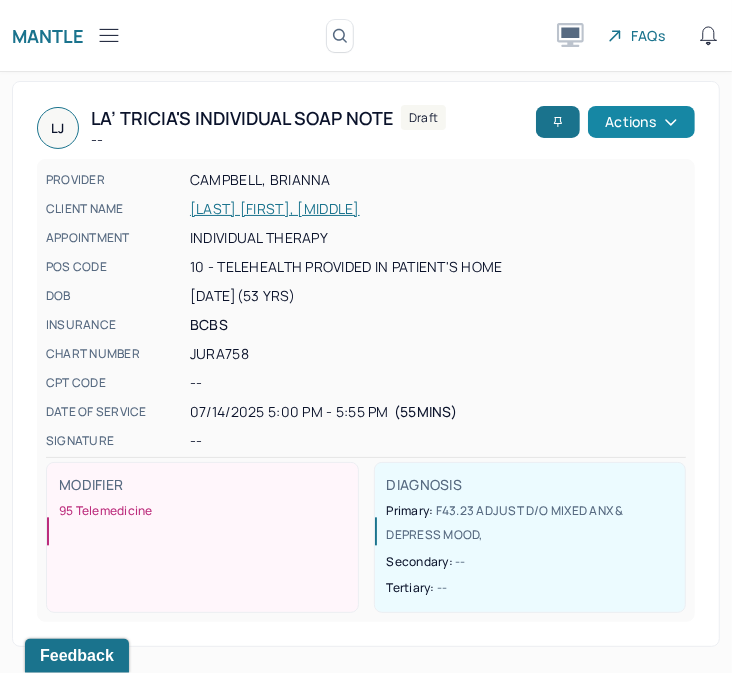 click on "Actions" at bounding box center [641, 122] 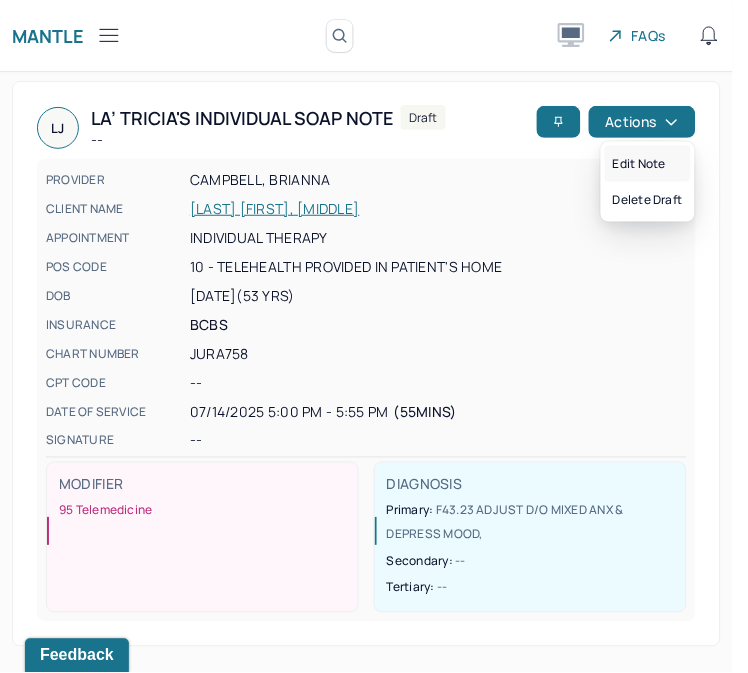 click on "Edit note" at bounding box center (648, 164) 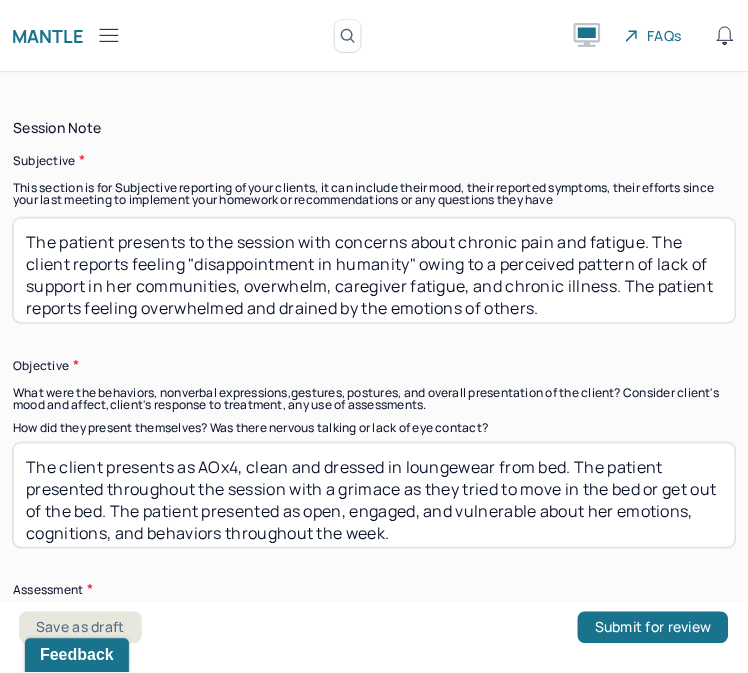 scroll, scrollTop: 1555, scrollLeft: 0, axis: vertical 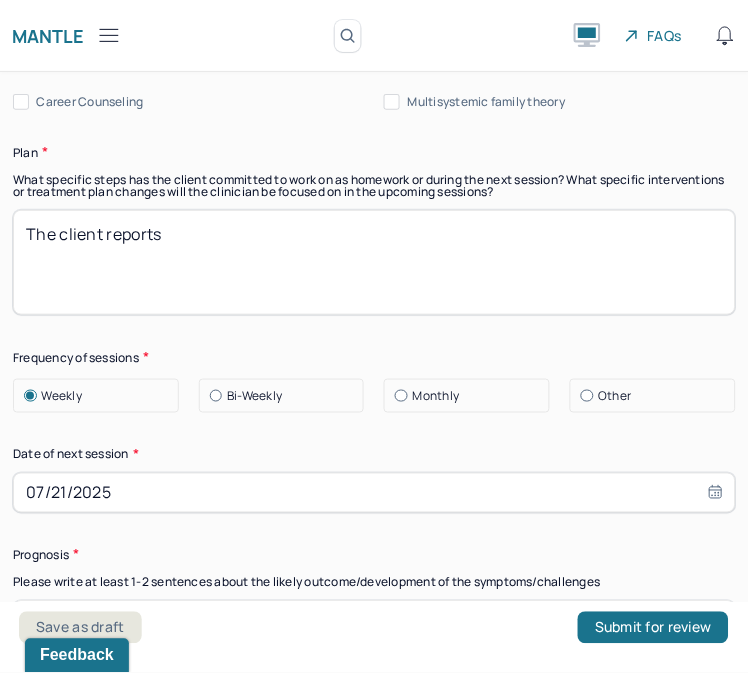 click on "The client reports" at bounding box center (374, 262) 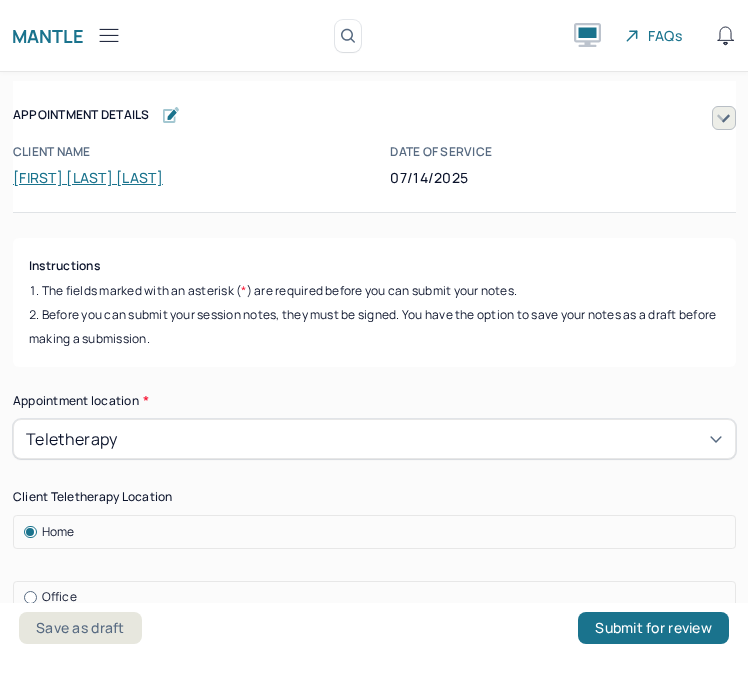scroll, scrollTop: 0, scrollLeft: 0, axis: both 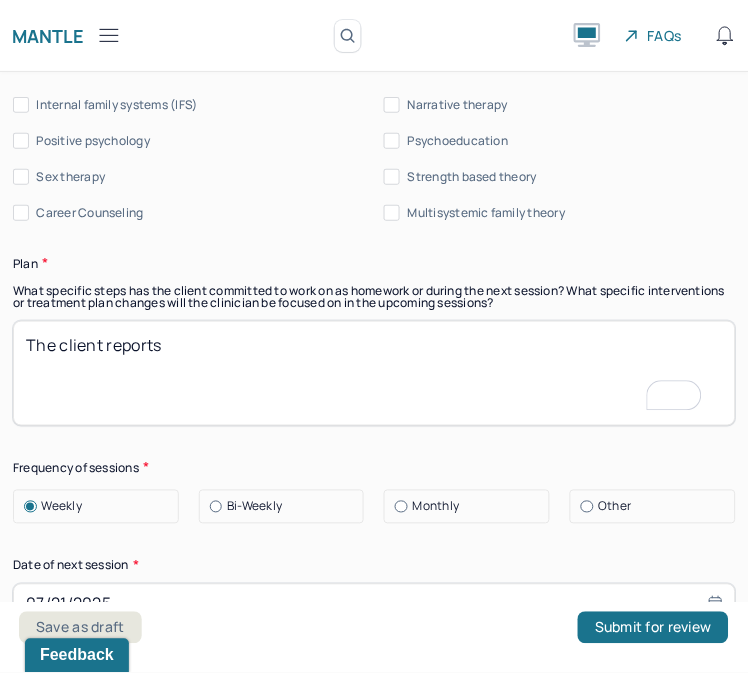 click on "Strength based theory" at bounding box center (392, 177) 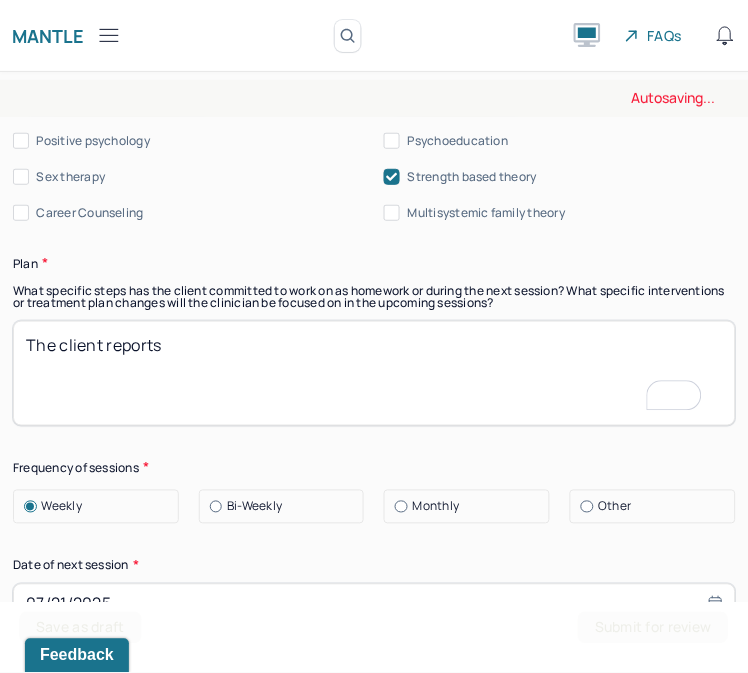 scroll, scrollTop: 2812, scrollLeft: 0, axis: vertical 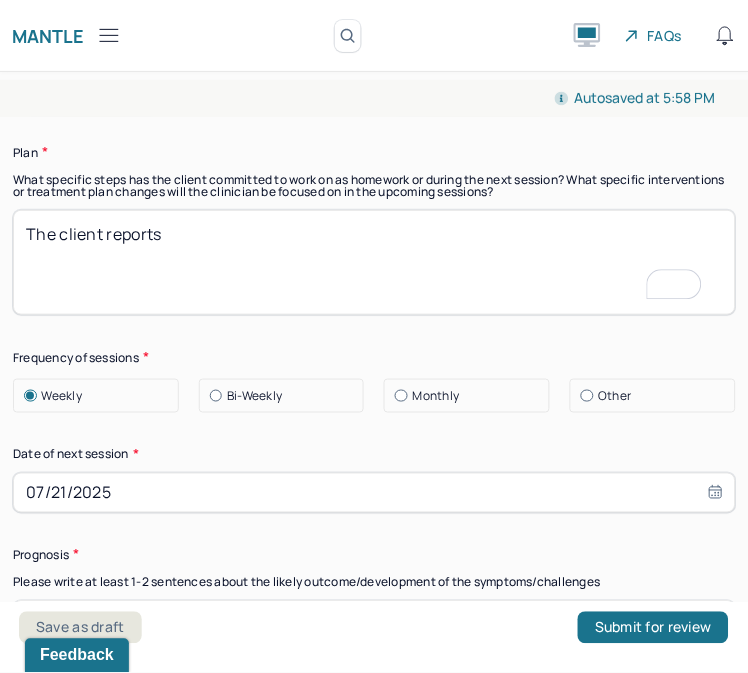 click on "Therapy Intervention Techniques Please select at least 1 intervention used Cognitive-Behavioral therapies Cognitive-Behavioral therapy (CBT) Dialectical Behavioral therapy (DBT) Modeling and skills training Trauma-focused CBT EDMR Rational Emotive Behaviour therapy Acceptance Commitment Therapy Solution Based Brief Therapy Mindfulness Based Cognitive Therapy Relationship based Interventions Attachment-oriented interventions Parent-child interaction therapy Parent interventions Other Client centered therapy/ Humanism Gestalt therapy Existential therapy Feminist therapy Psychodynamic therapy Grief therapy Internal family systems (IFS) Narrative therapy Positive psychology Psychoeducation Sex therapy Strength based theory Career Counseling Multisystemic family theory Plan What specific steps has the client committed to work on as homework or during the next session? What specific interventions or treatment plan changes will the clinician be focused on in the upcoming sessions? The client reports  Weekly Monthly" at bounding box center (374, 174) 